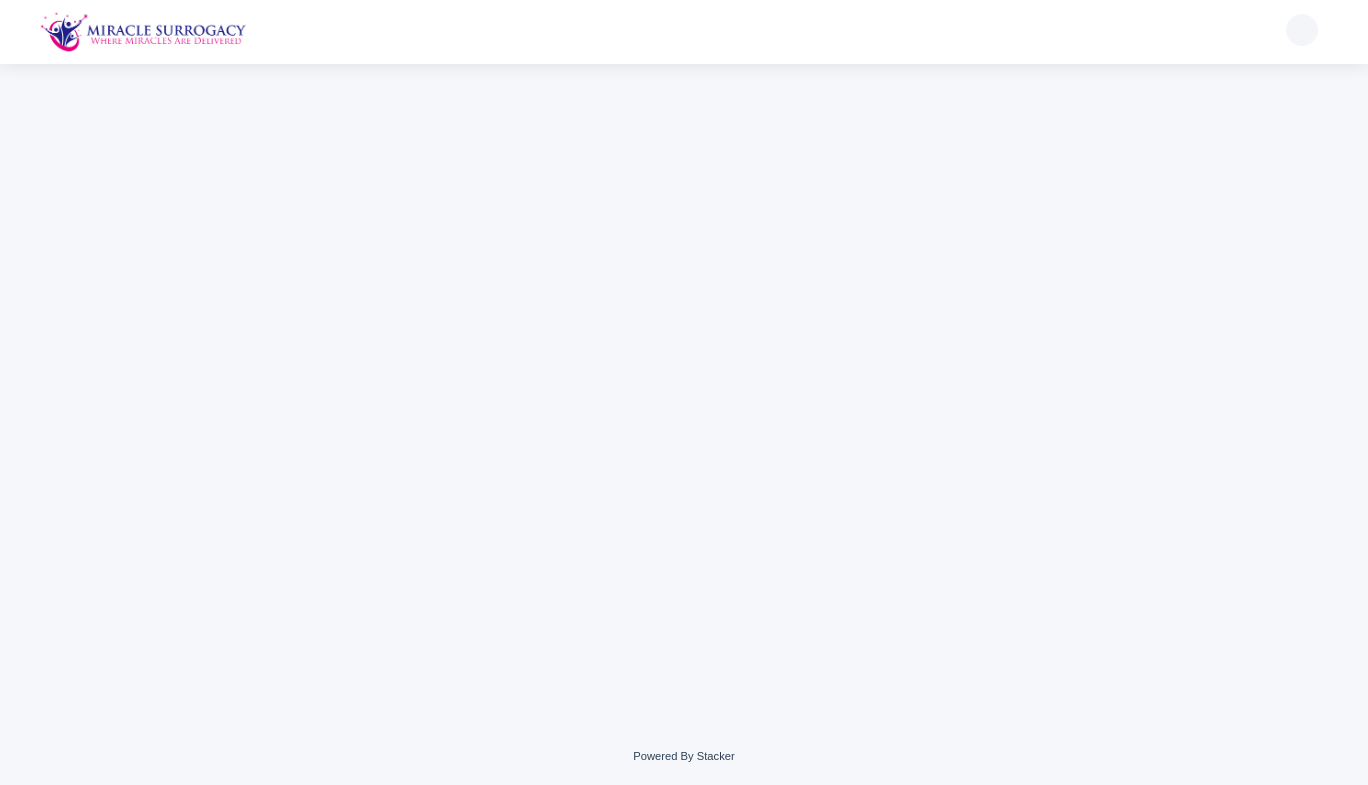 scroll, scrollTop: 0, scrollLeft: 0, axis: both 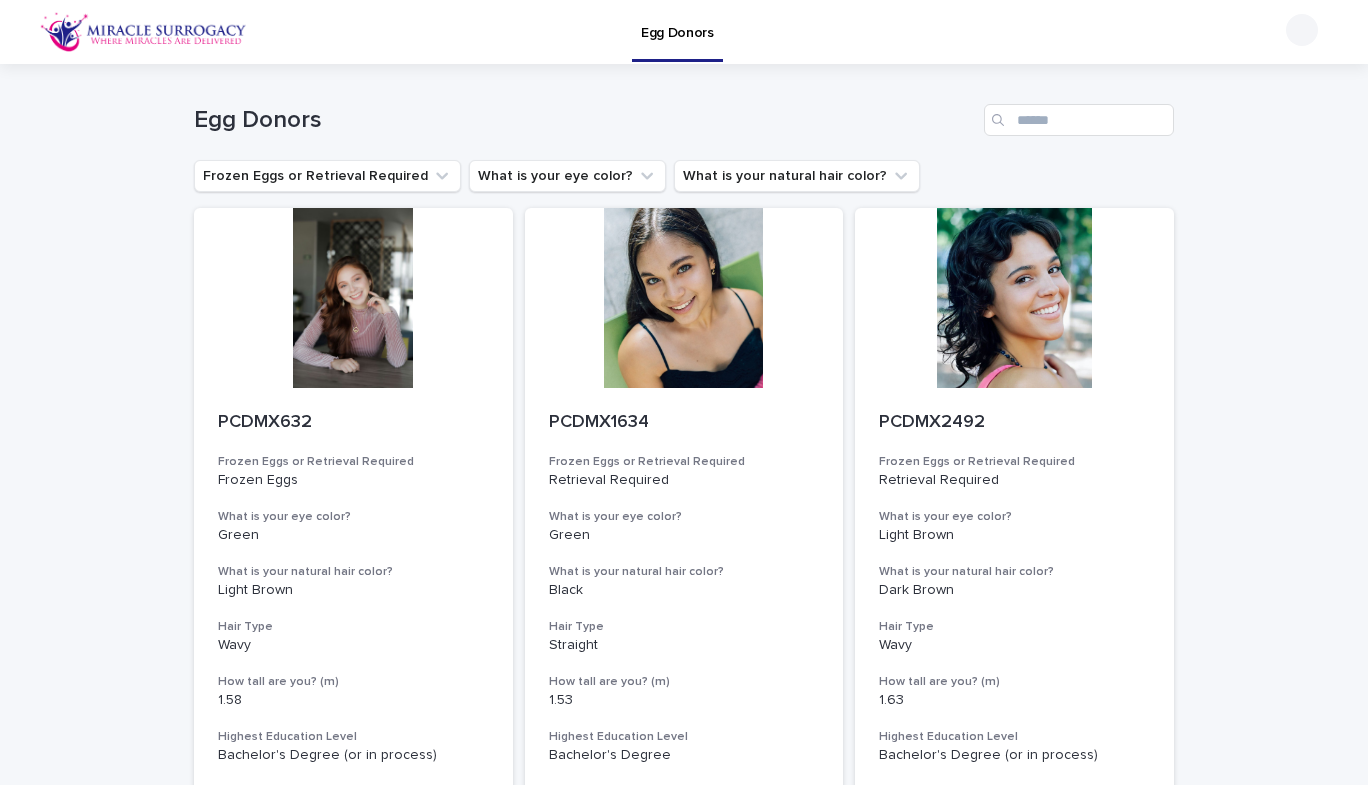 click on "Egg Donors" at bounding box center (585, 120) 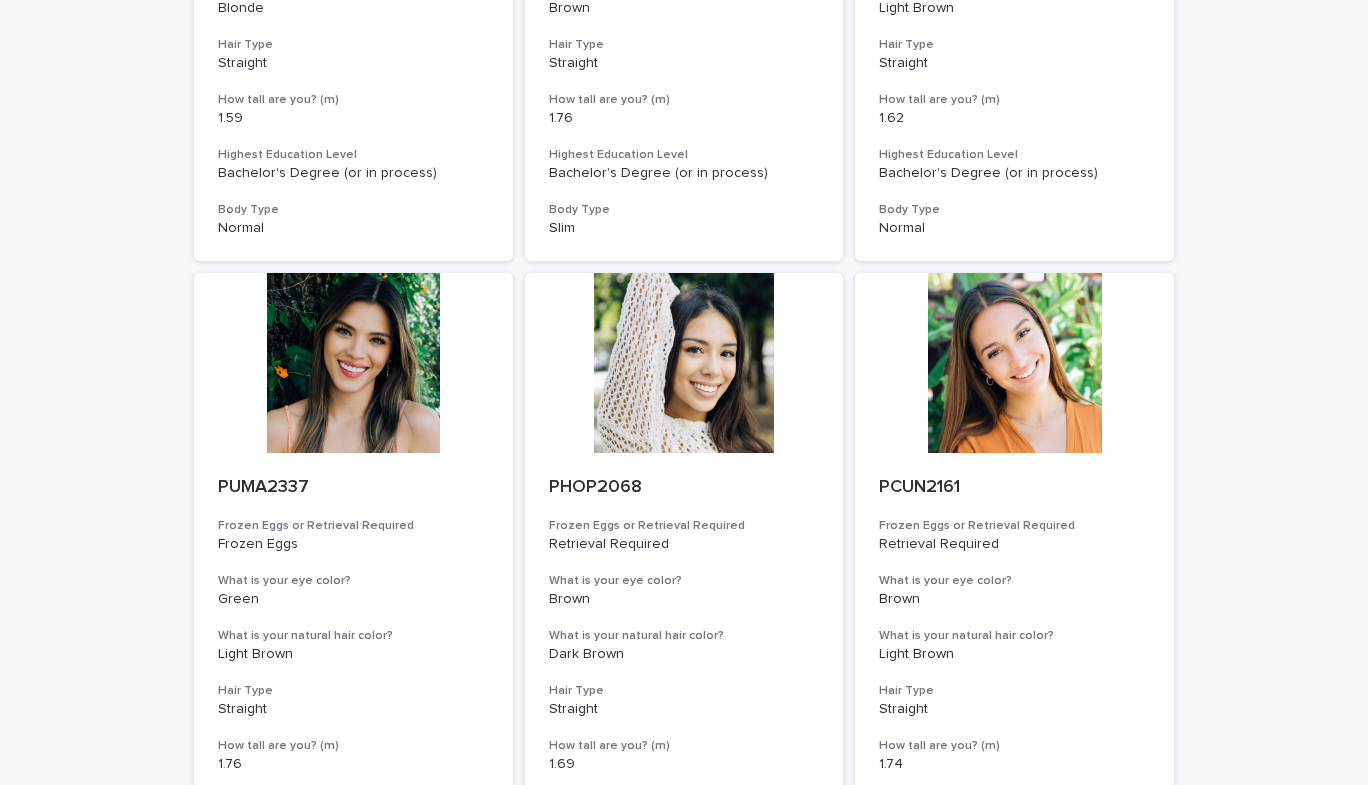 scroll, scrollTop: 612, scrollLeft: 0, axis: vertical 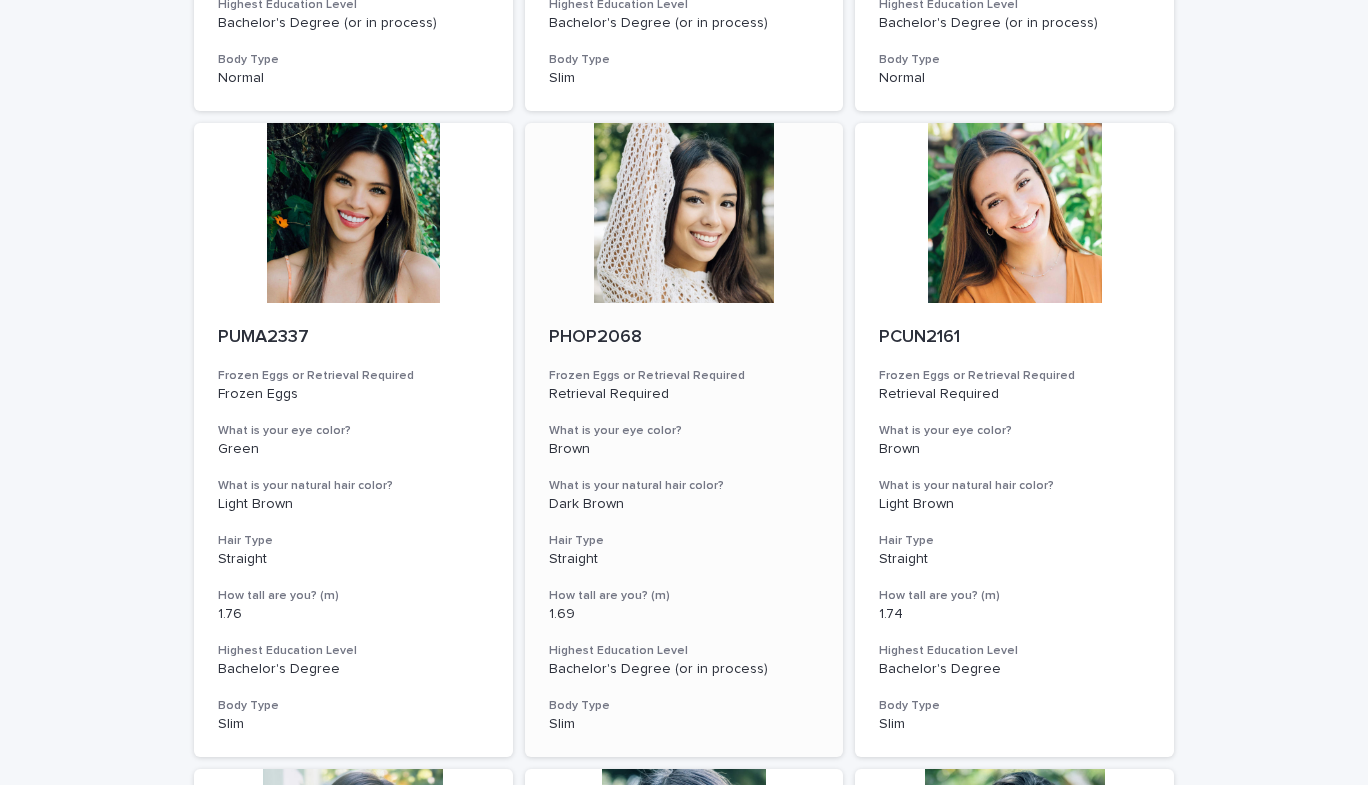click at bounding box center (684, 213) 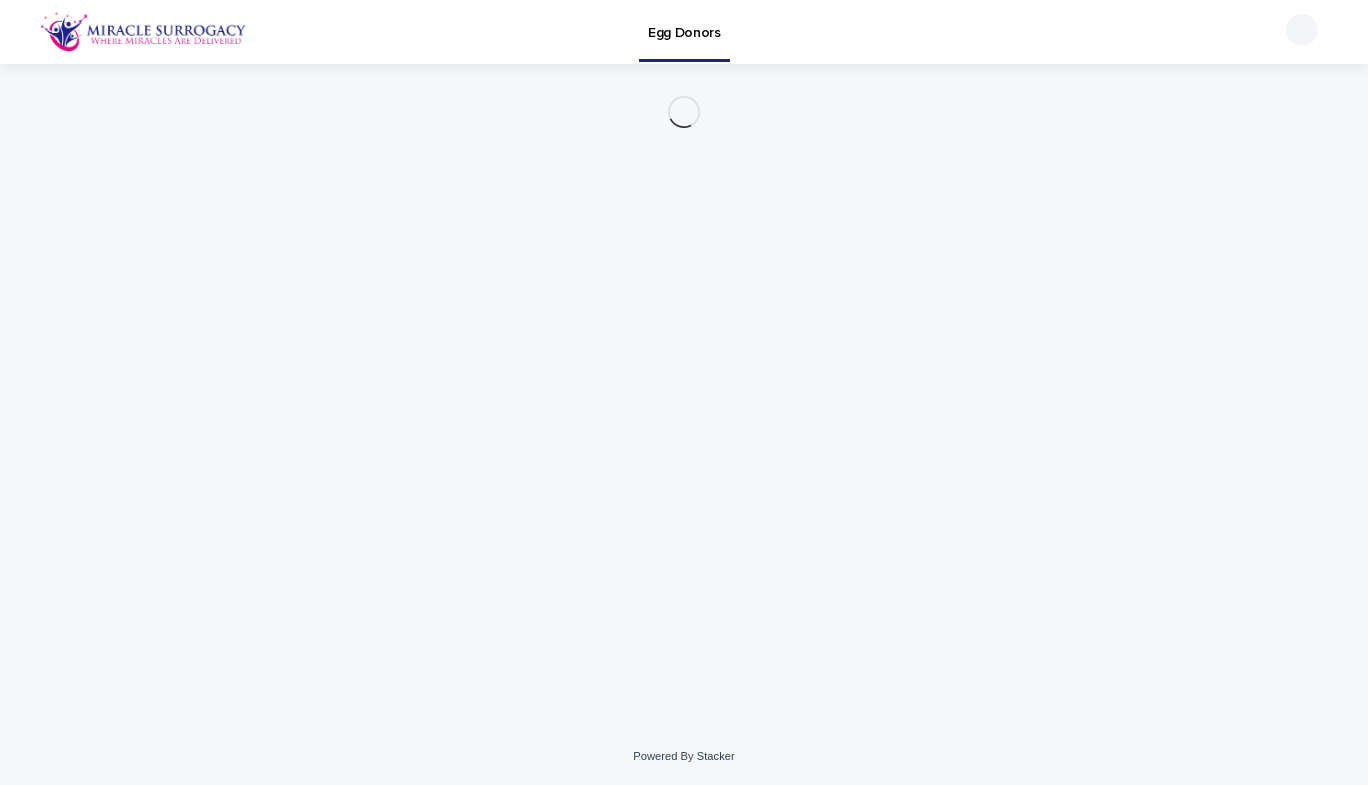 scroll, scrollTop: 0, scrollLeft: 0, axis: both 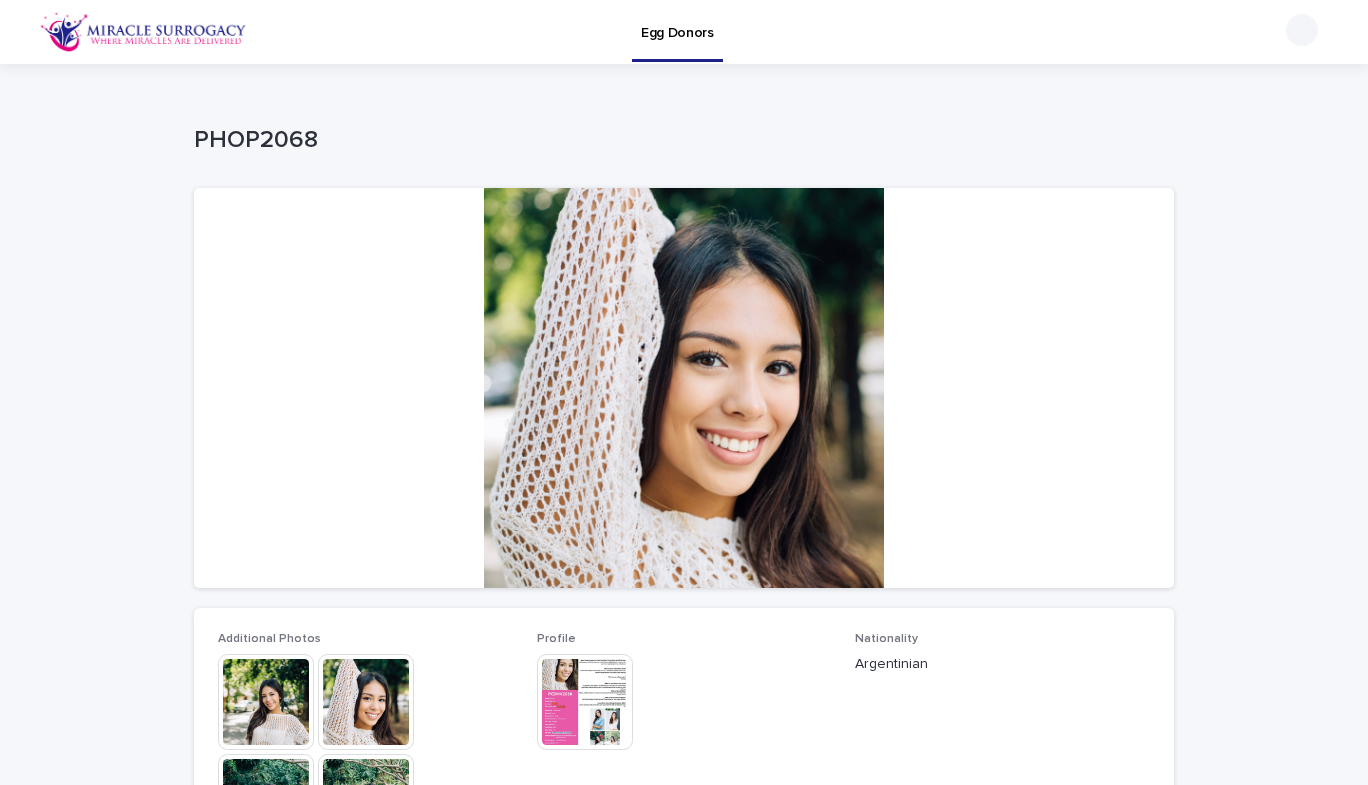 click at bounding box center (585, 702) 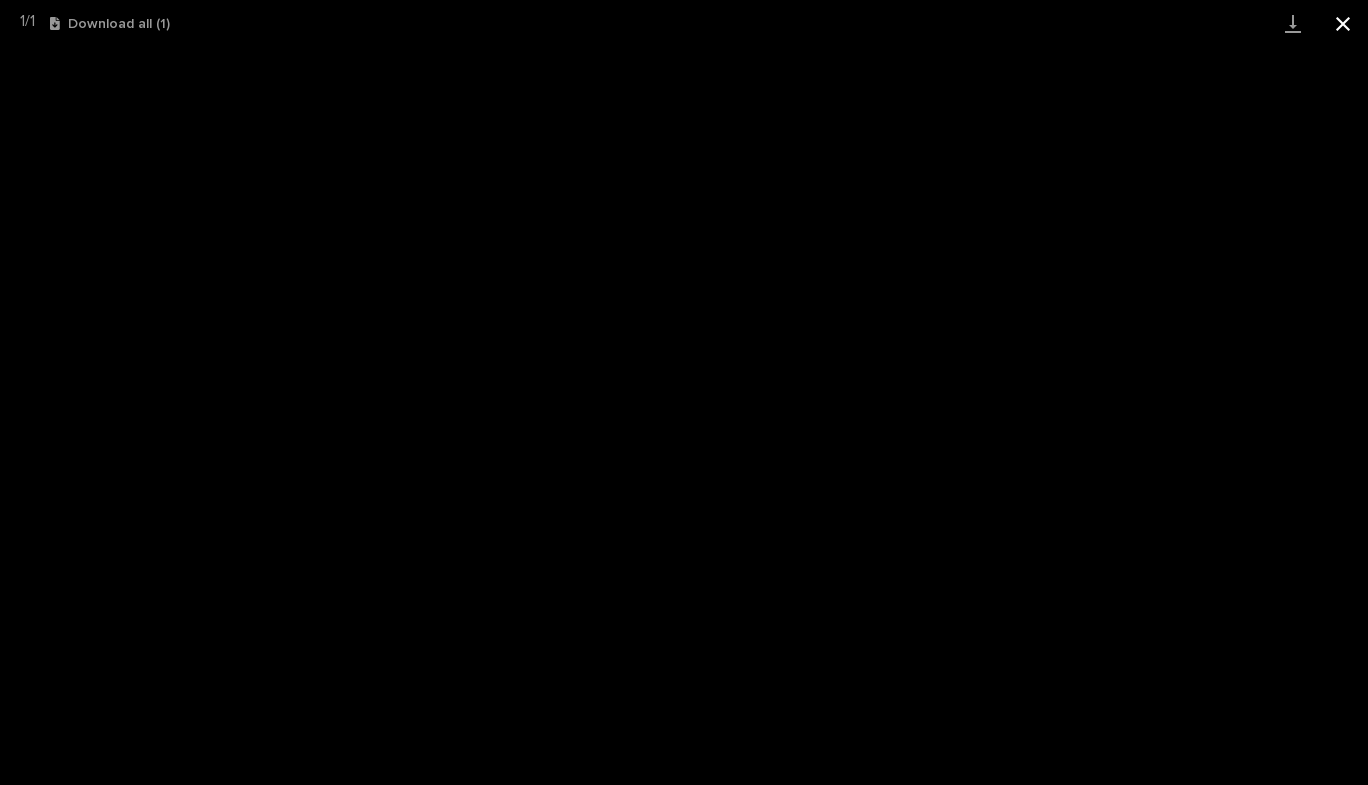 click at bounding box center (1343, 23) 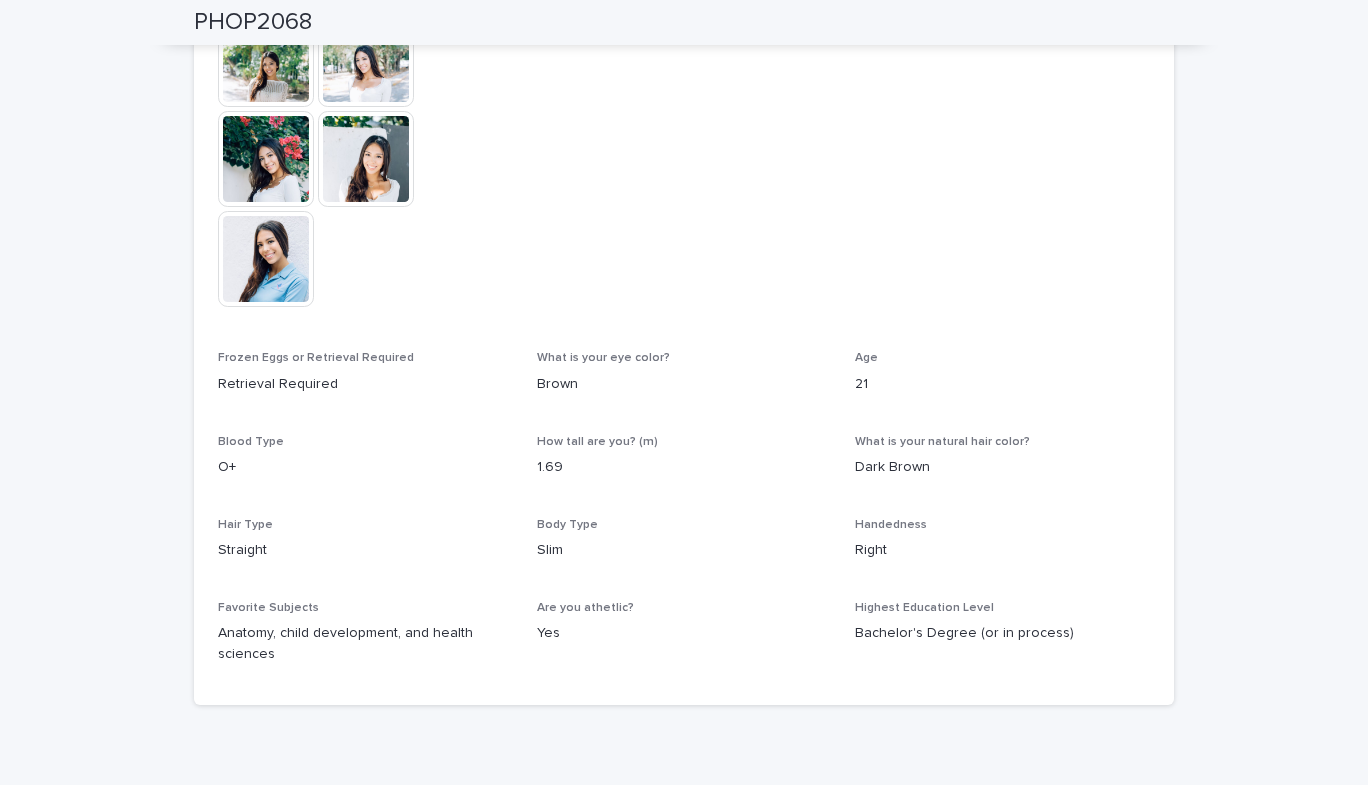 scroll, scrollTop: 842, scrollLeft: 0, axis: vertical 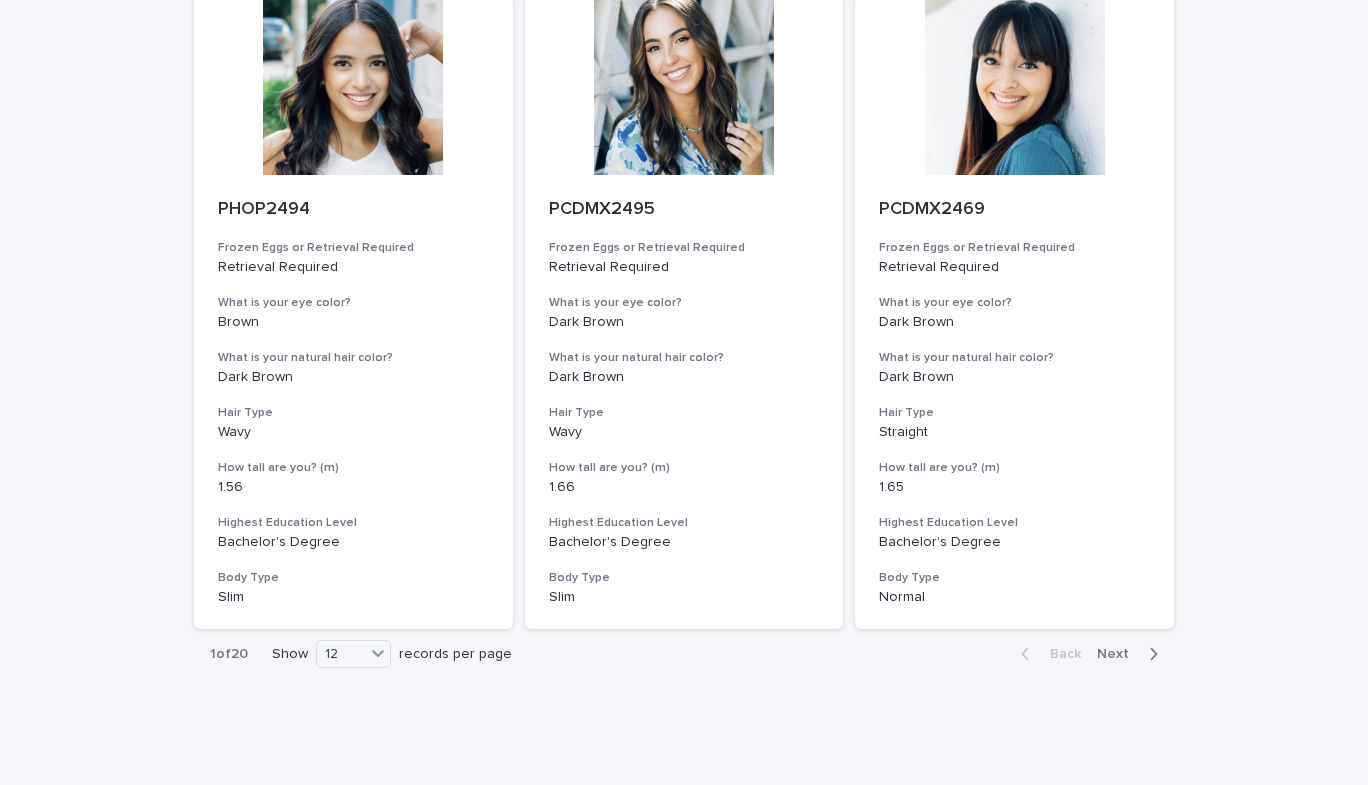 click 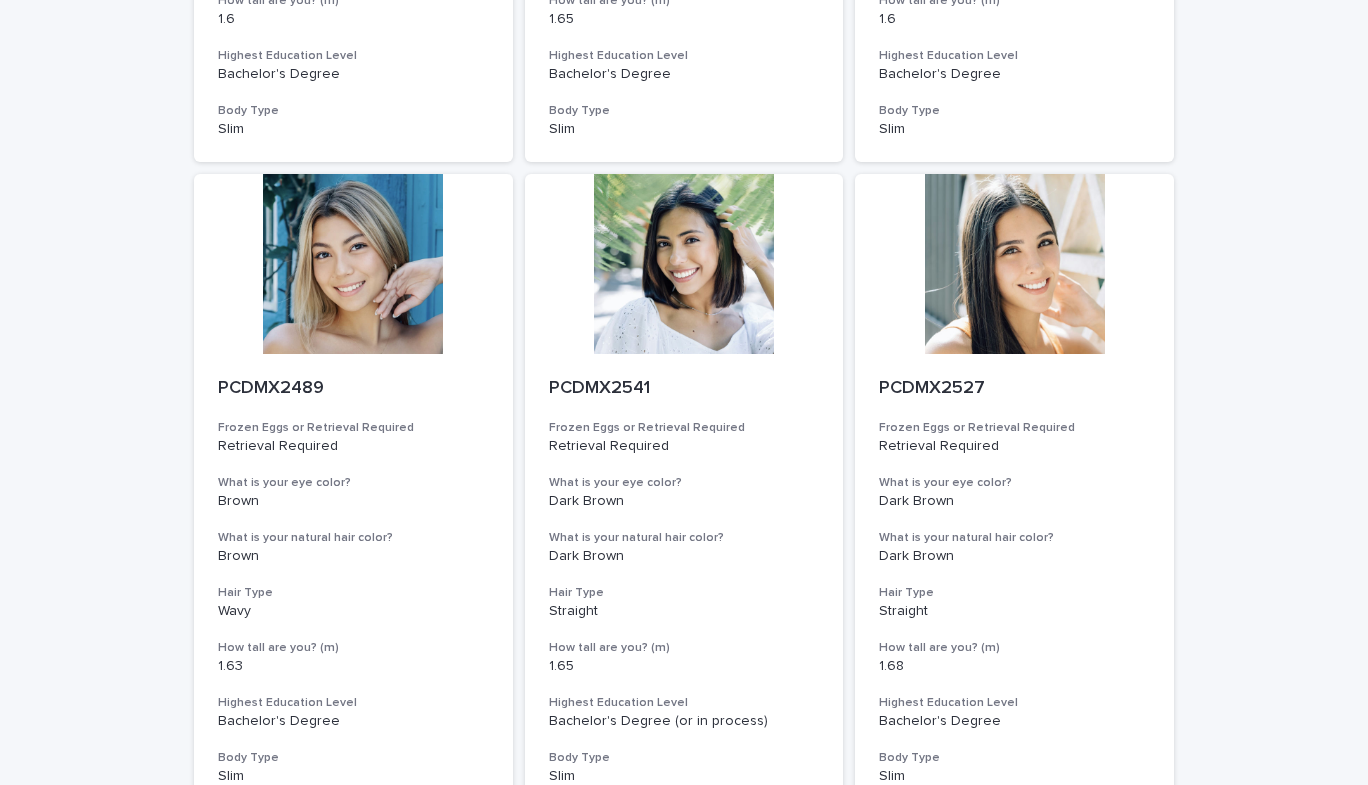 scroll, scrollTop: 1323, scrollLeft: 0, axis: vertical 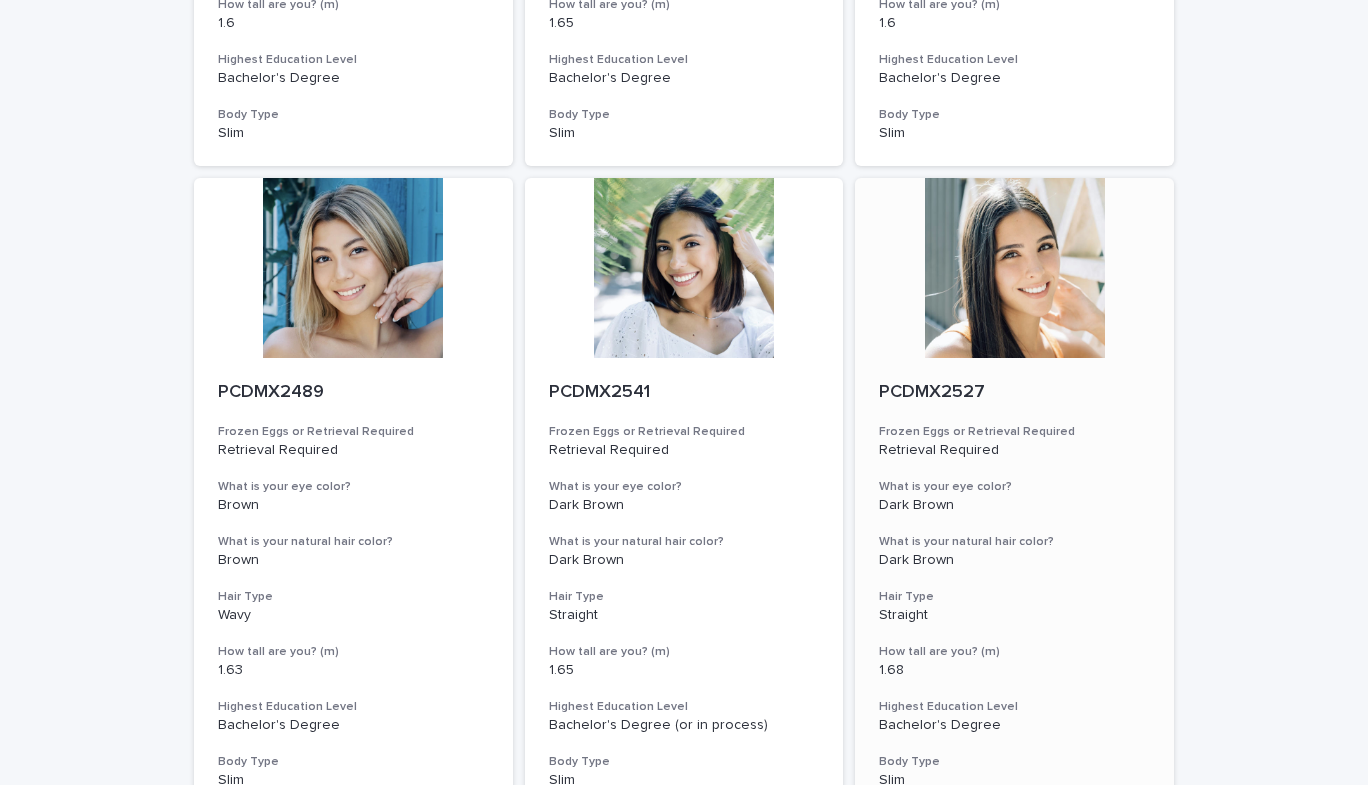 click at bounding box center (1014, 268) 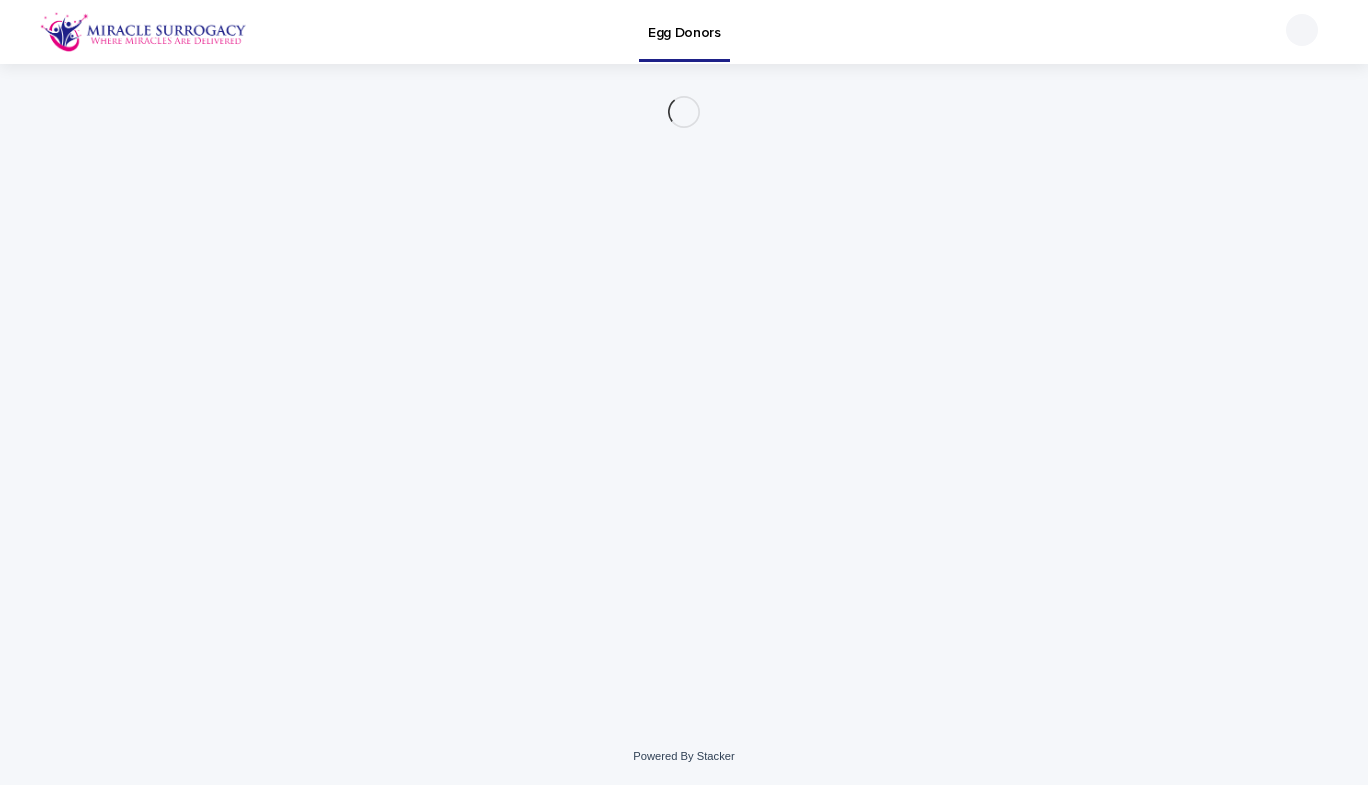 scroll, scrollTop: 0, scrollLeft: 0, axis: both 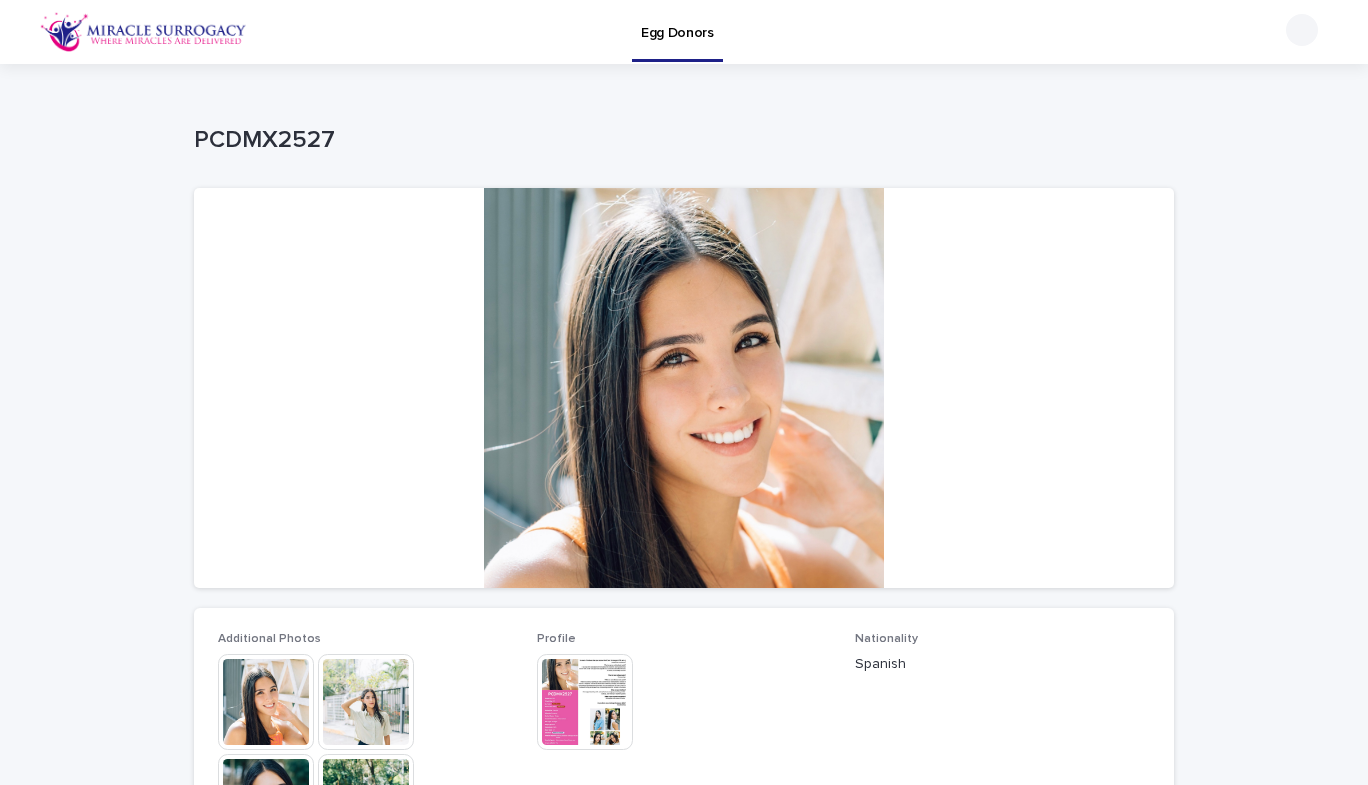 click at bounding box center (366, 702) 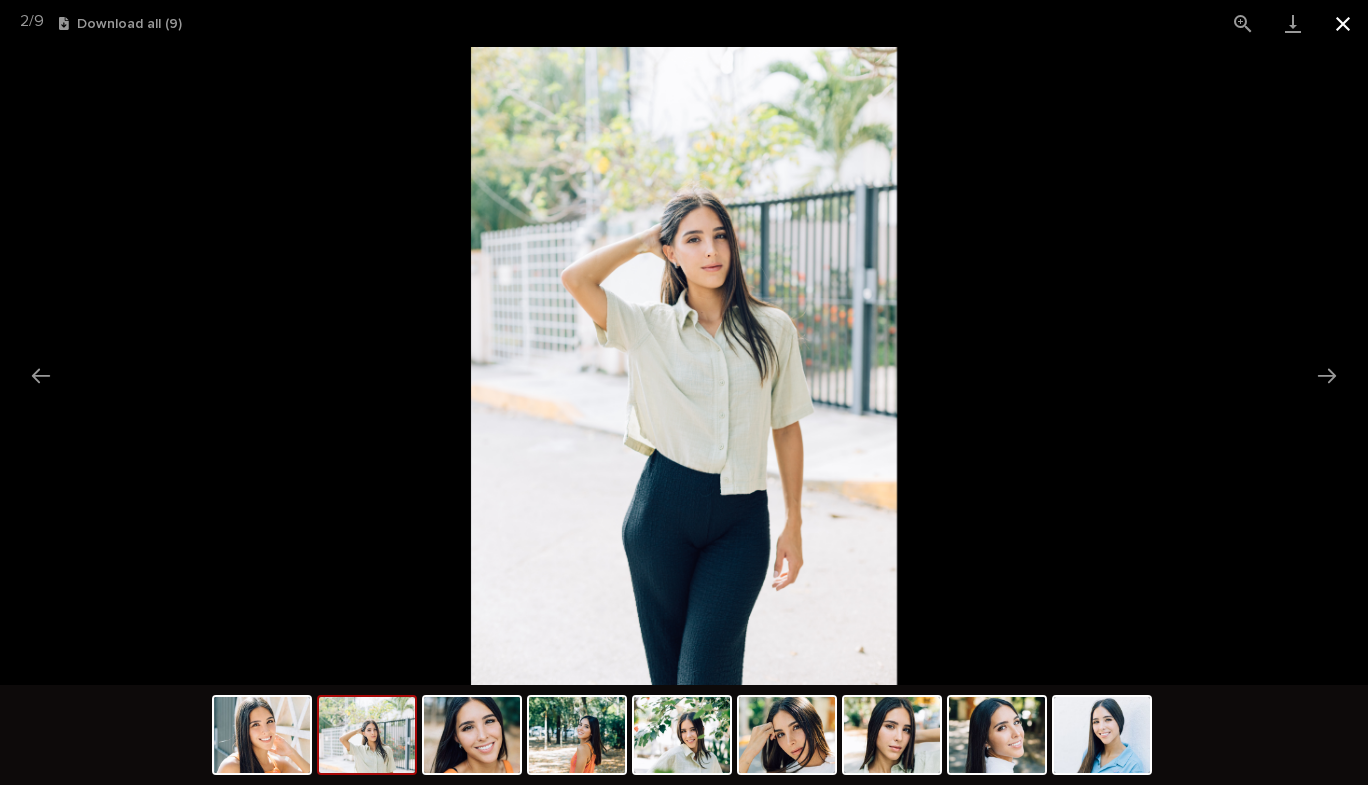 click at bounding box center (1343, 23) 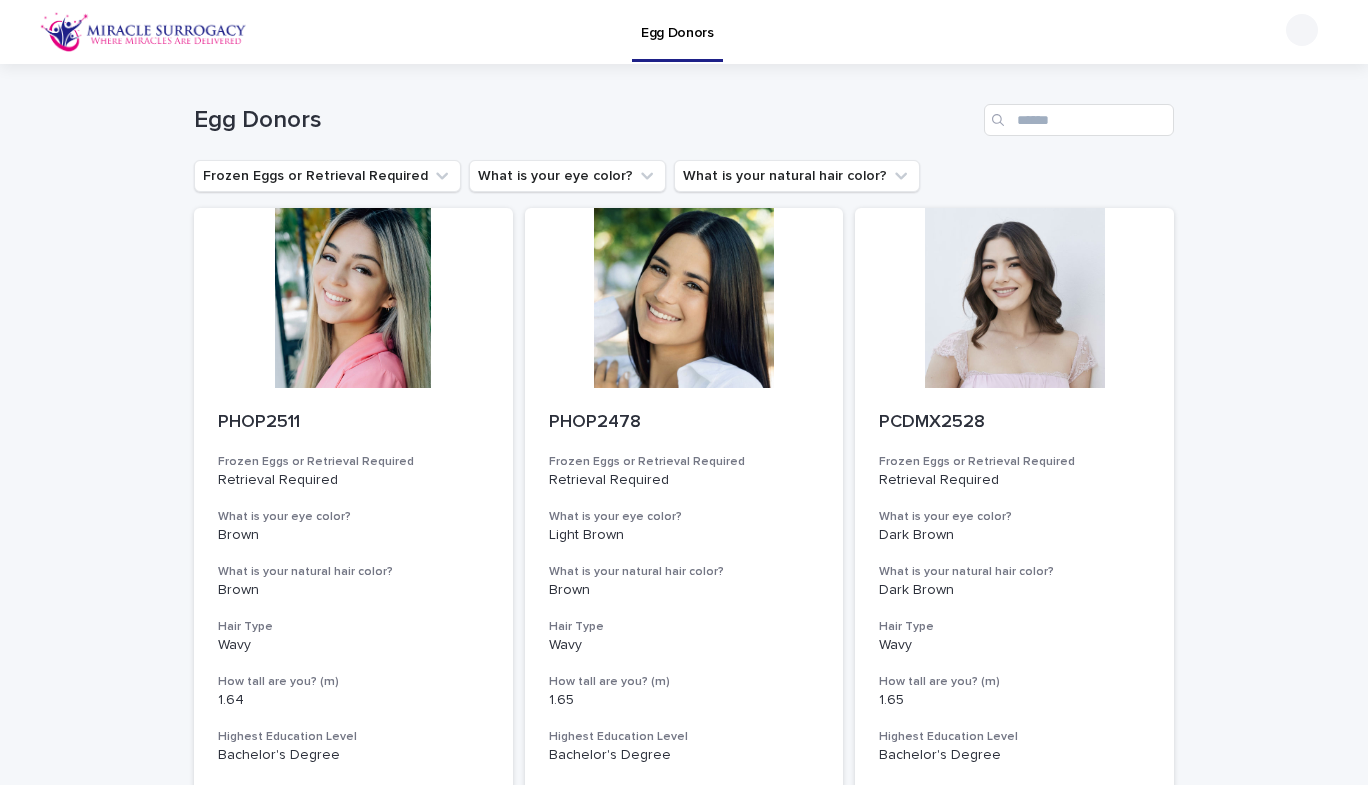 drag, startPoint x: 1352, startPoint y: 130, endPoint x: 1367, endPoint y: 155, distance: 29.15476 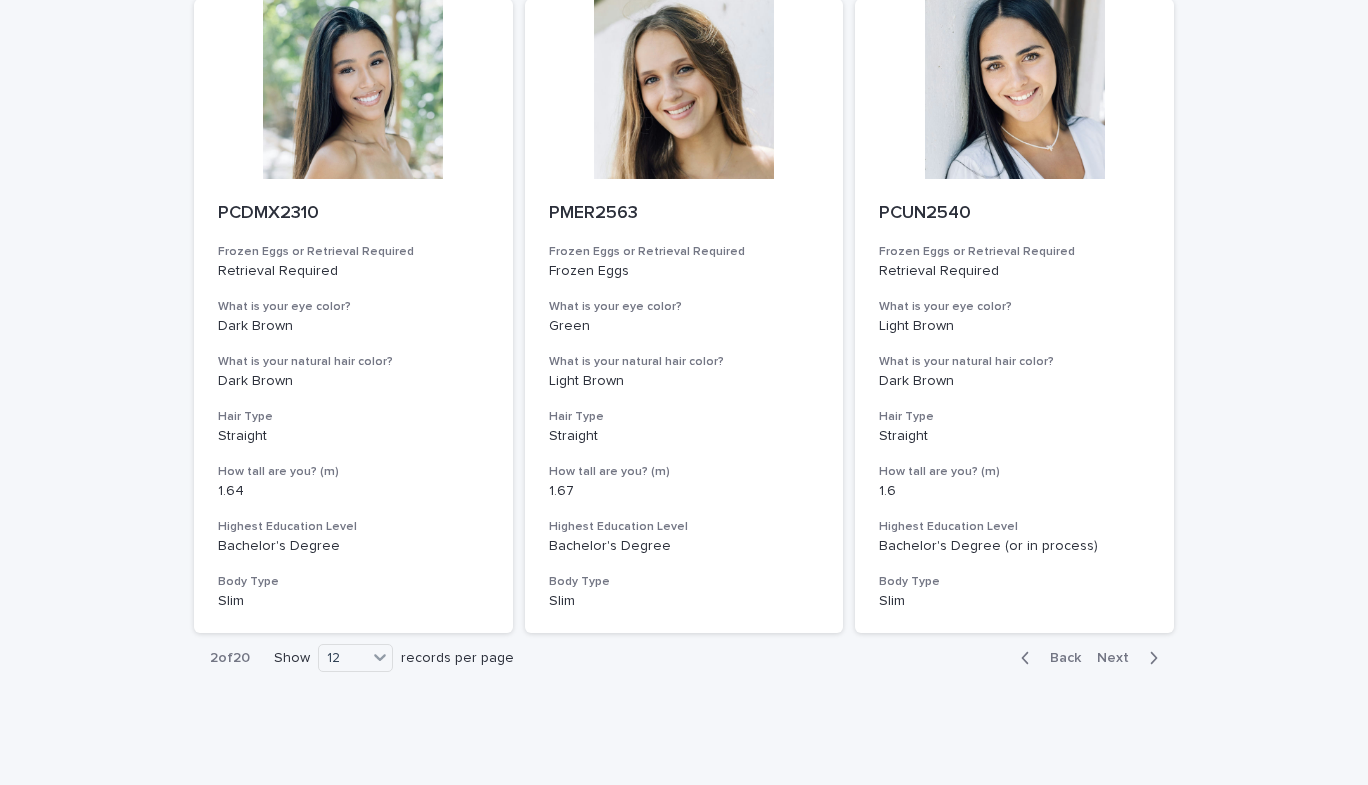 scroll, scrollTop: 2179, scrollLeft: 0, axis: vertical 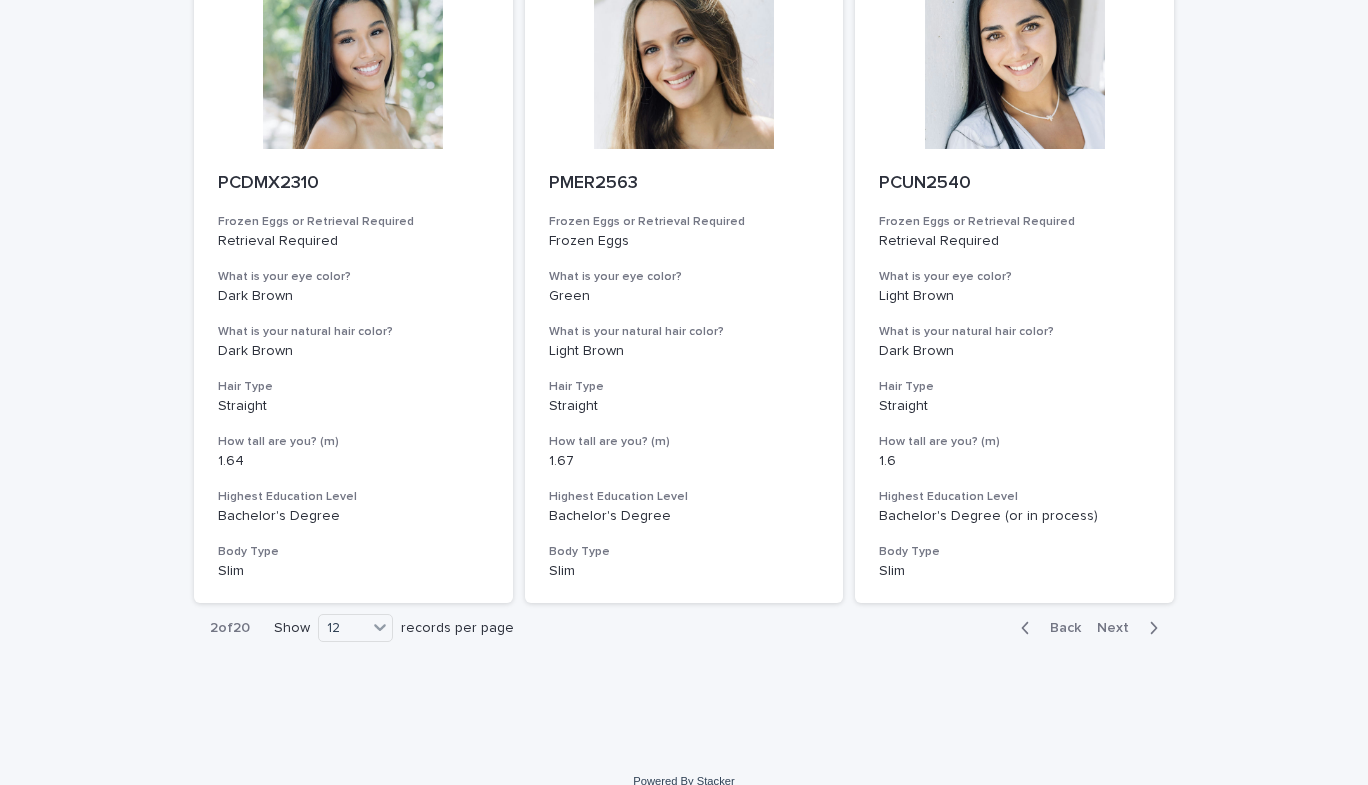 click at bounding box center [1149, 628] 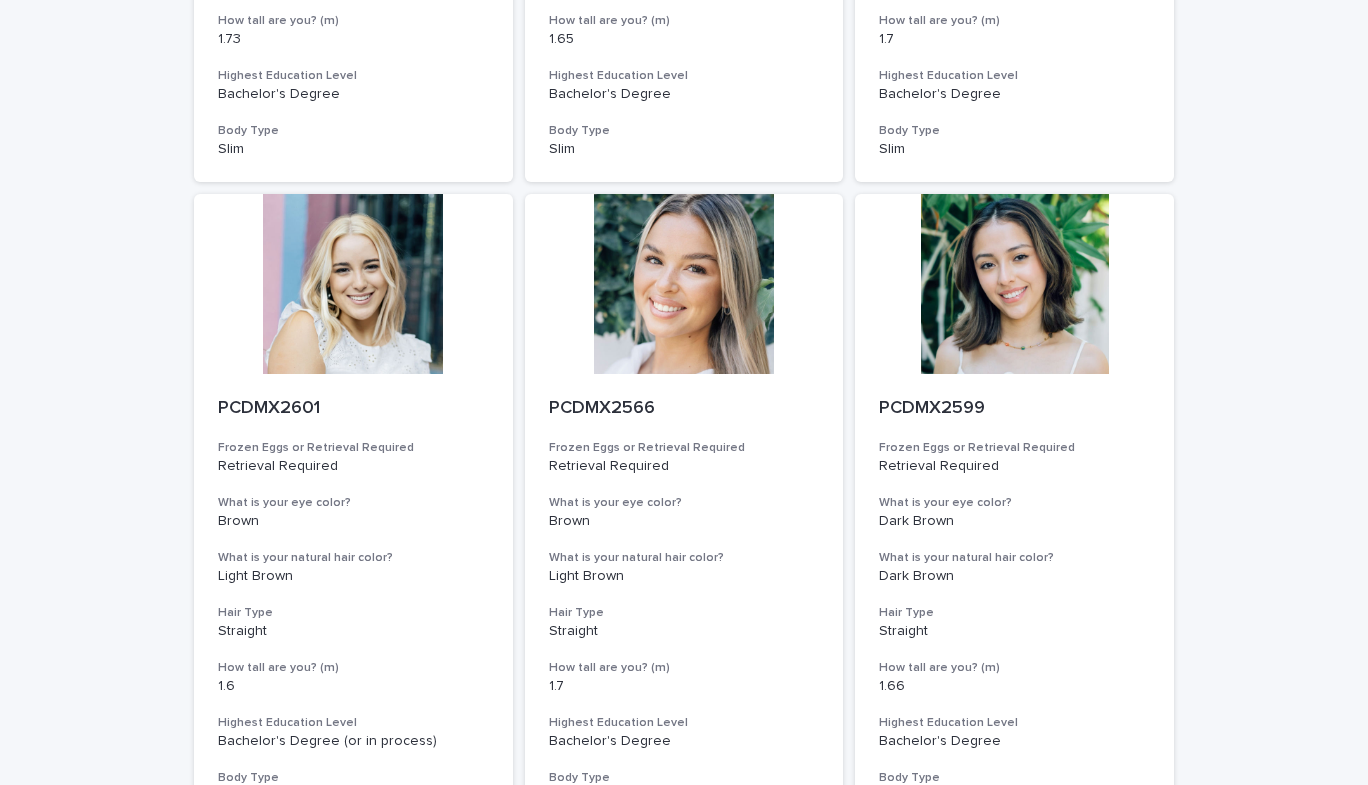 scroll, scrollTop: 2205, scrollLeft: 0, axis: vertical 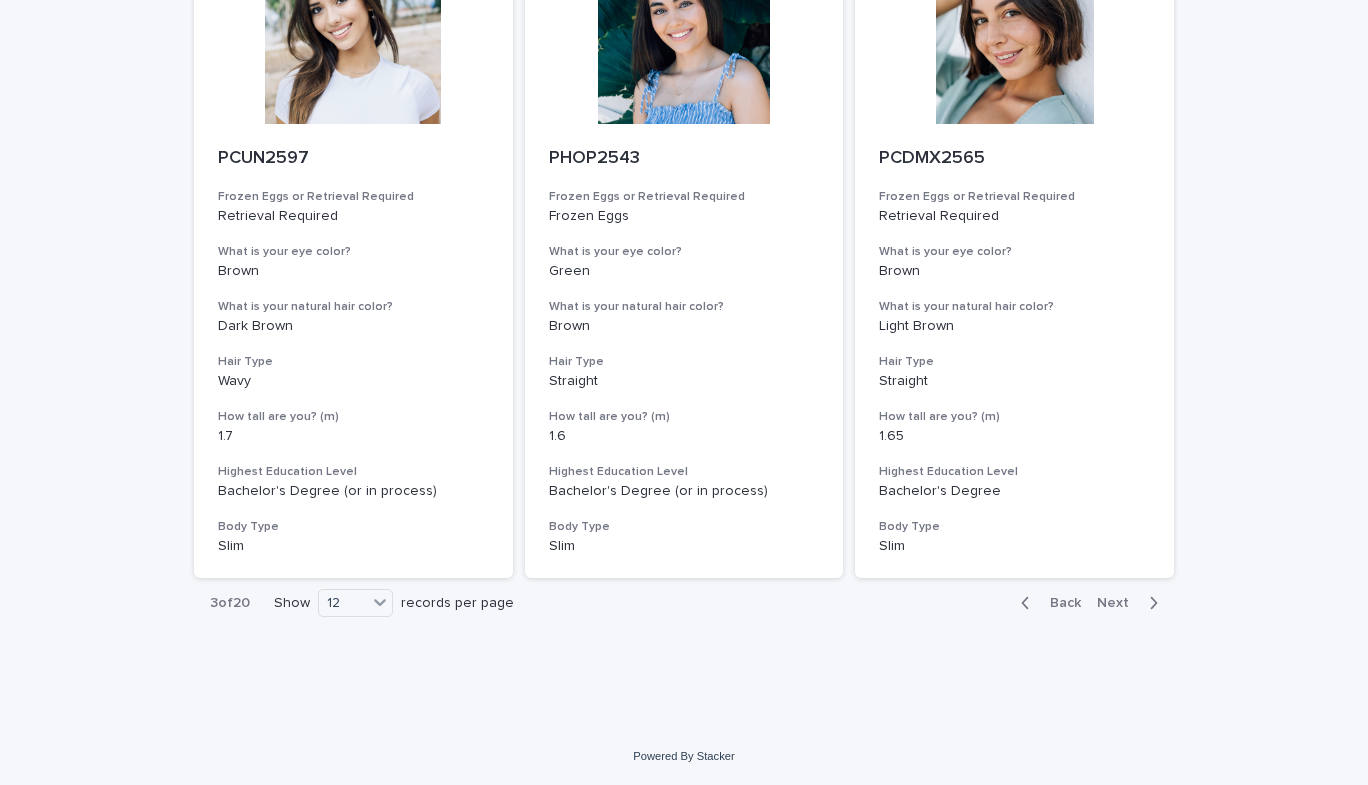 click on "Next" at bounding box center (1119, 603) 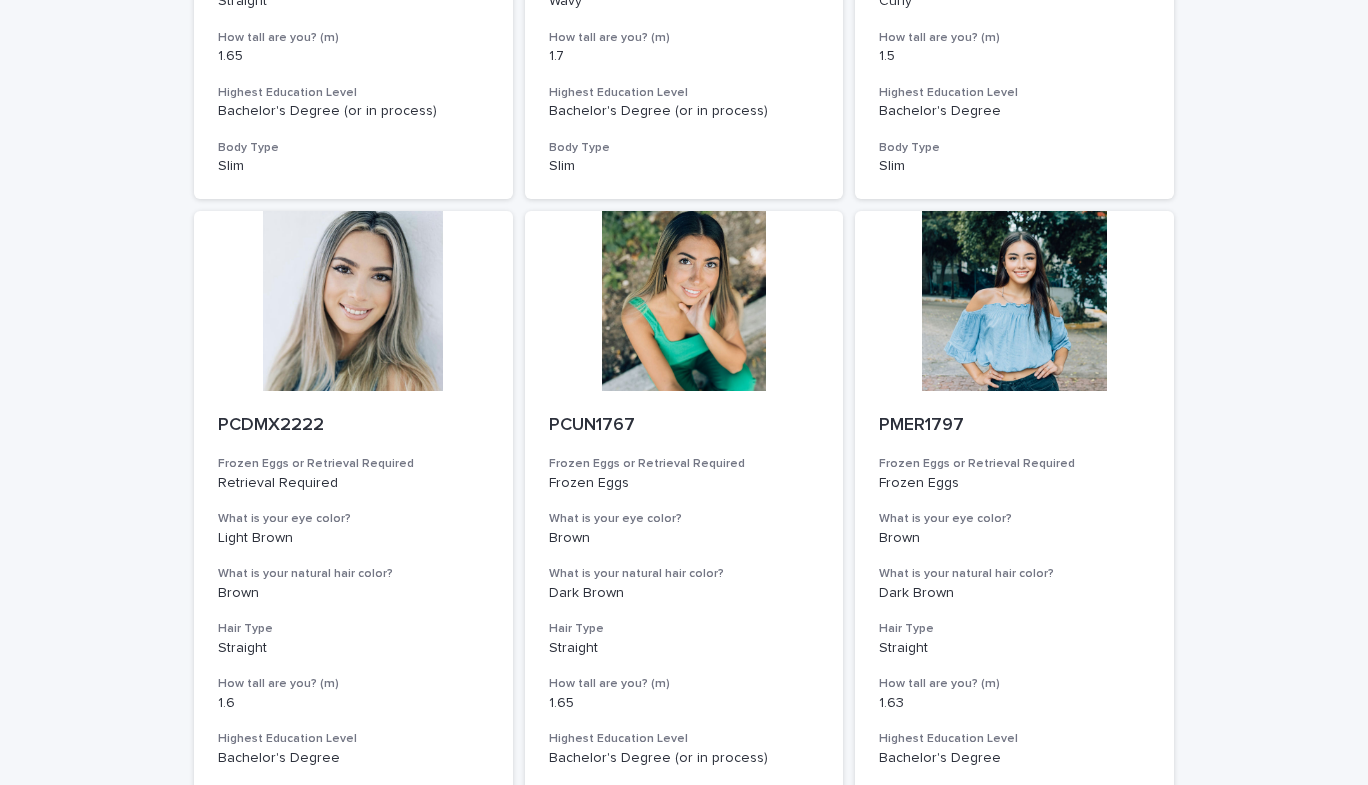 scroll, scrollTop: 2205, scrollLeft: 0, axis: vertical 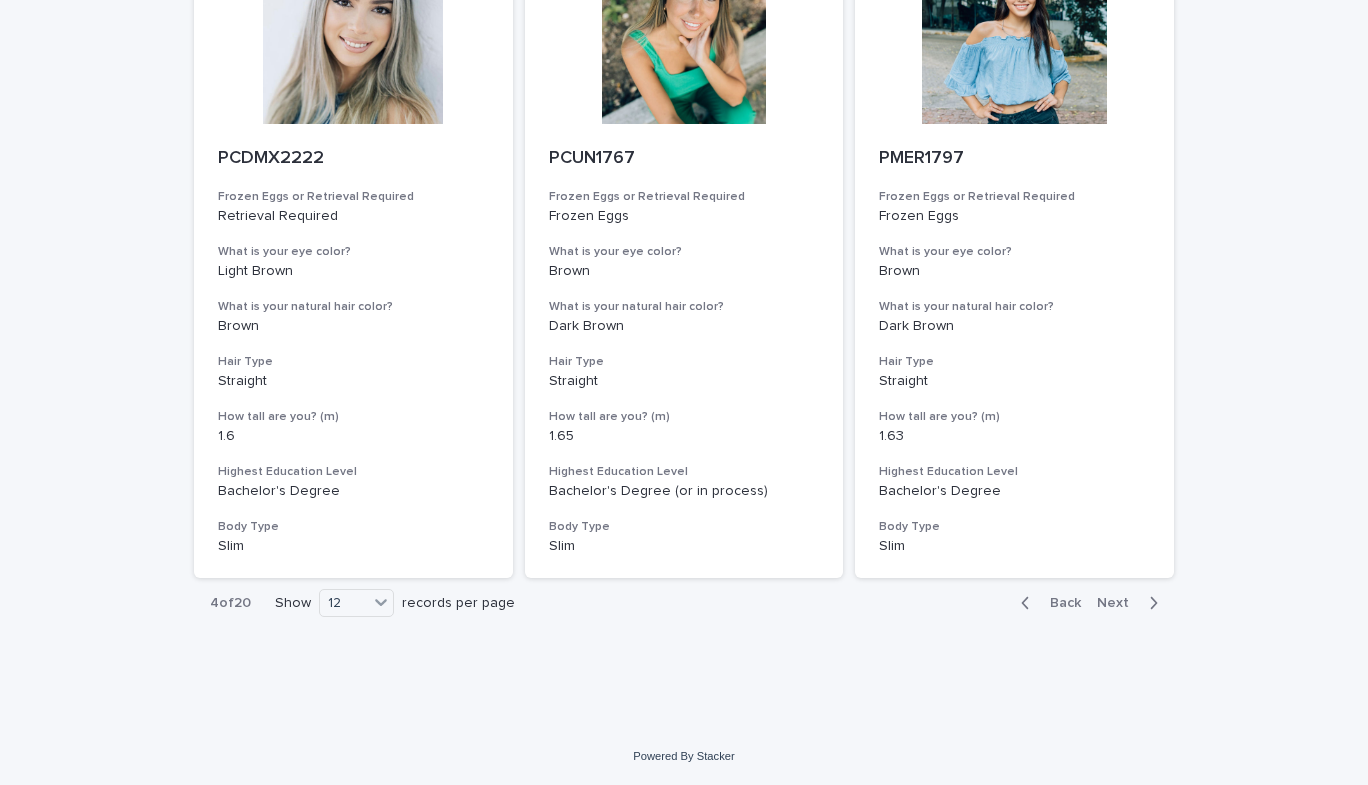 click on "Next" at bounding box center [1119, 603] 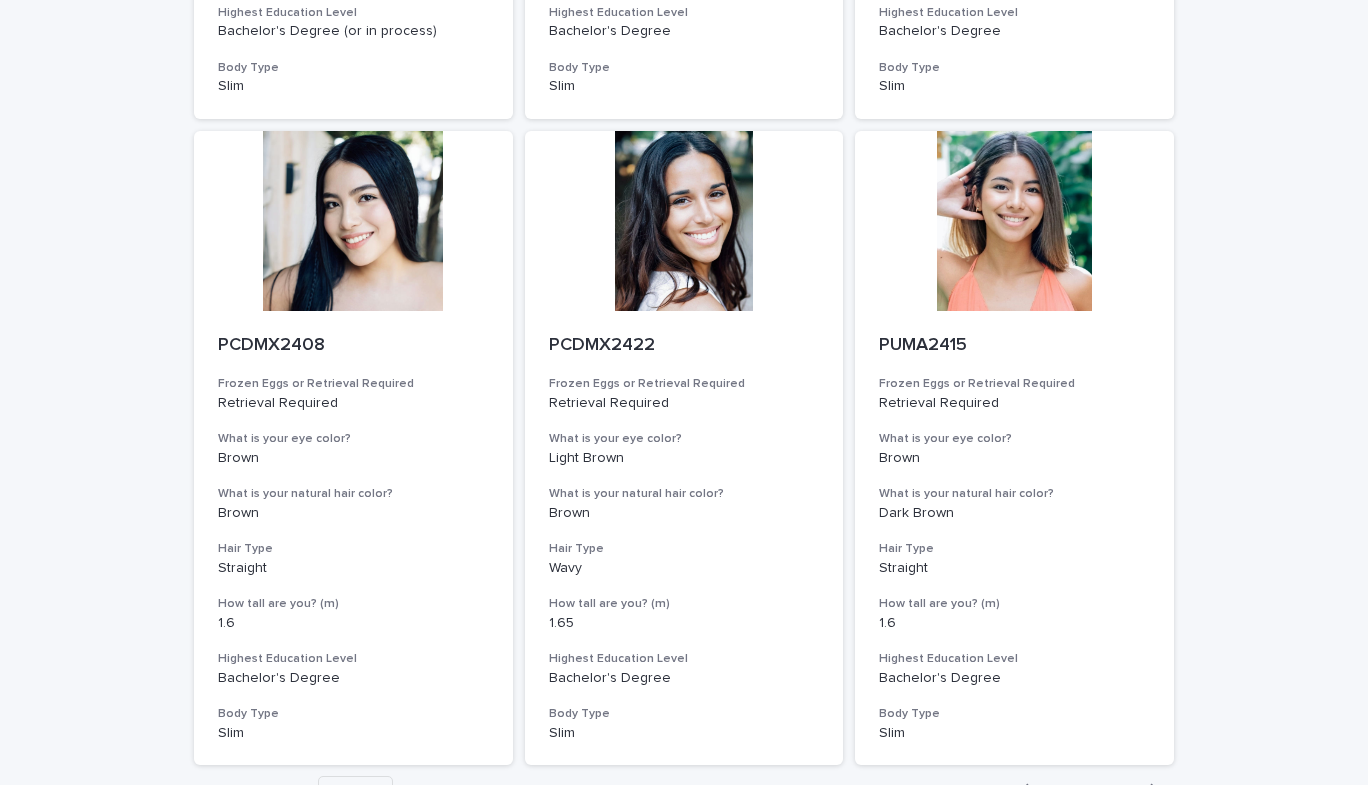 scroll, scrollTop: 2205, scrollLeft: 0, axis: vertical 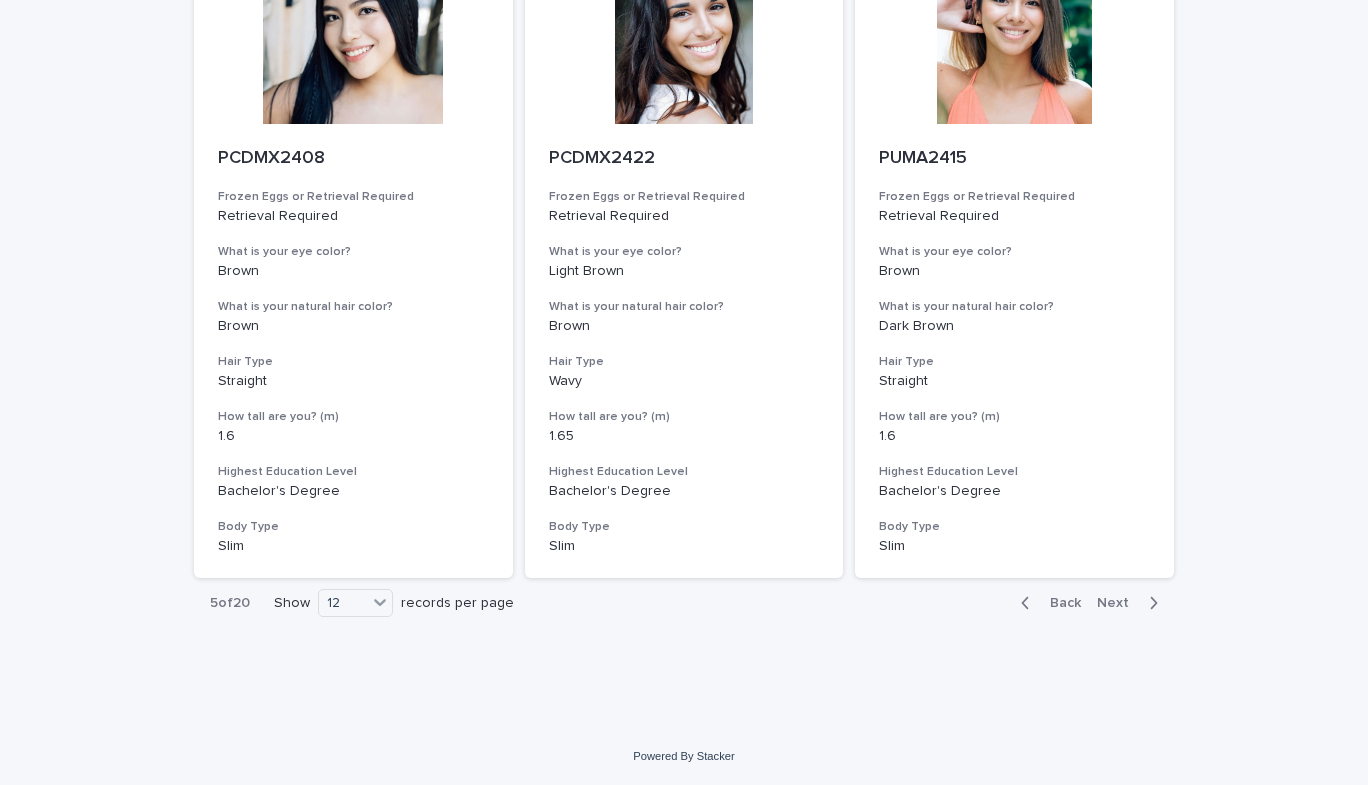 click on "Back" at bounding box center [1059, 603] 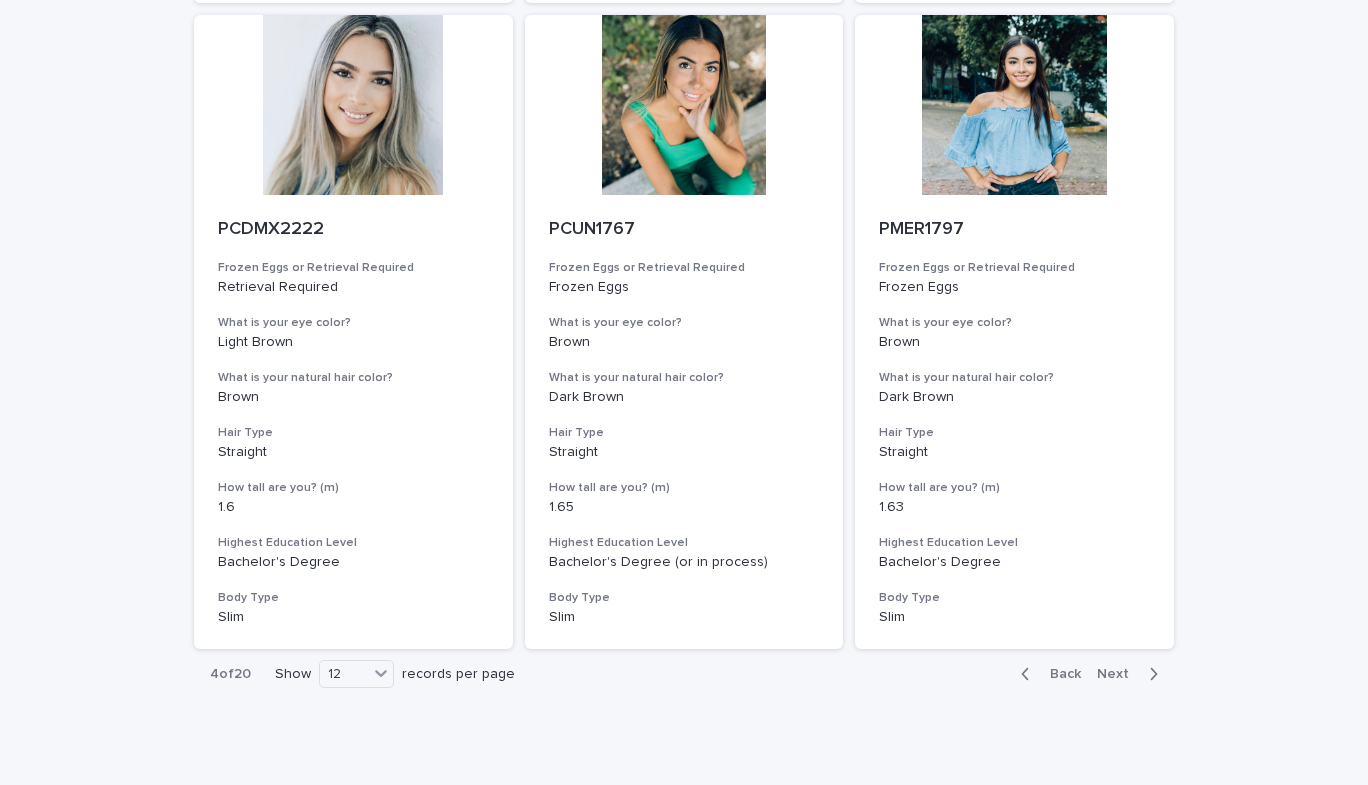 scroll, scrollTop: 2205, scrollLeft: 0, axis: vertical 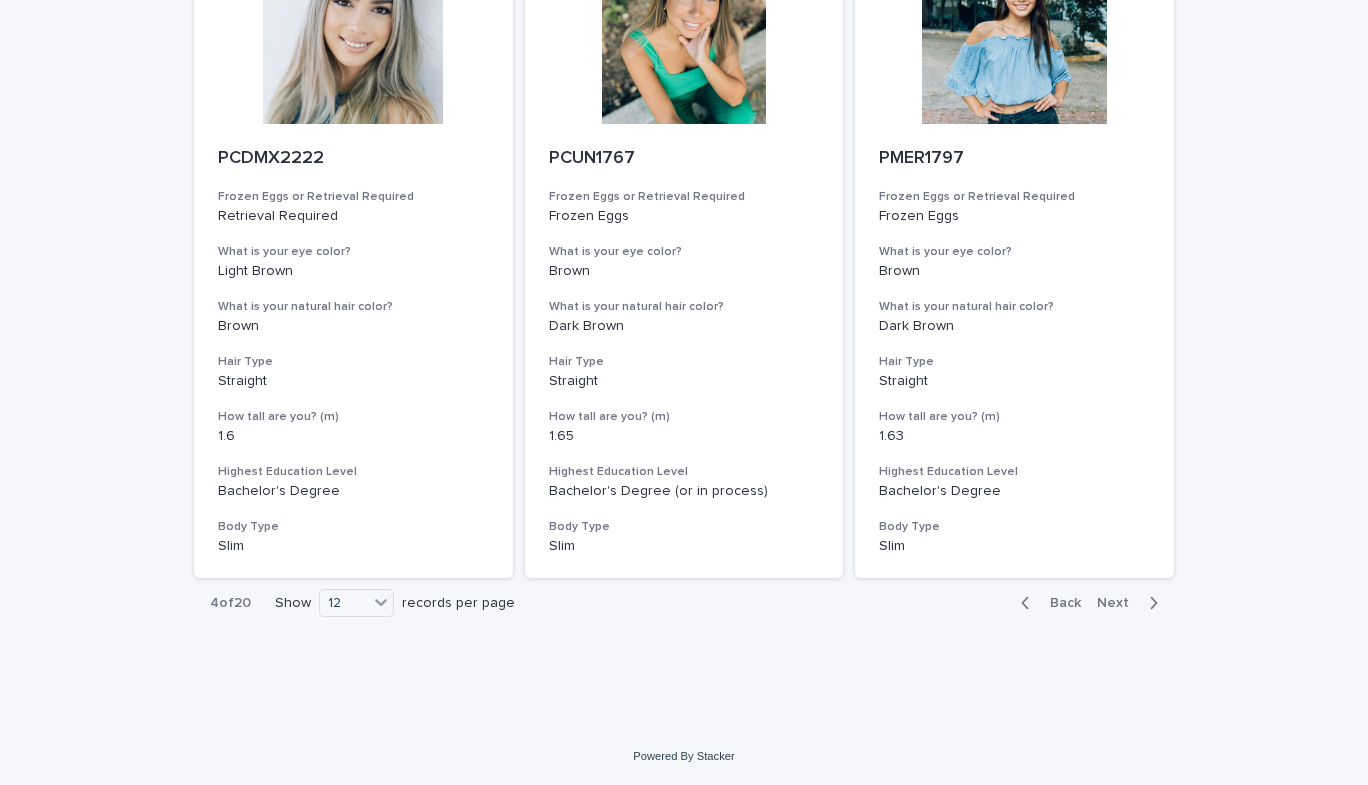 click on "Next" at bounding box center (1119, 603) 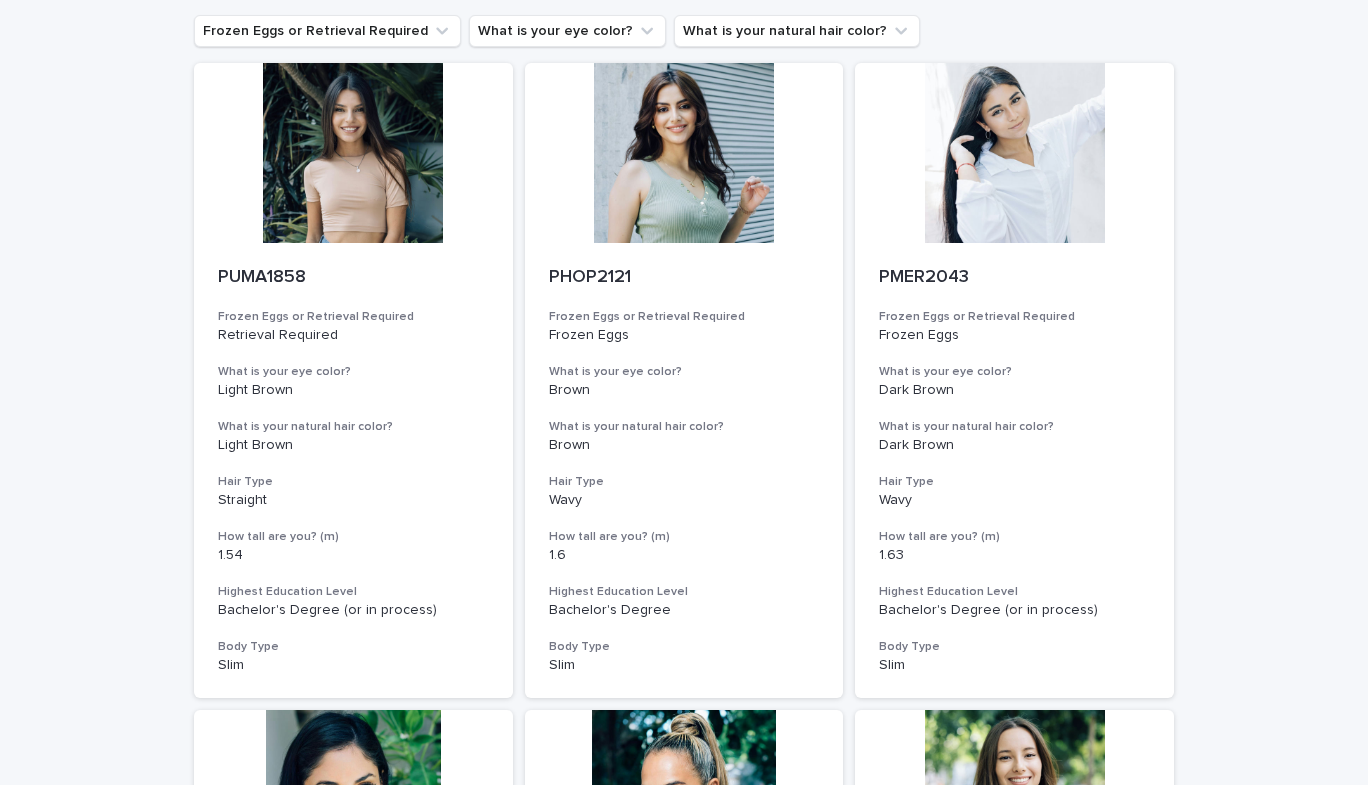 scroll, scrollTop: 141, scrollLeft: 0, axis: vertical 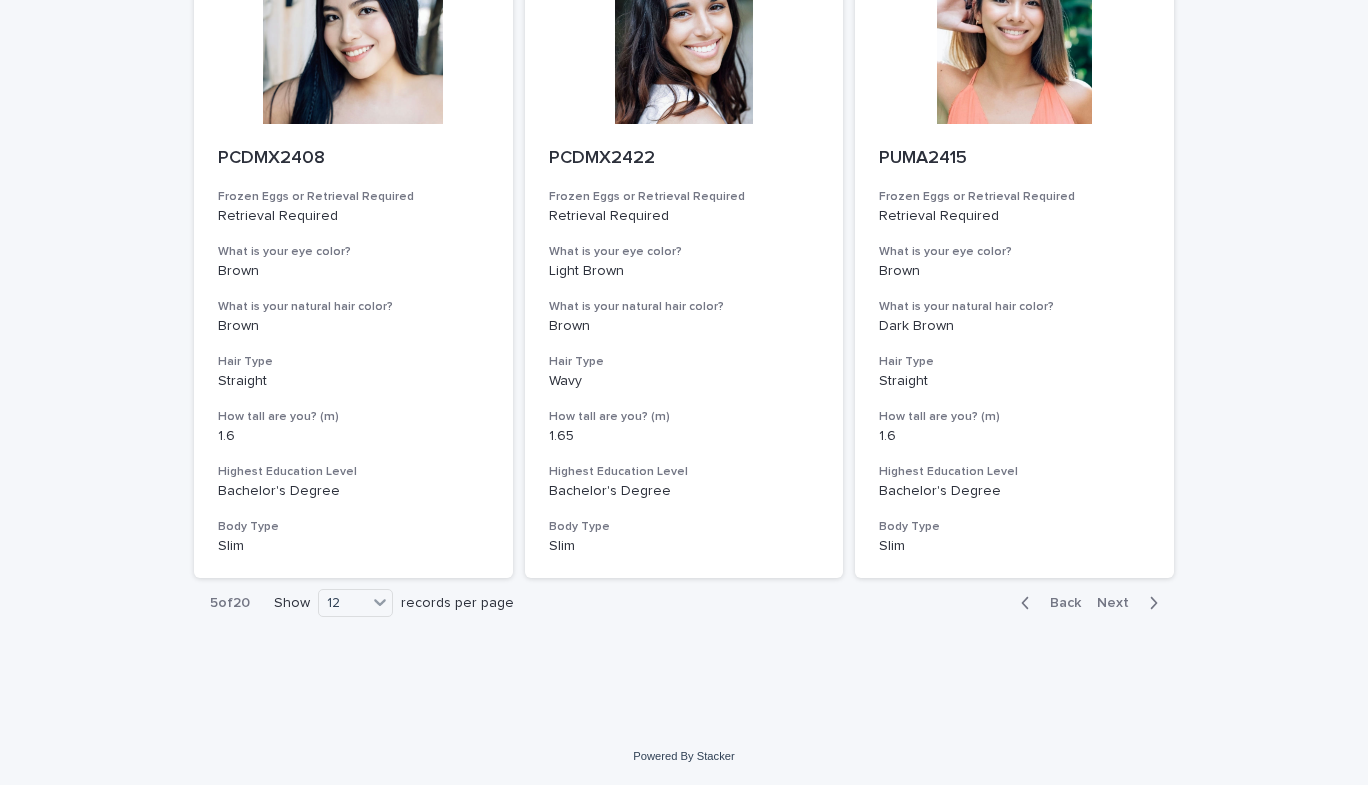 click on "Next" at bounding box center [1119, 603] 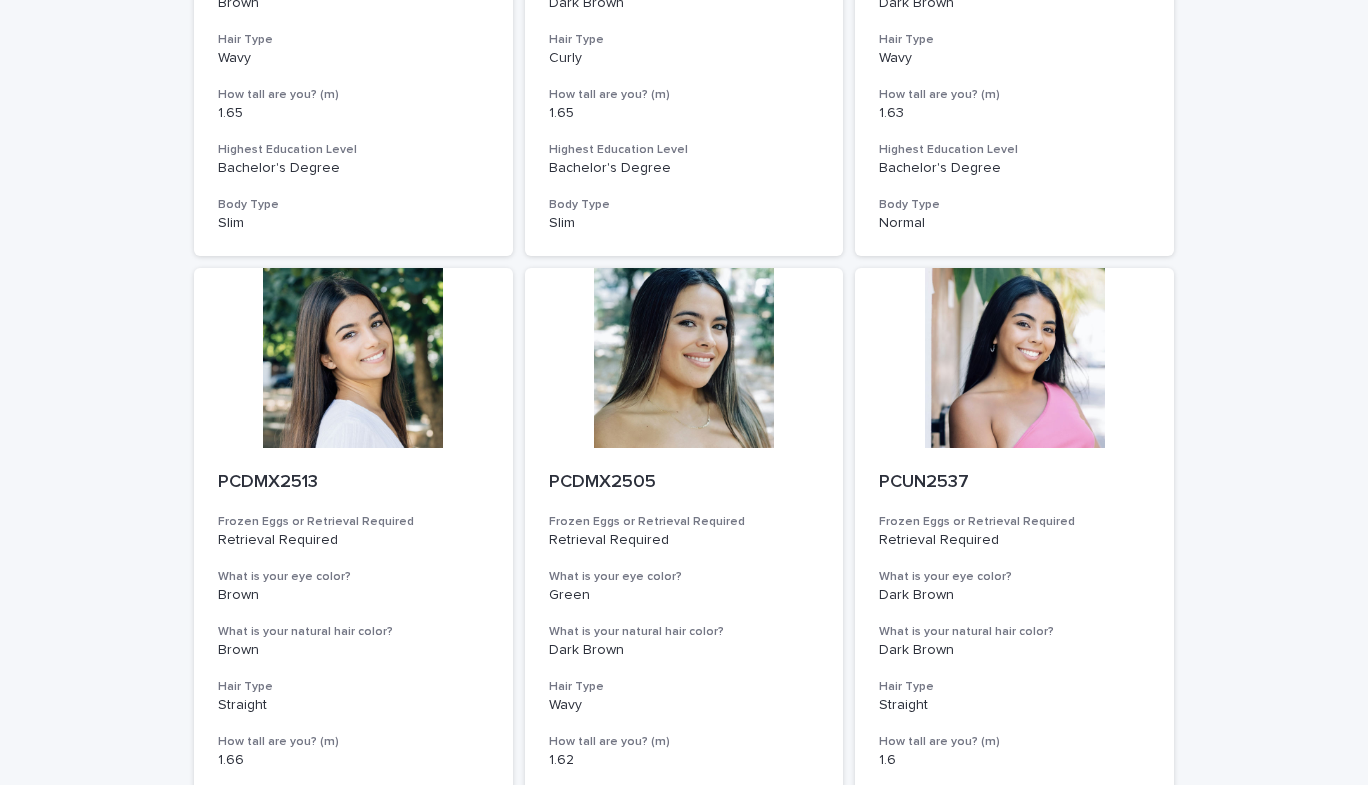 scroll, scrollTop: 2205, scrollLeft: 0, axis: vertical 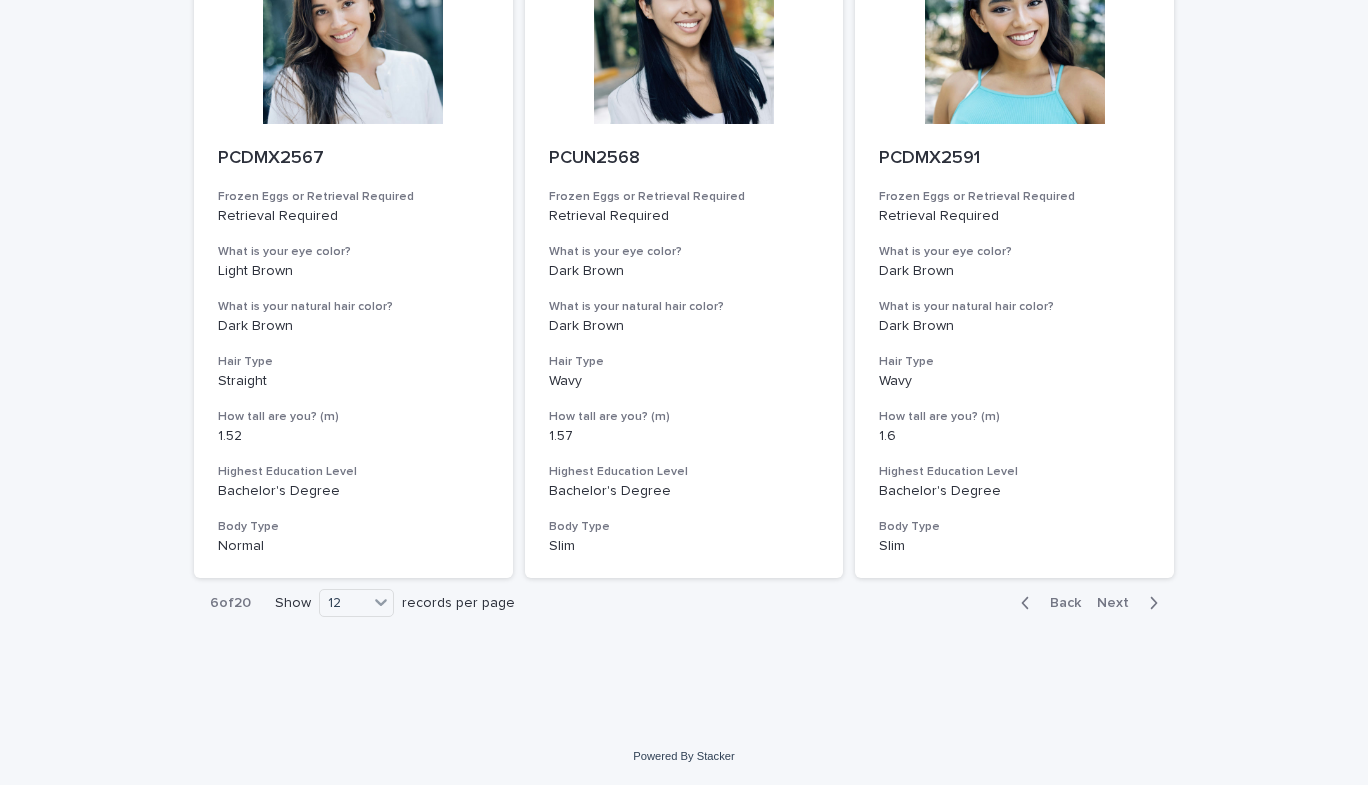 click on "Next" at bounding box center (1119, 603) 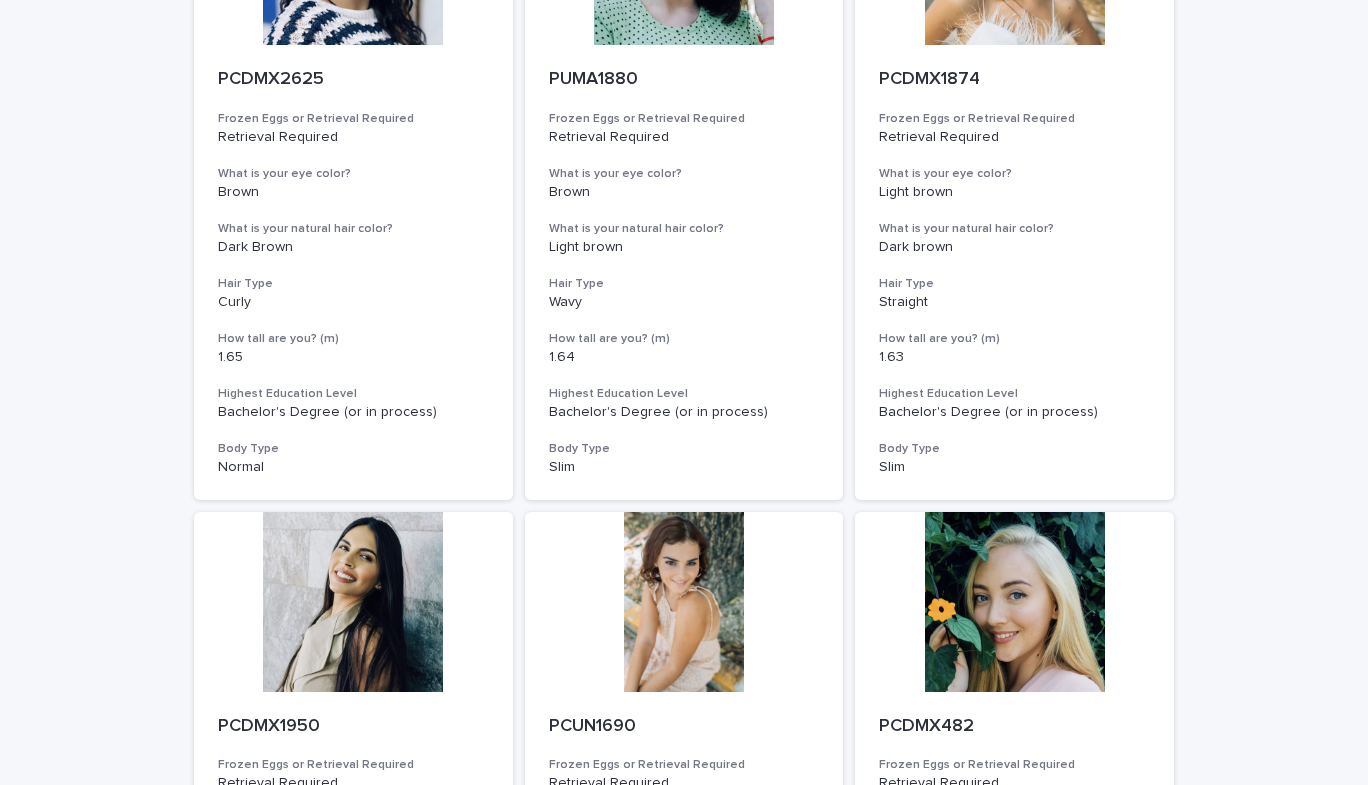 scroll, scrollTop: 137, scrollLeft: 0, axis: vertical 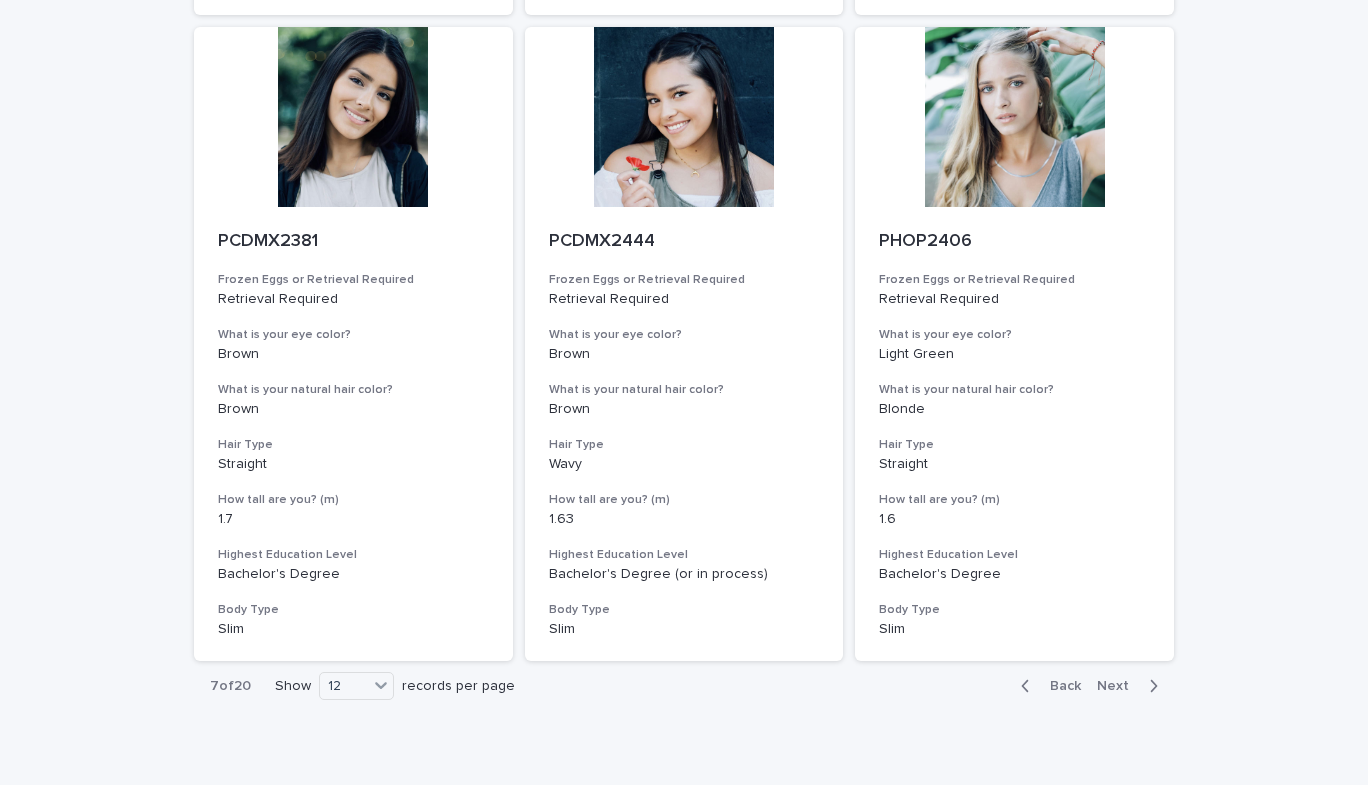 click on "Next" at bounding box center [1119, 686] 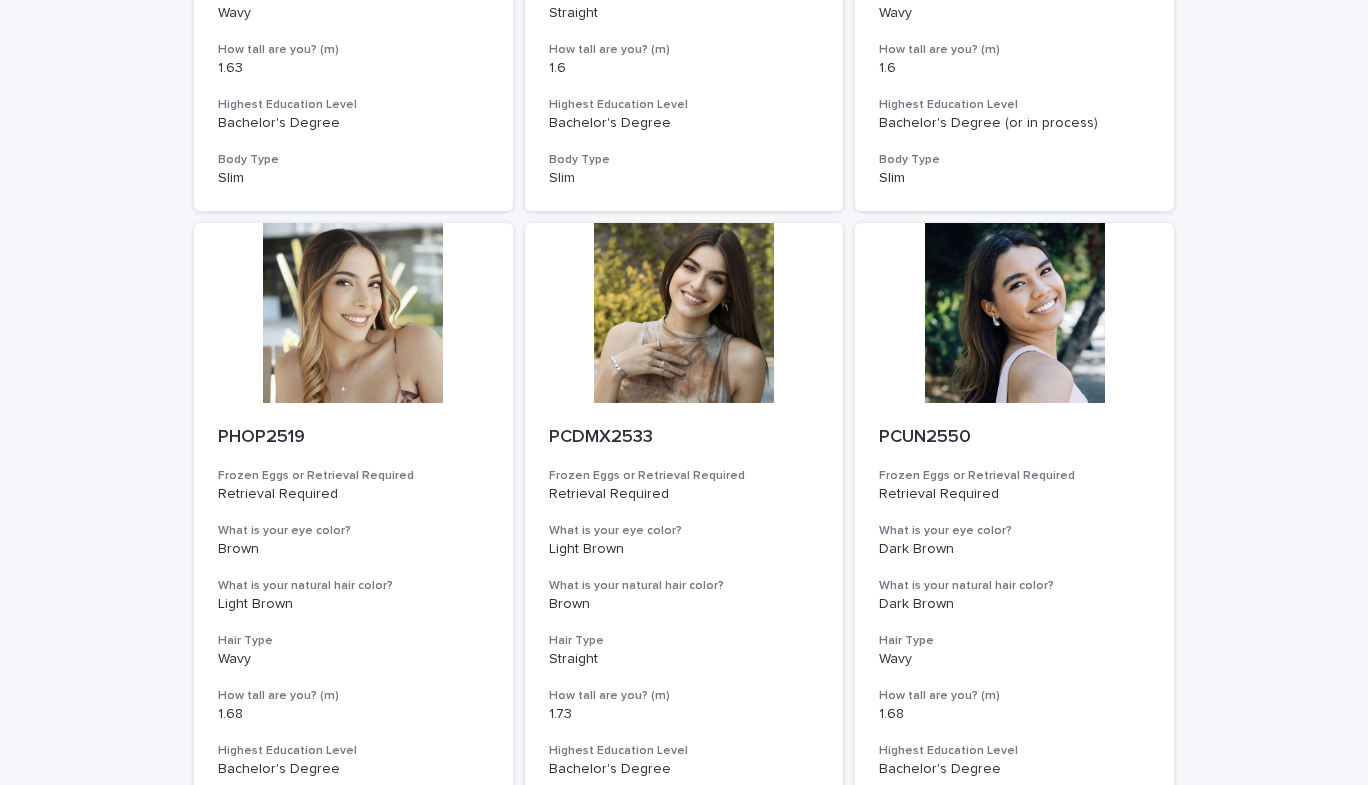 scroll, scrollTop: 628, scrollLeft: 0, axis: vertical 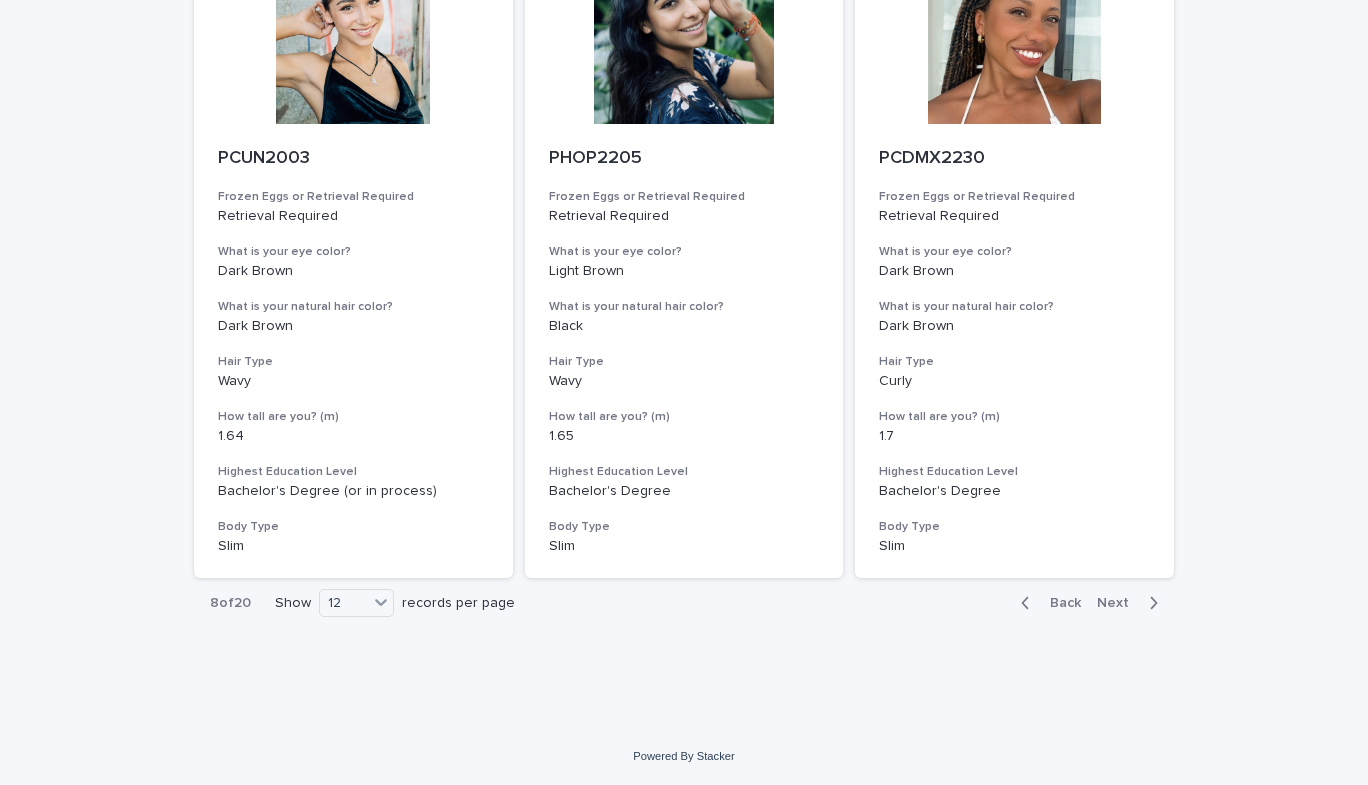 click on "Next" at bounding box center [1119, 603] 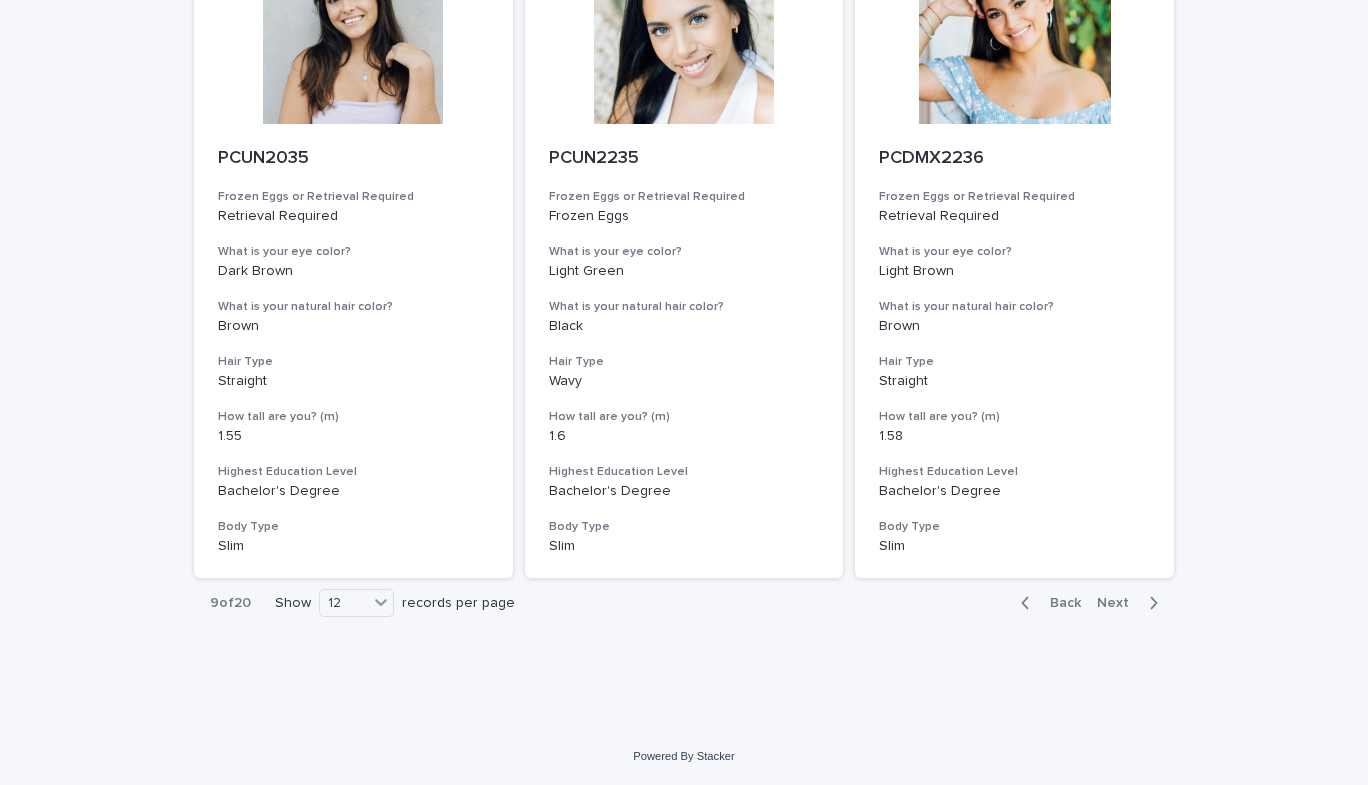 click on "Next" at bounding box center (1119, 603) 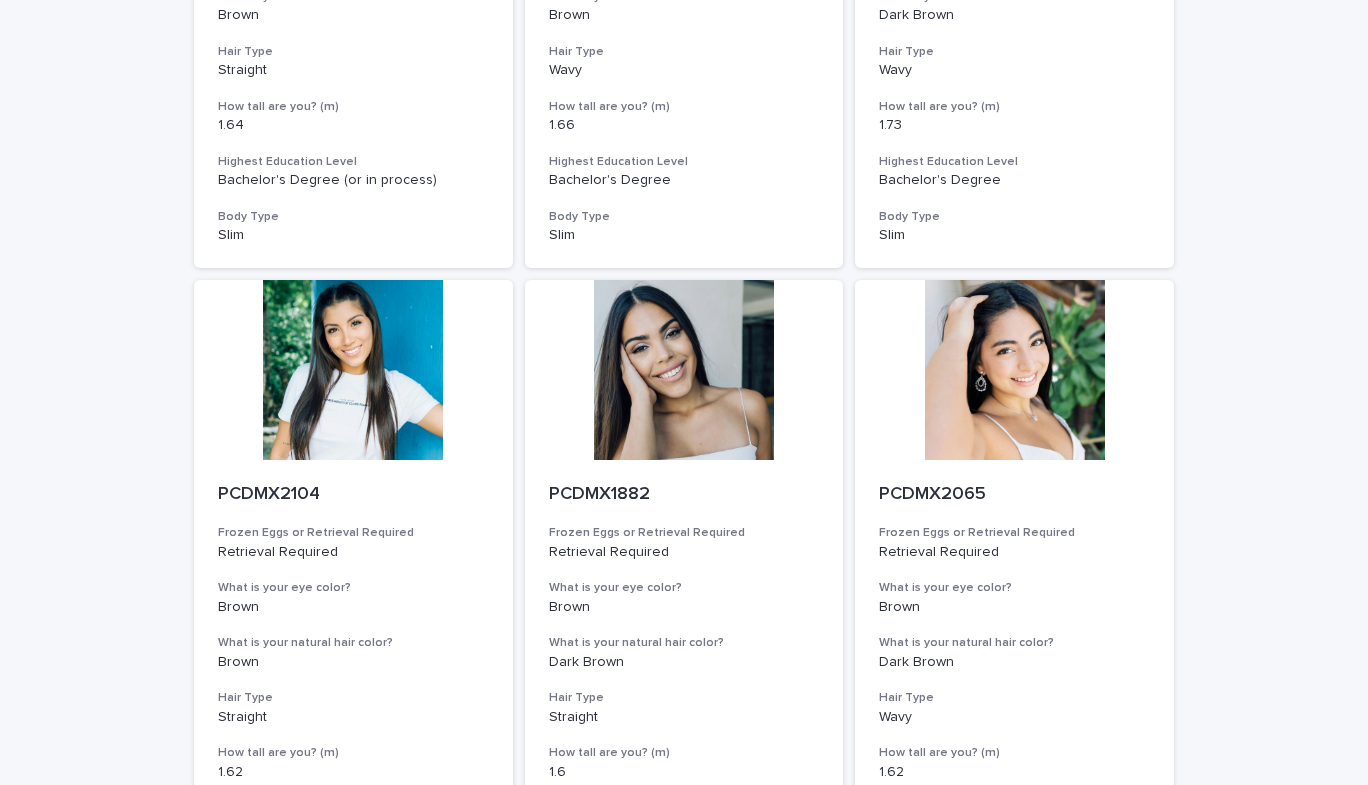 scroll, scrollTop: 2205, scrollLeft: 0, axis: vertical 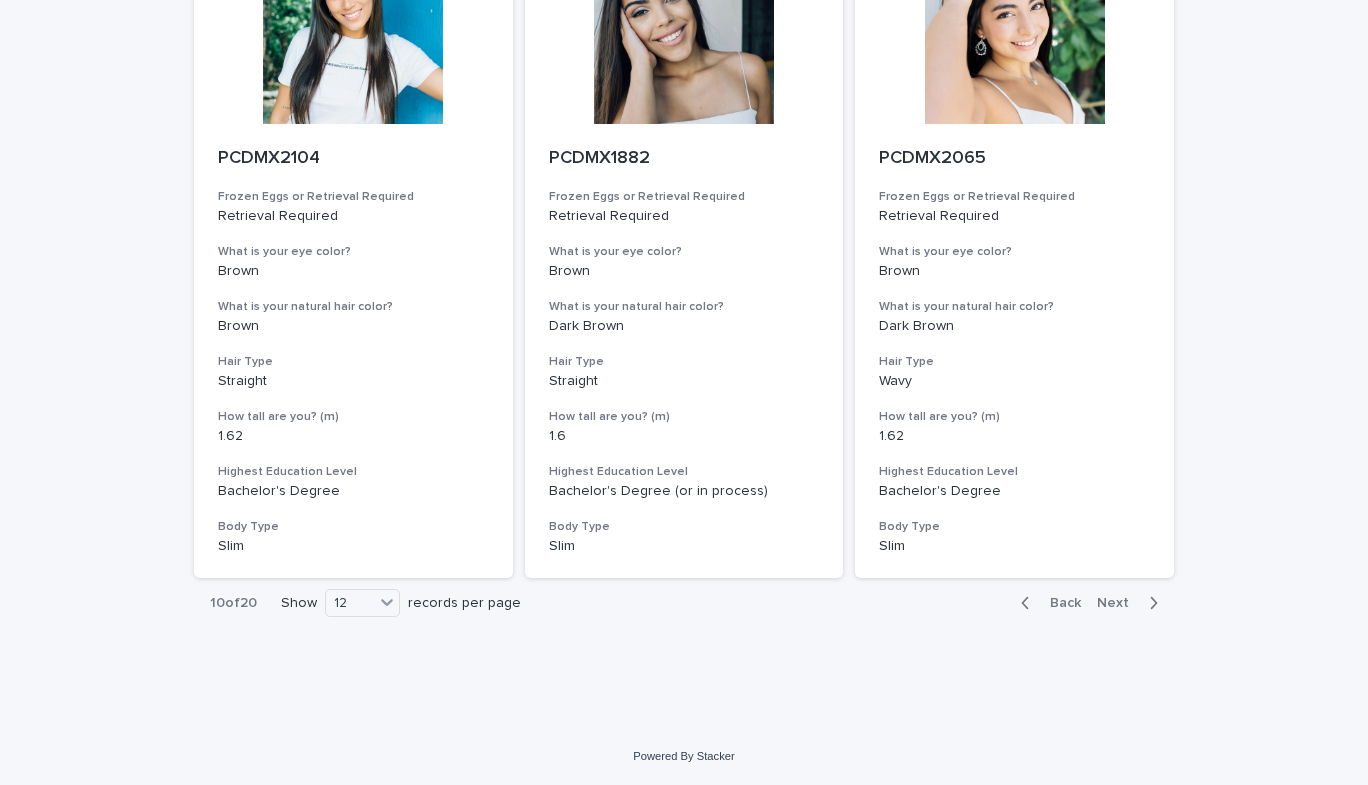 click on "Next" at bounding box center (1119, 603) 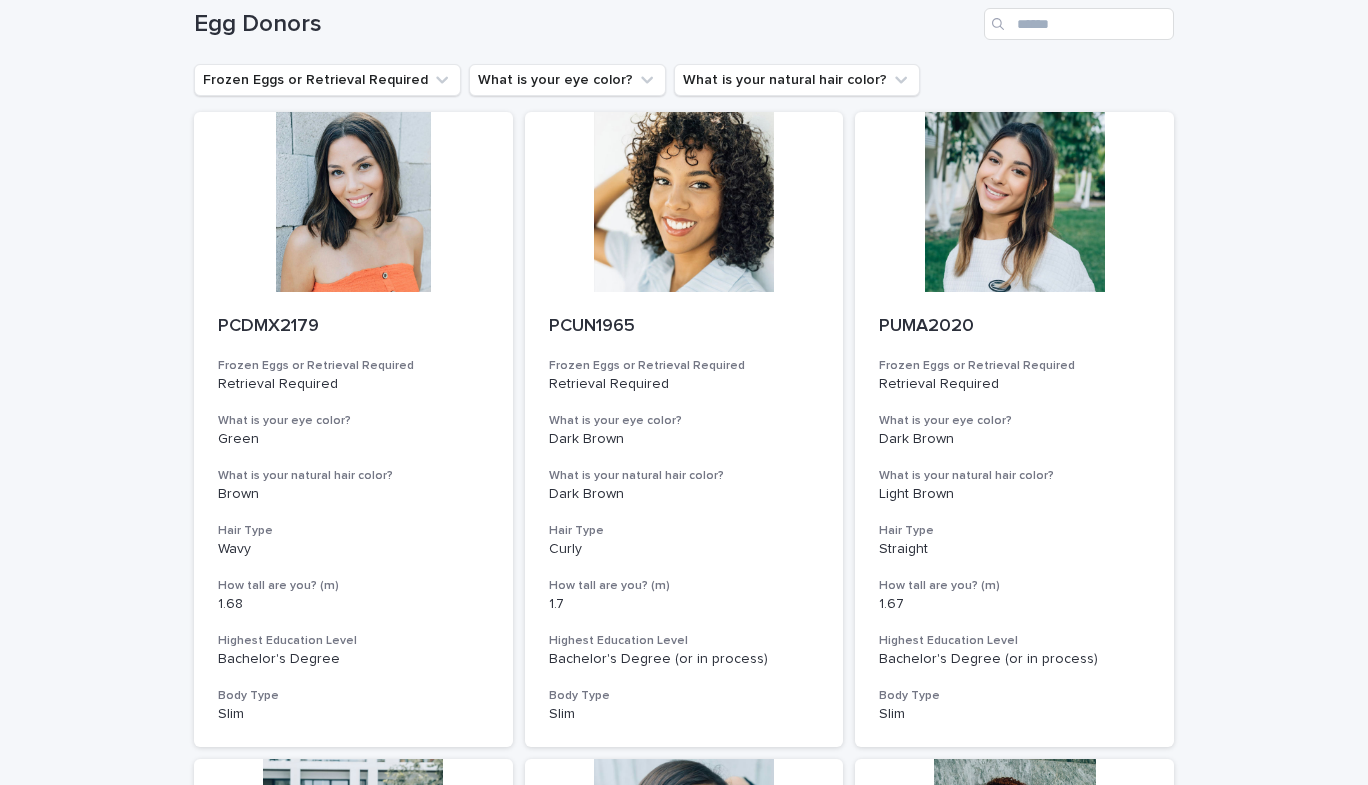 scroll, scrollTop: 104, scrollLeft: 0, axis: vertical 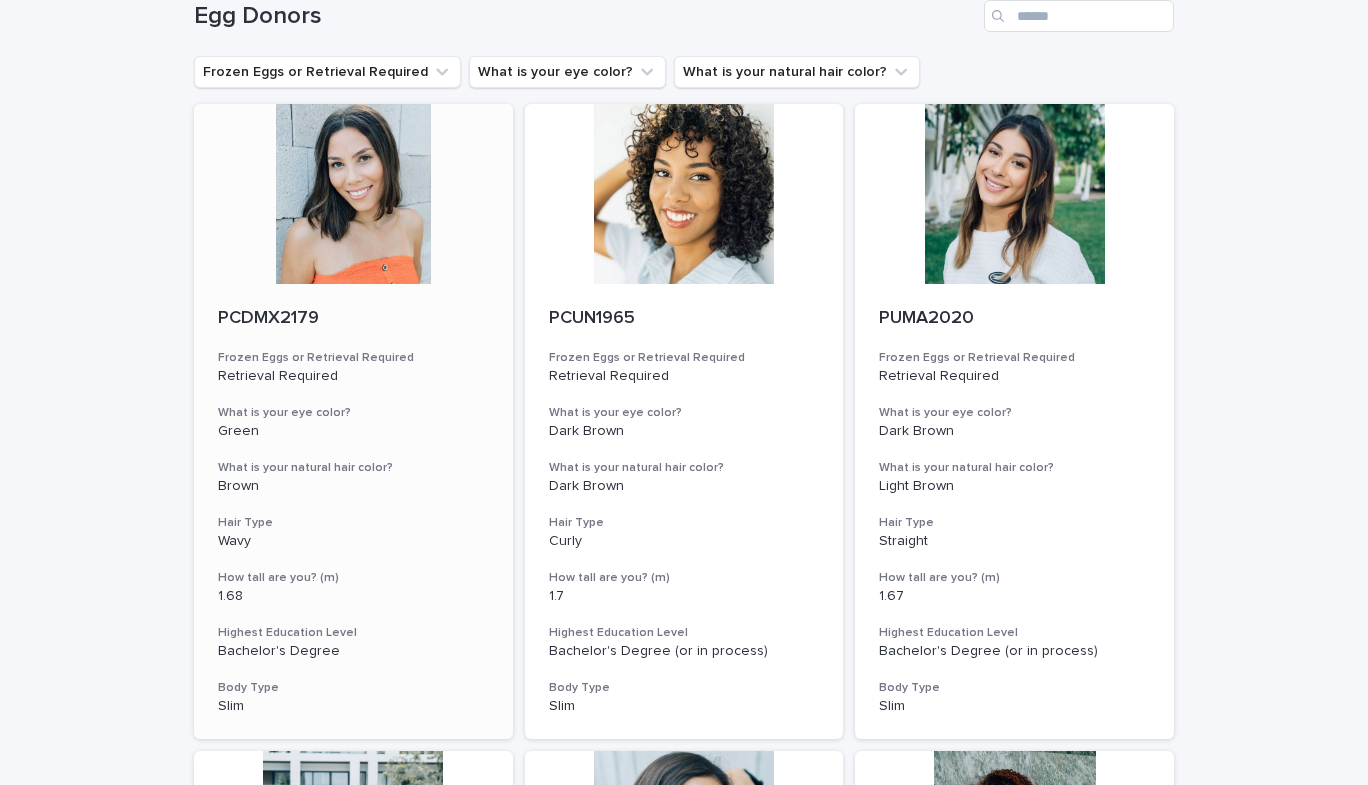 click at bounding box center (353, 194) 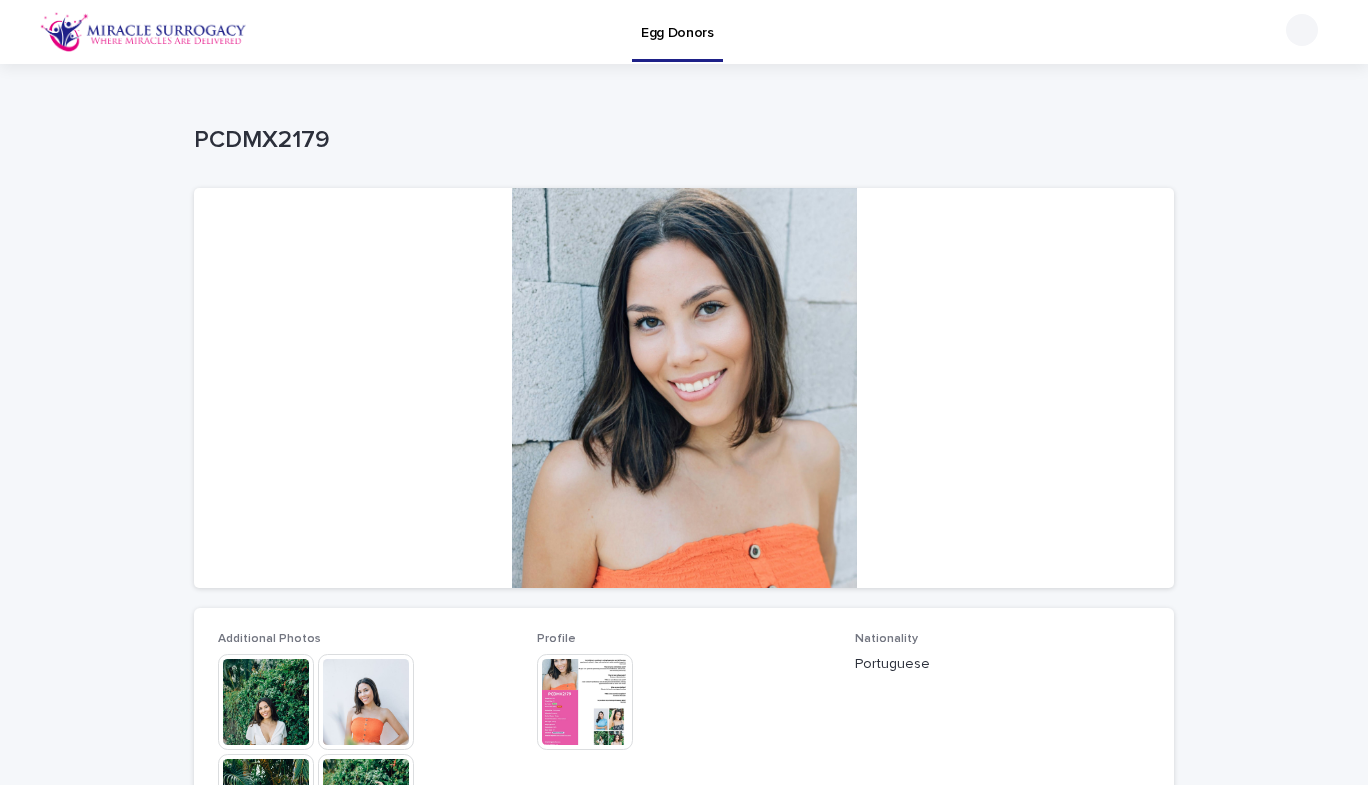 click at bounding box center [266, 702] 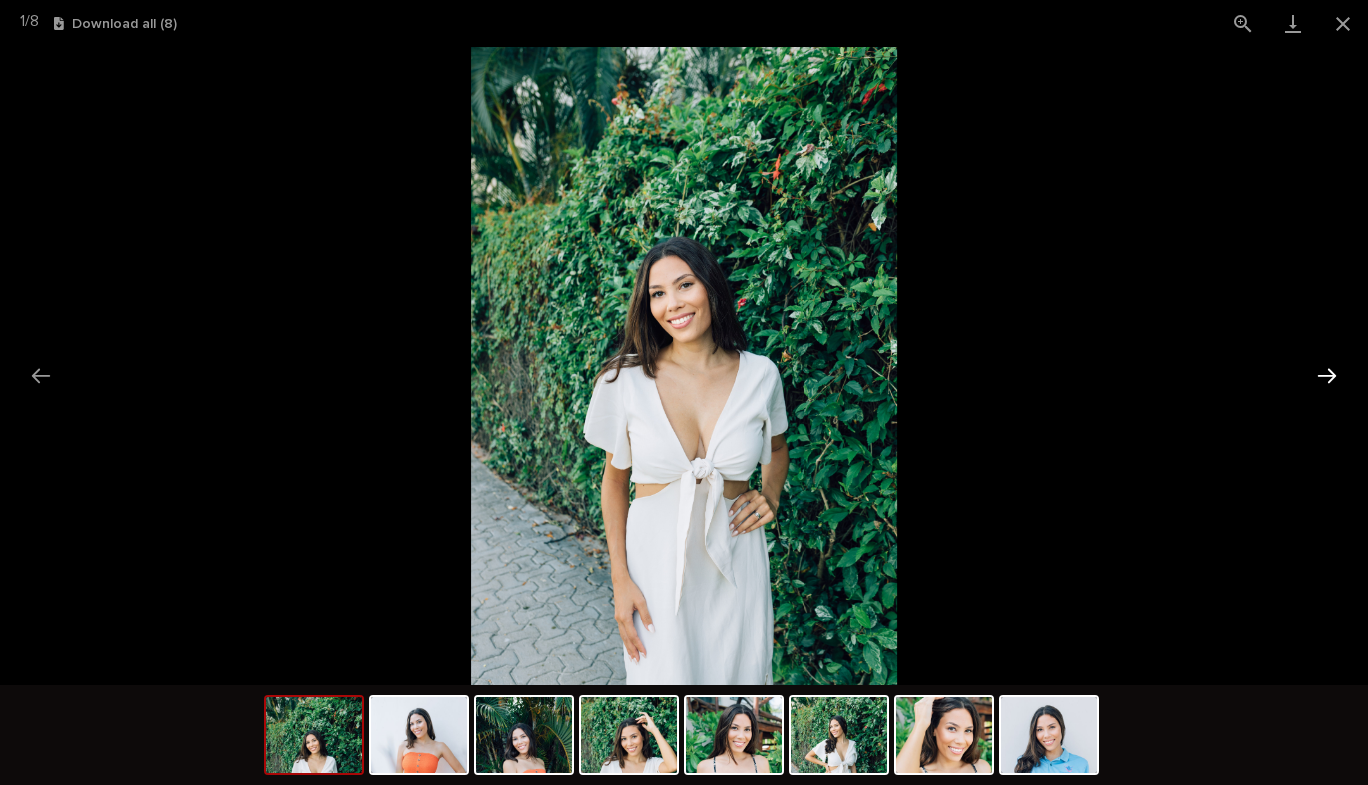 click at bounding box center (1327, 375) 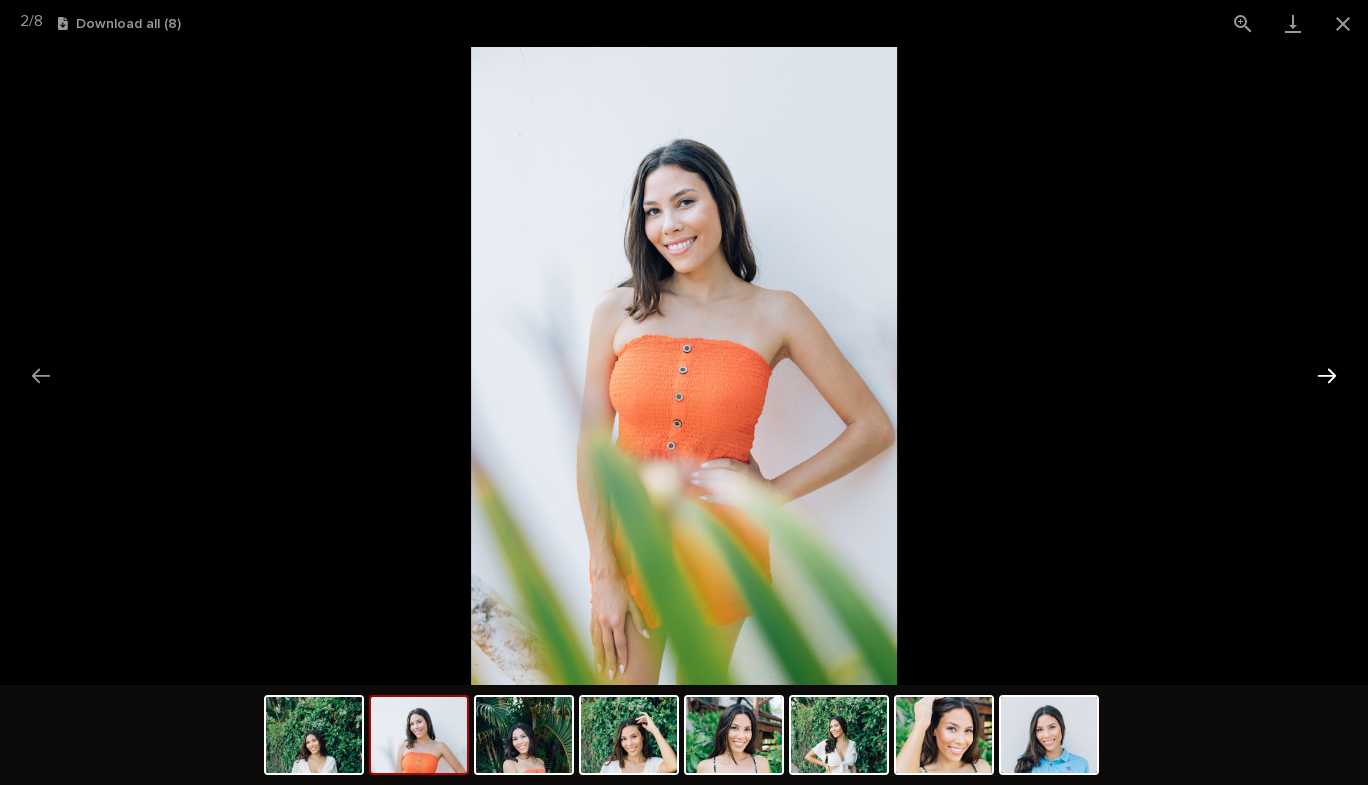 click at bounding box center [1327, 375] 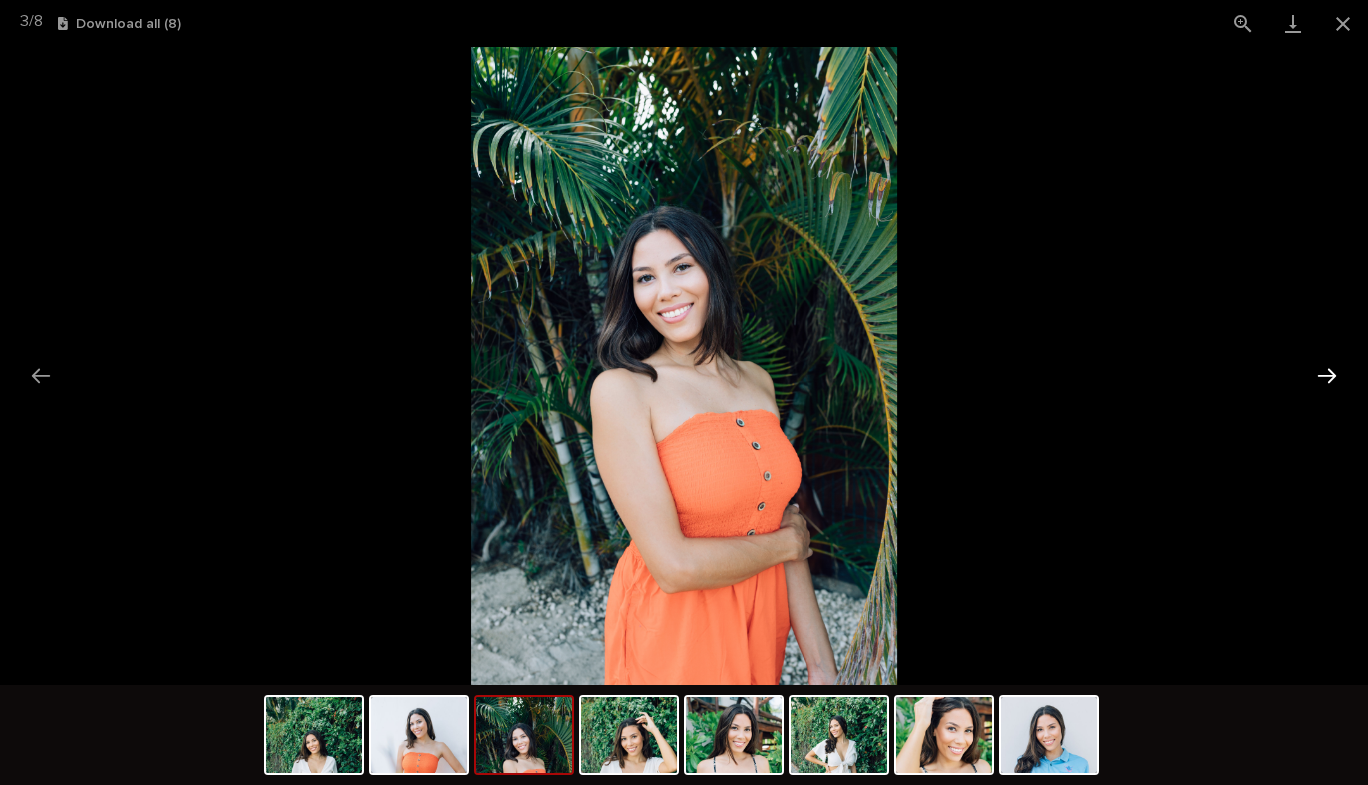 click at bounding box center [1327, 375] 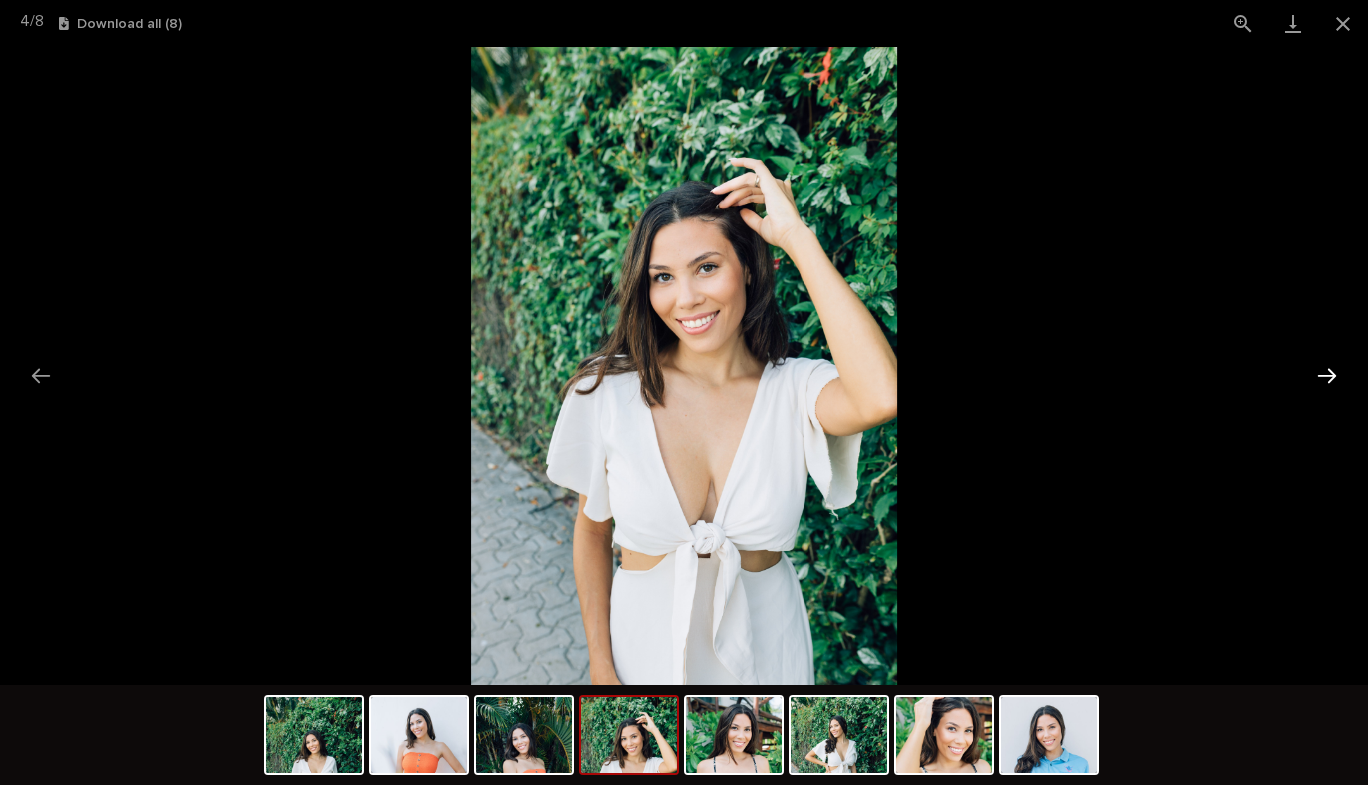 click at bounding box center [1327, 375] 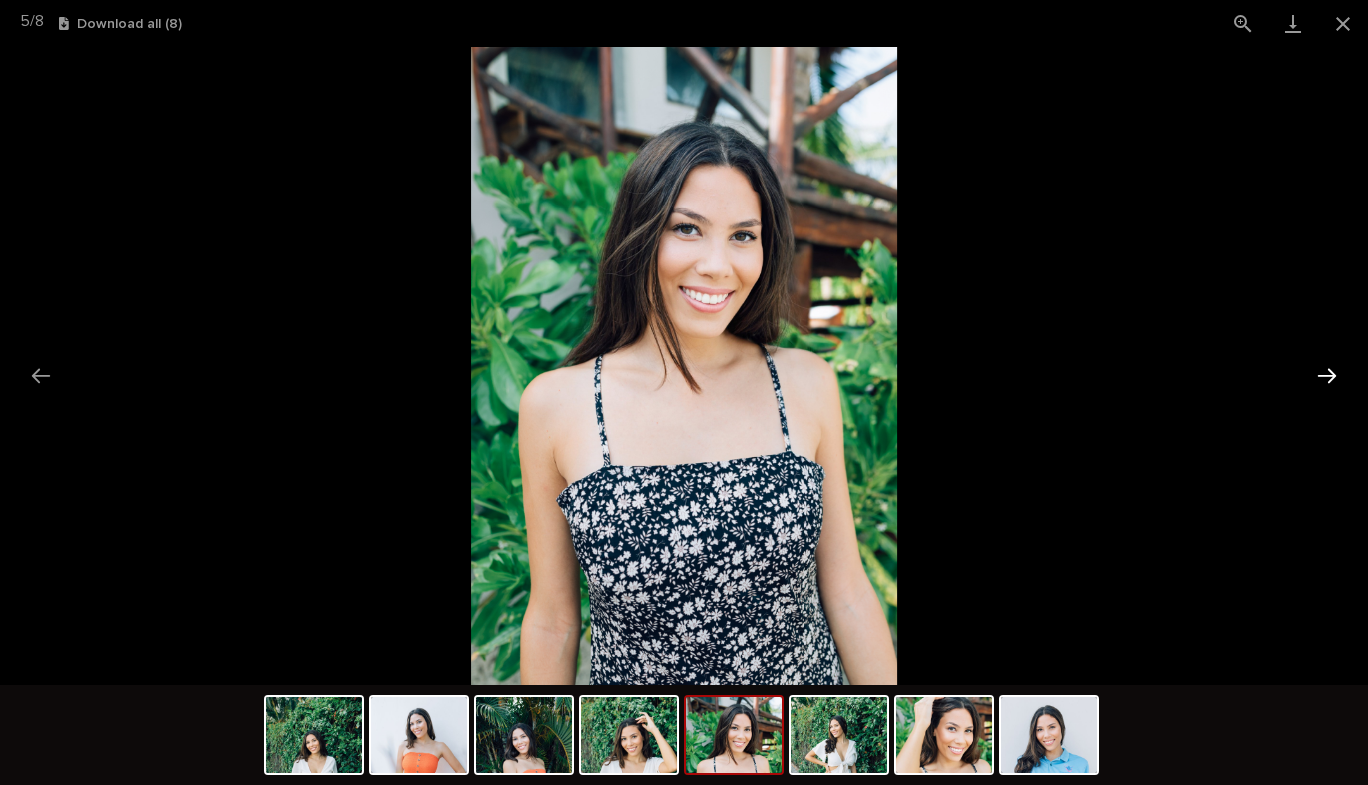 click at bounding box center (1327, 375) 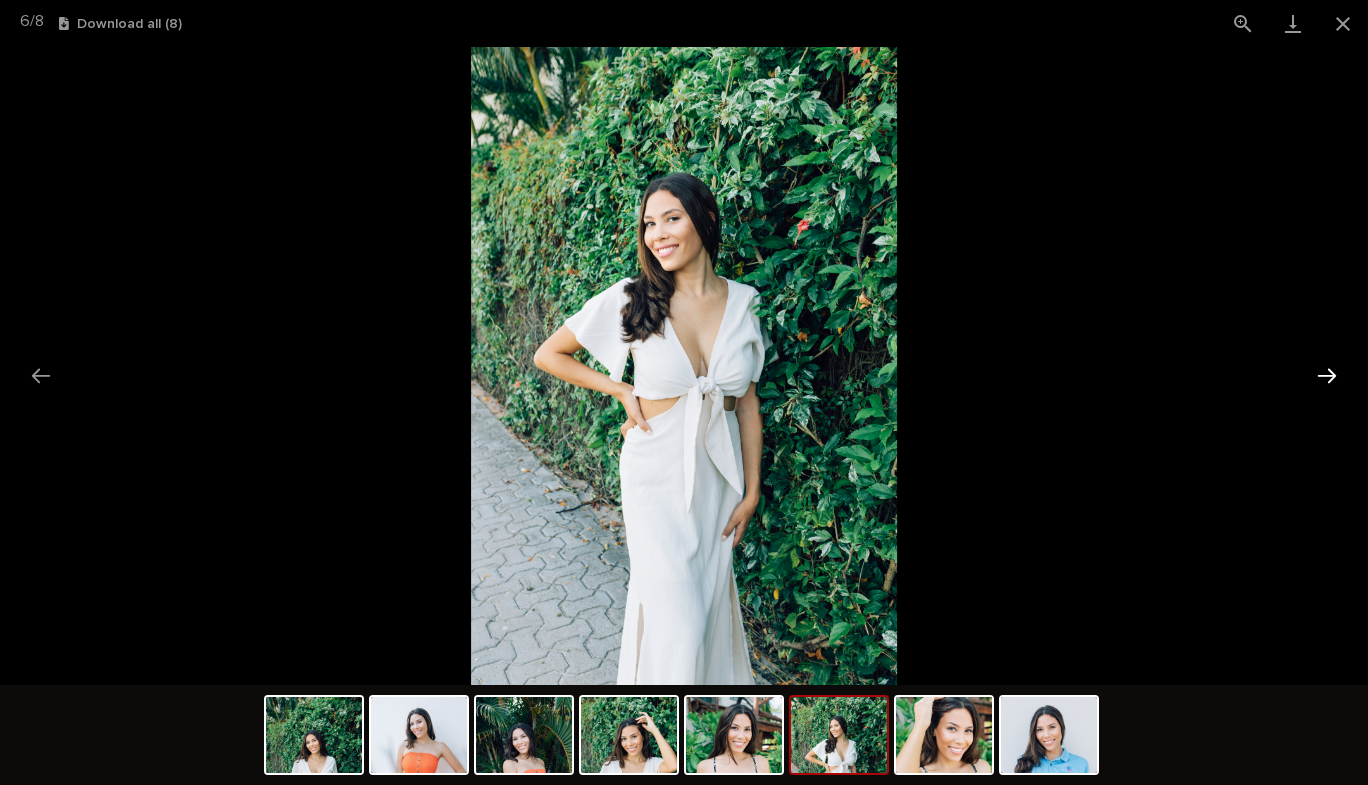 click at bounding box center (1327, 375) 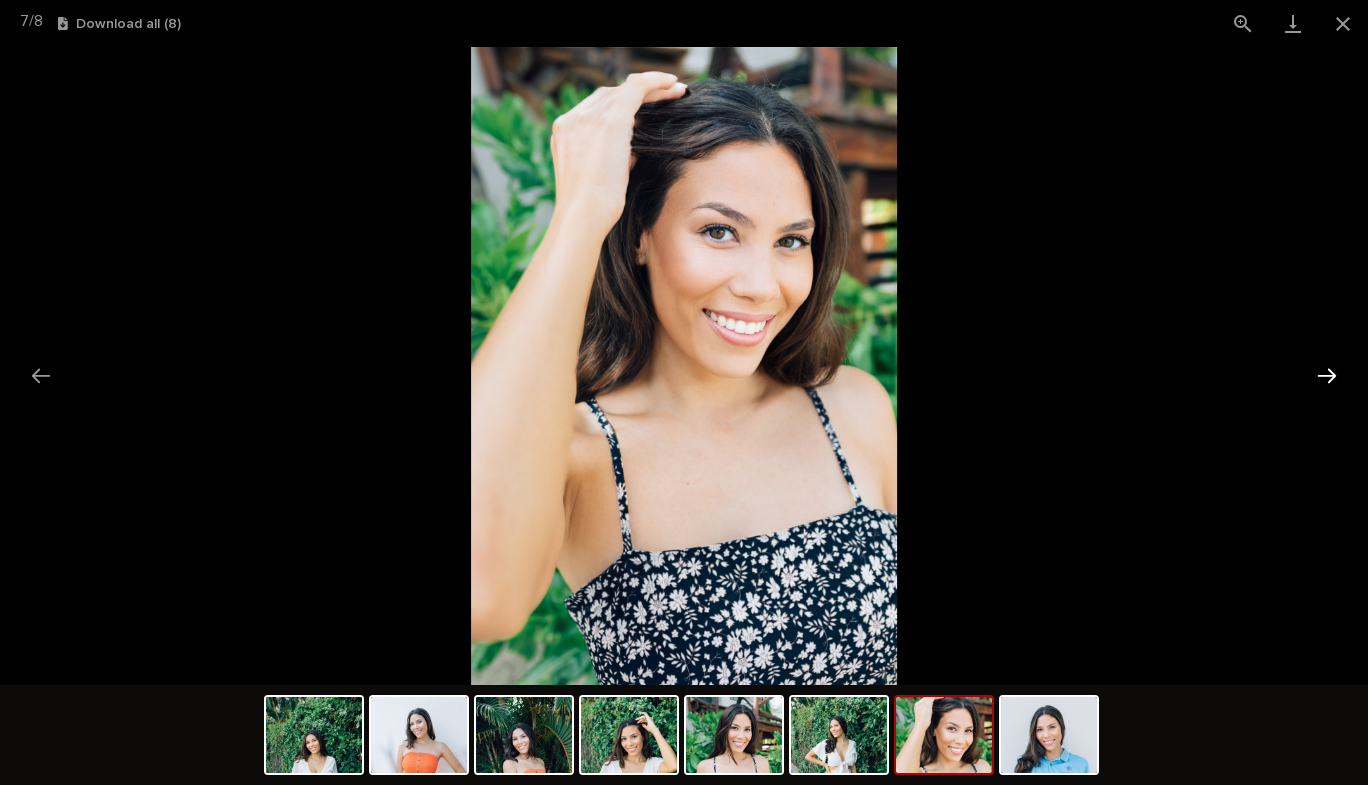 click at bounding box center (1327, 375) 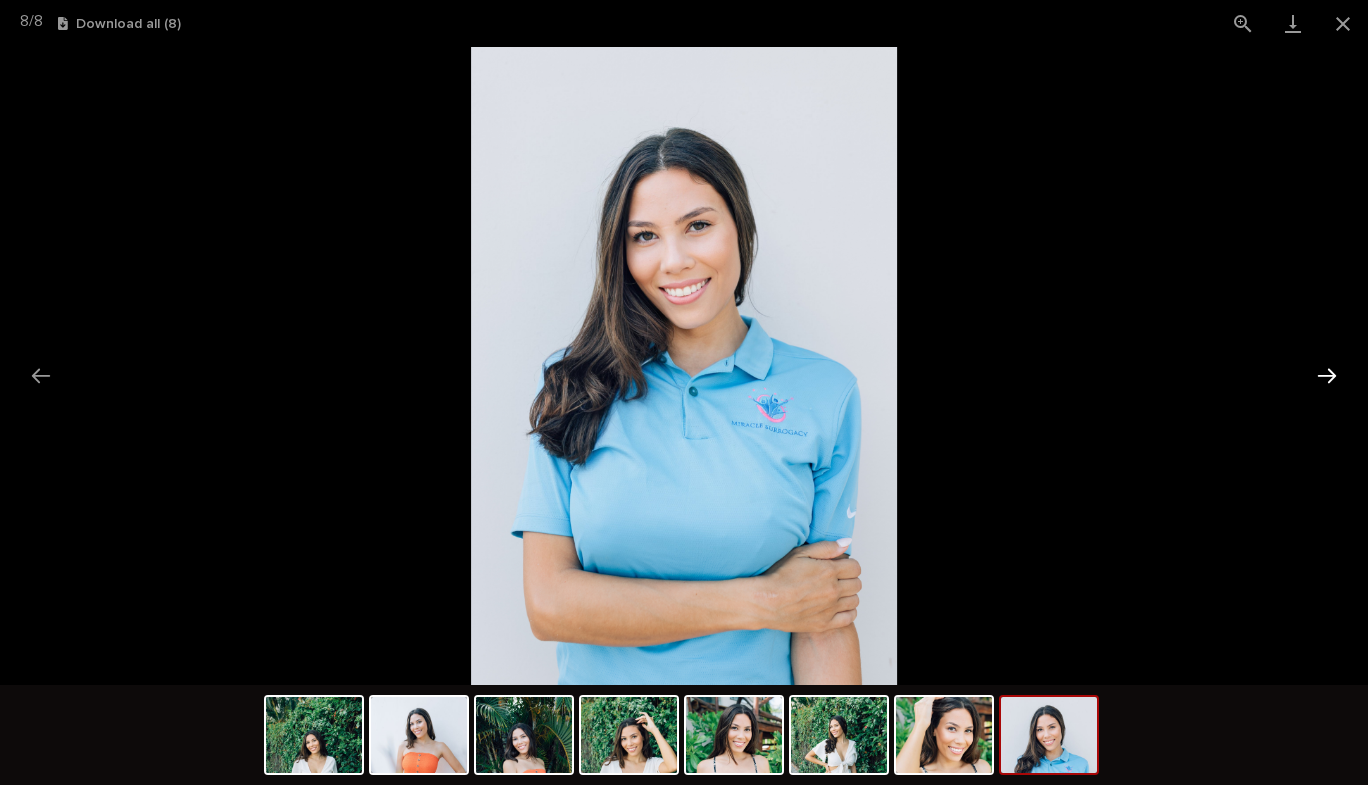 click at bounding box center (1327, 375) 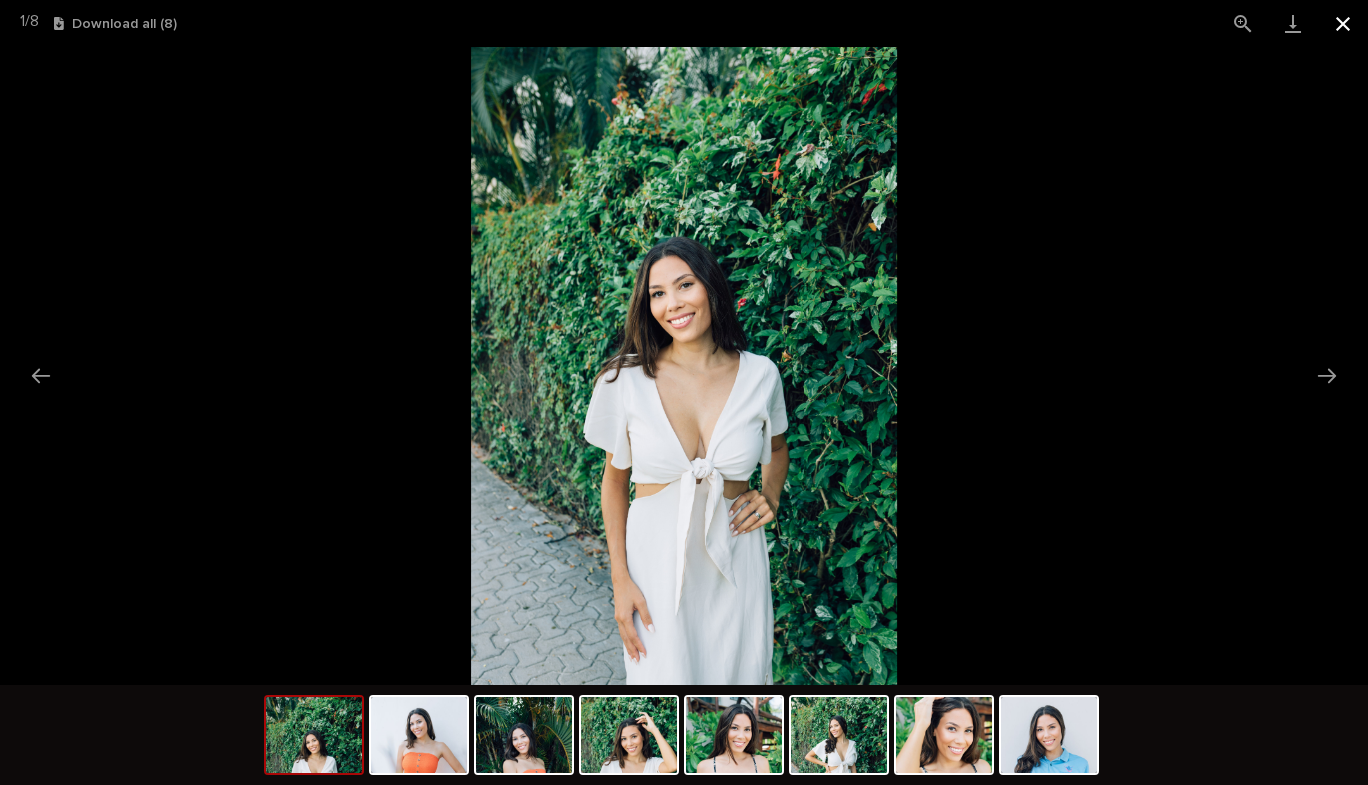 click at bounding box center (1343, 23) 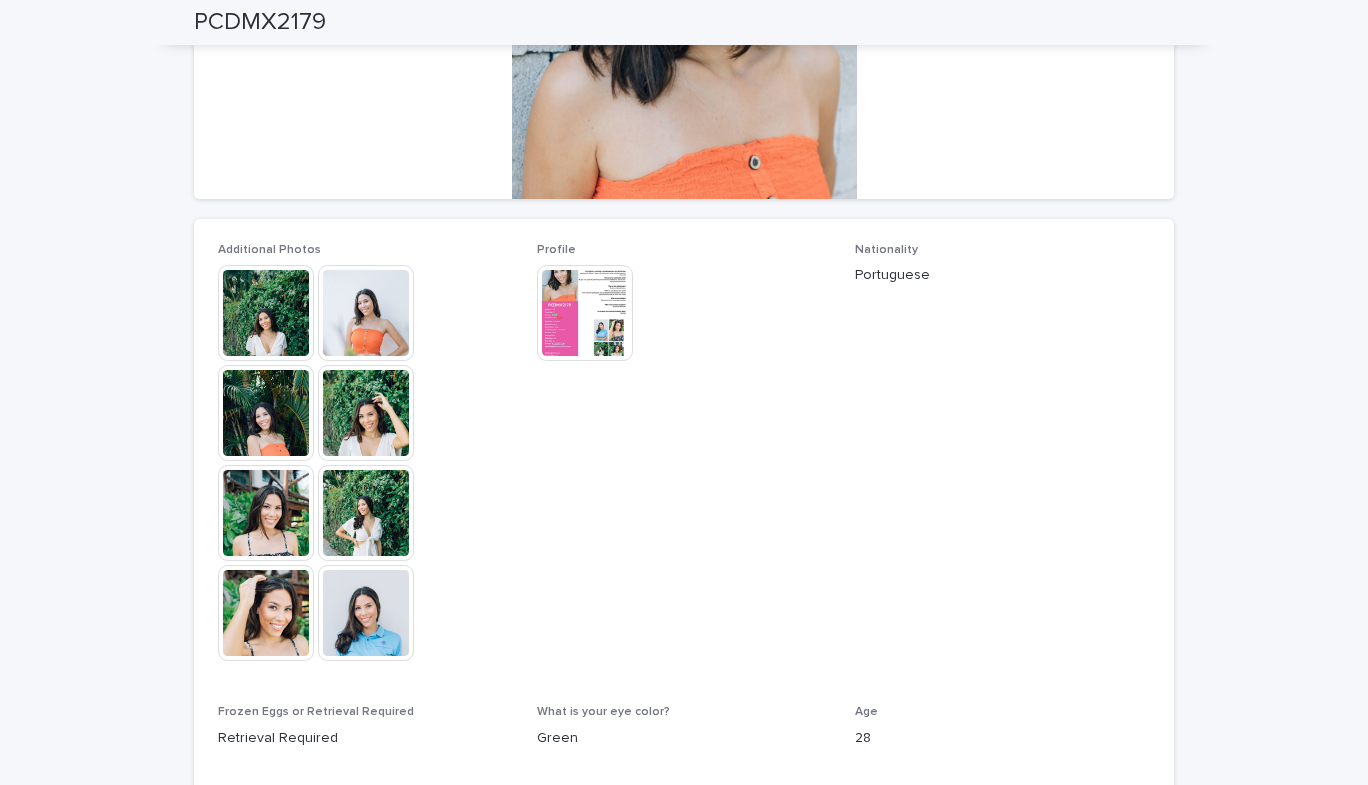 scroll, scrollTop: 207, scrollLeft: 0, axis: vertical 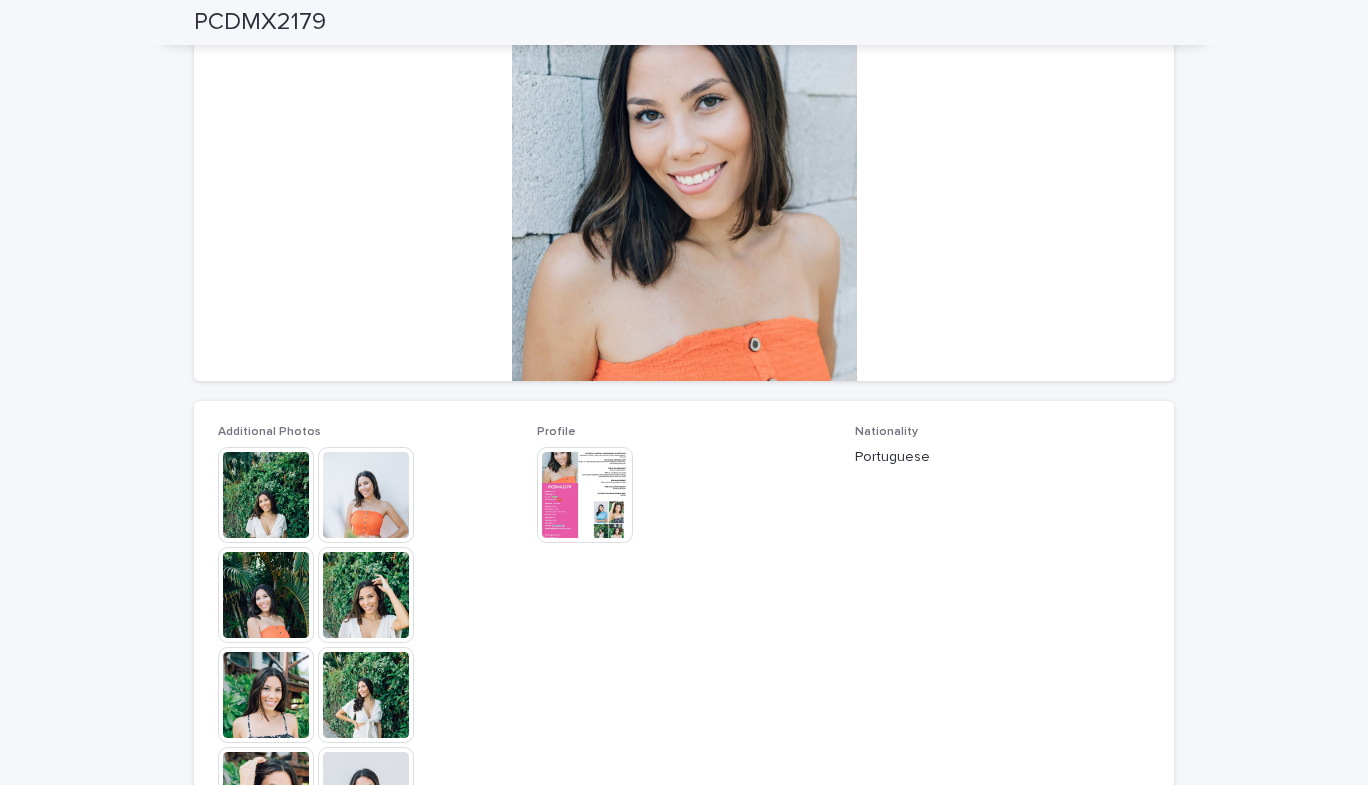 click at bounding box center (585, 495) 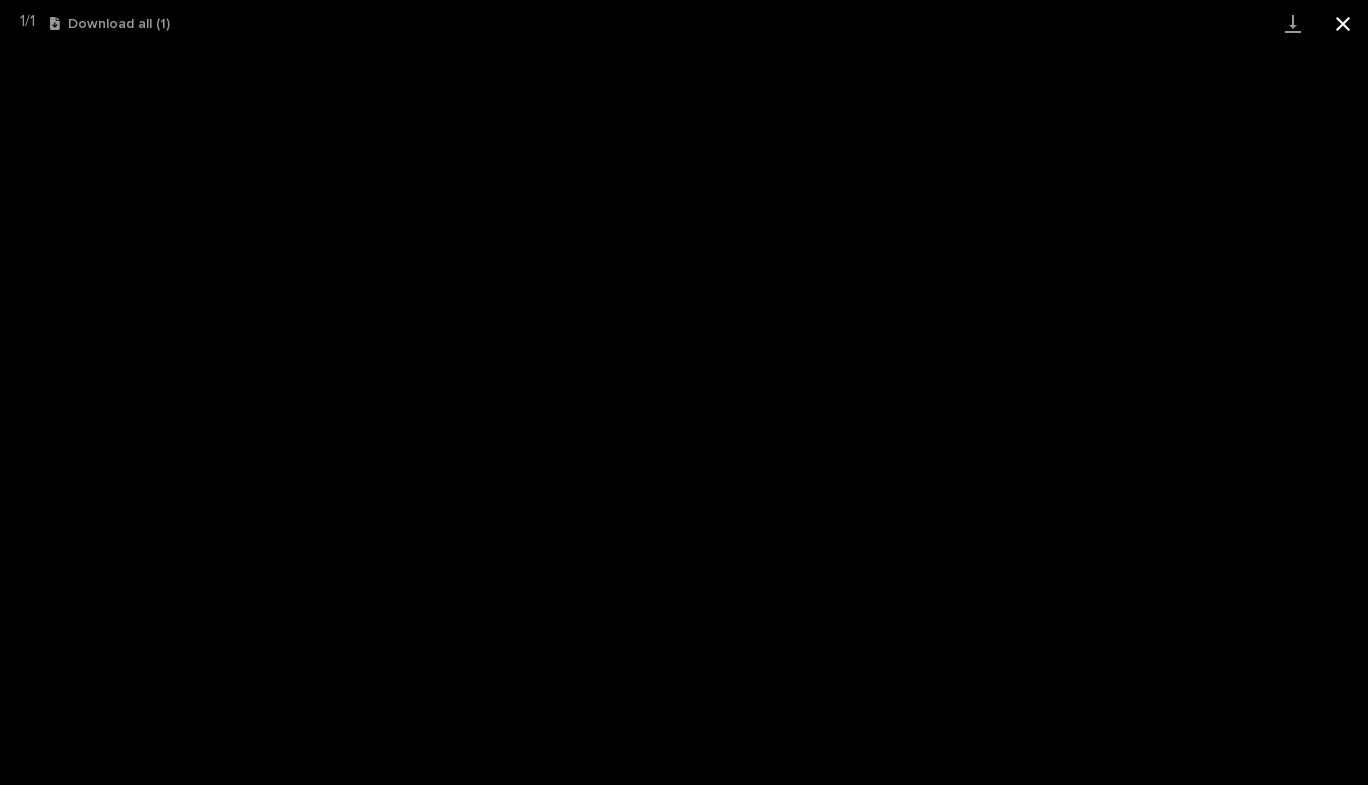 click at bounding box center [1343, 23] 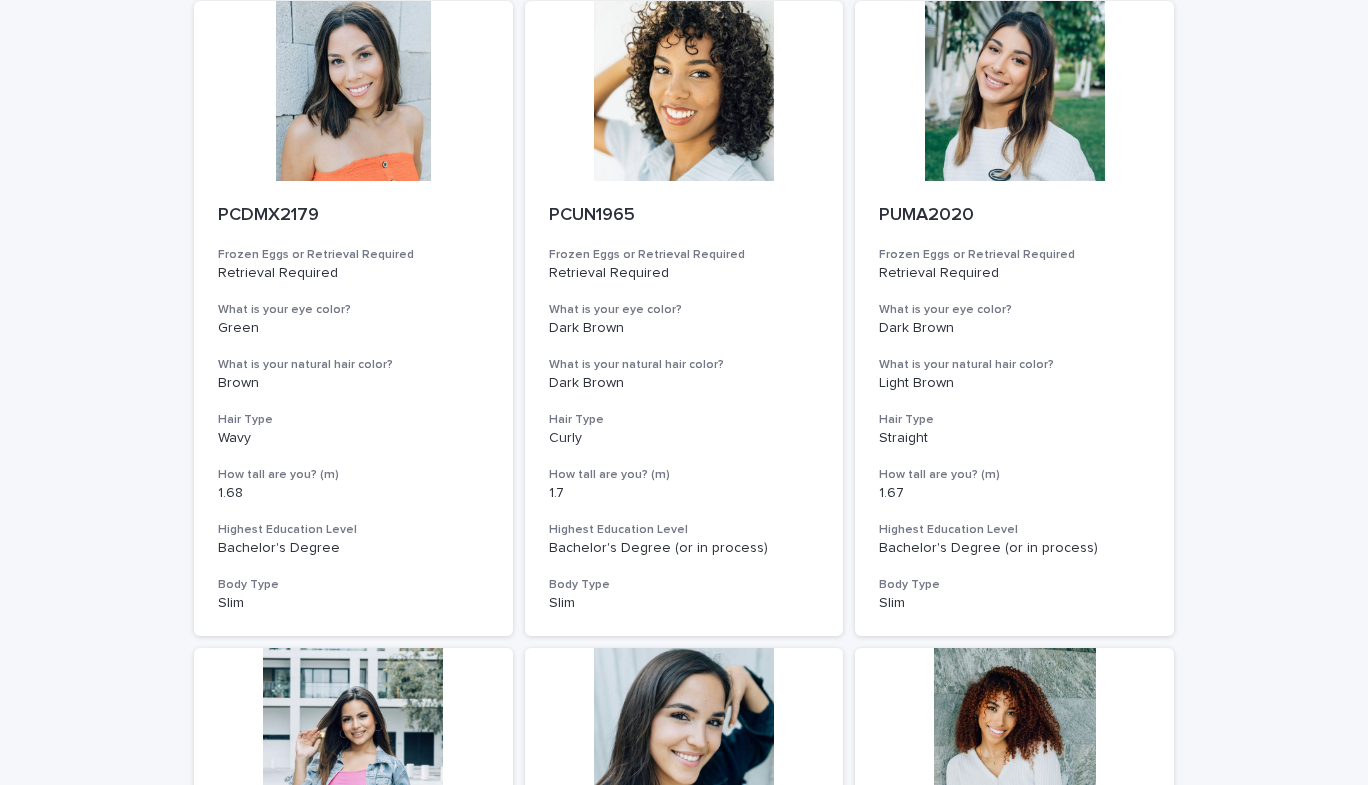 scroll, scrollTop: 0, scrollLeft: 0, axis: both 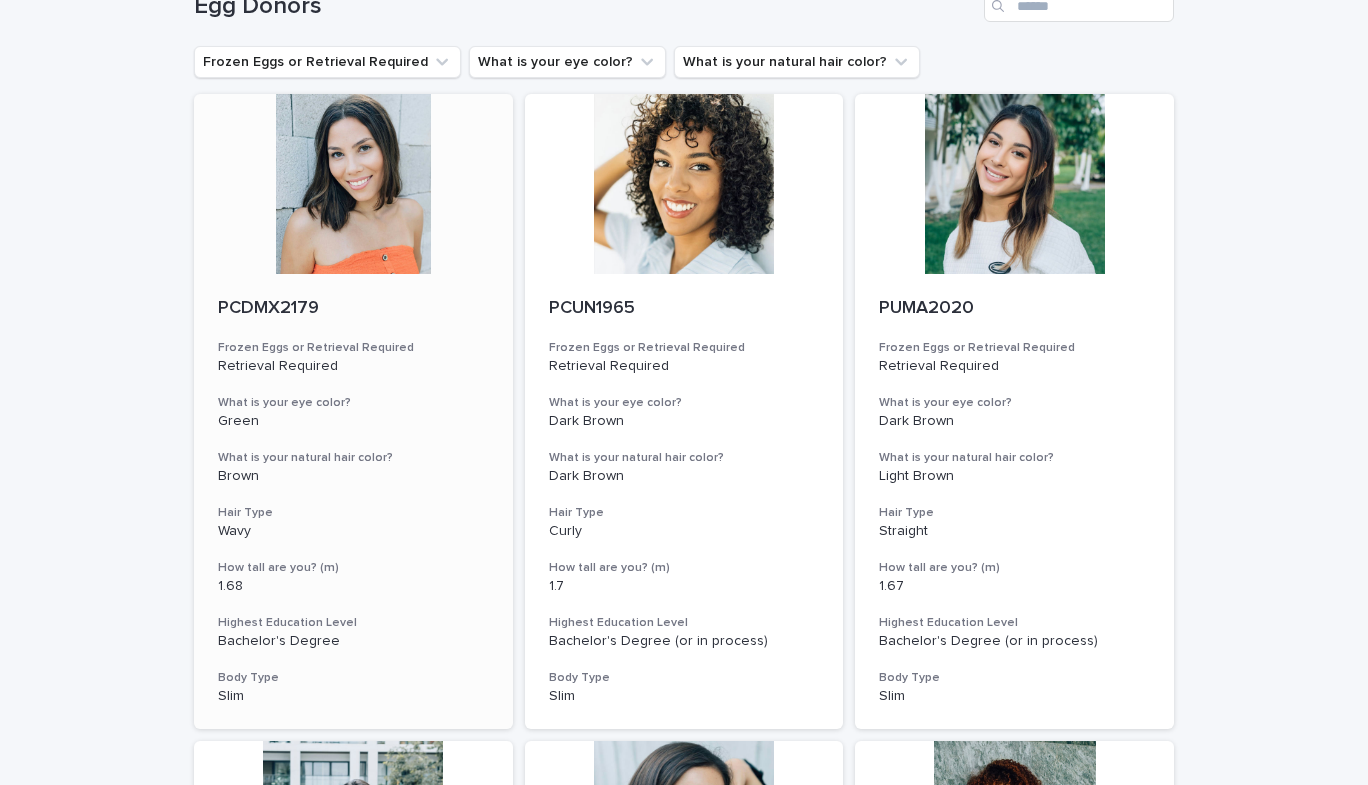 click on "PCDMX2179 Frozen Eggs or Retrieval Required Retrieval Required What is your eye color? [EYE_COLOR] What is your natural hair color? [HAIR_COLOR] Hair Type Wavy How tall are you? (m) [HEIGHT] Highest Education Level Bachelor's Degree  Body Type Slim" at bounding box center (353, 501) 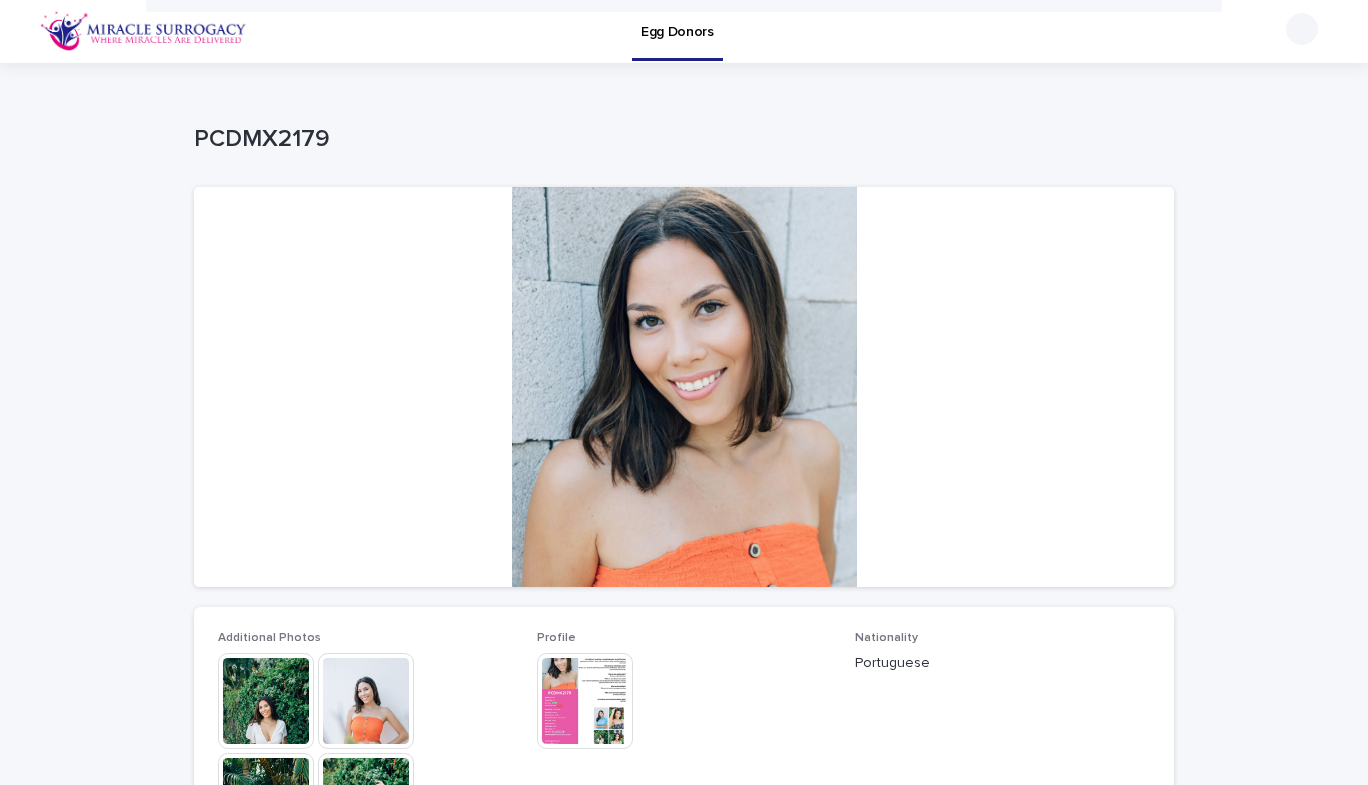 scroll, scrollTop: 0, scrollLeft: 0, axis: both 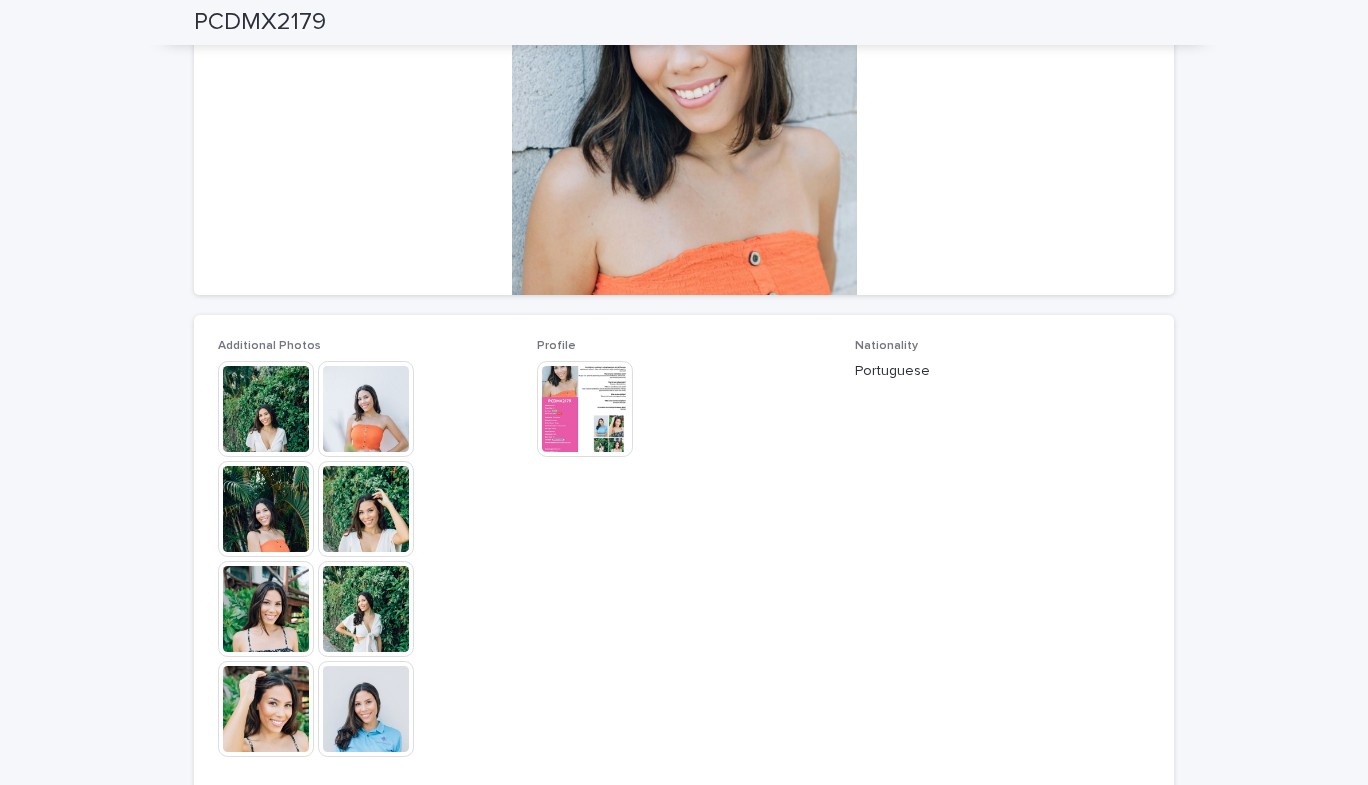 click at bounding box center [585, 409] 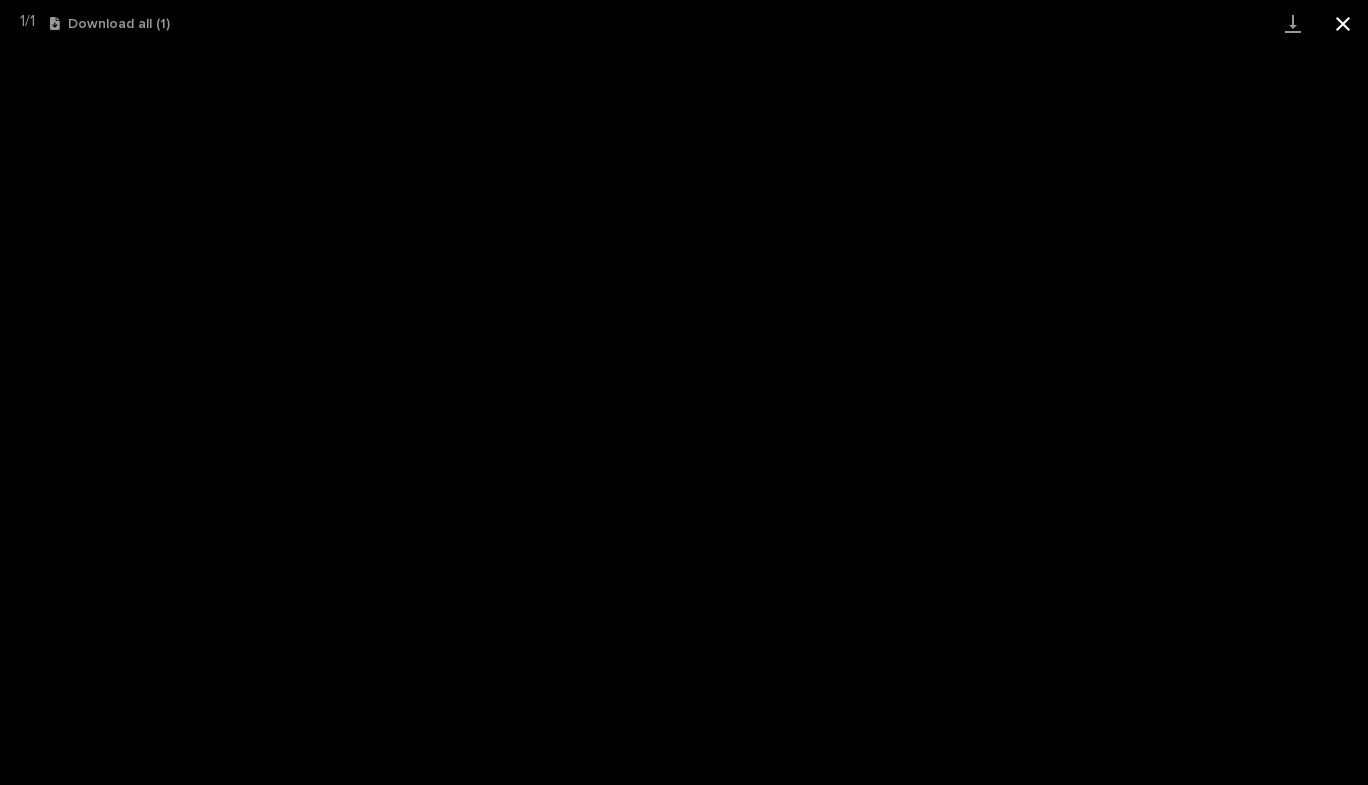 click at bounding box center (1343, 23) 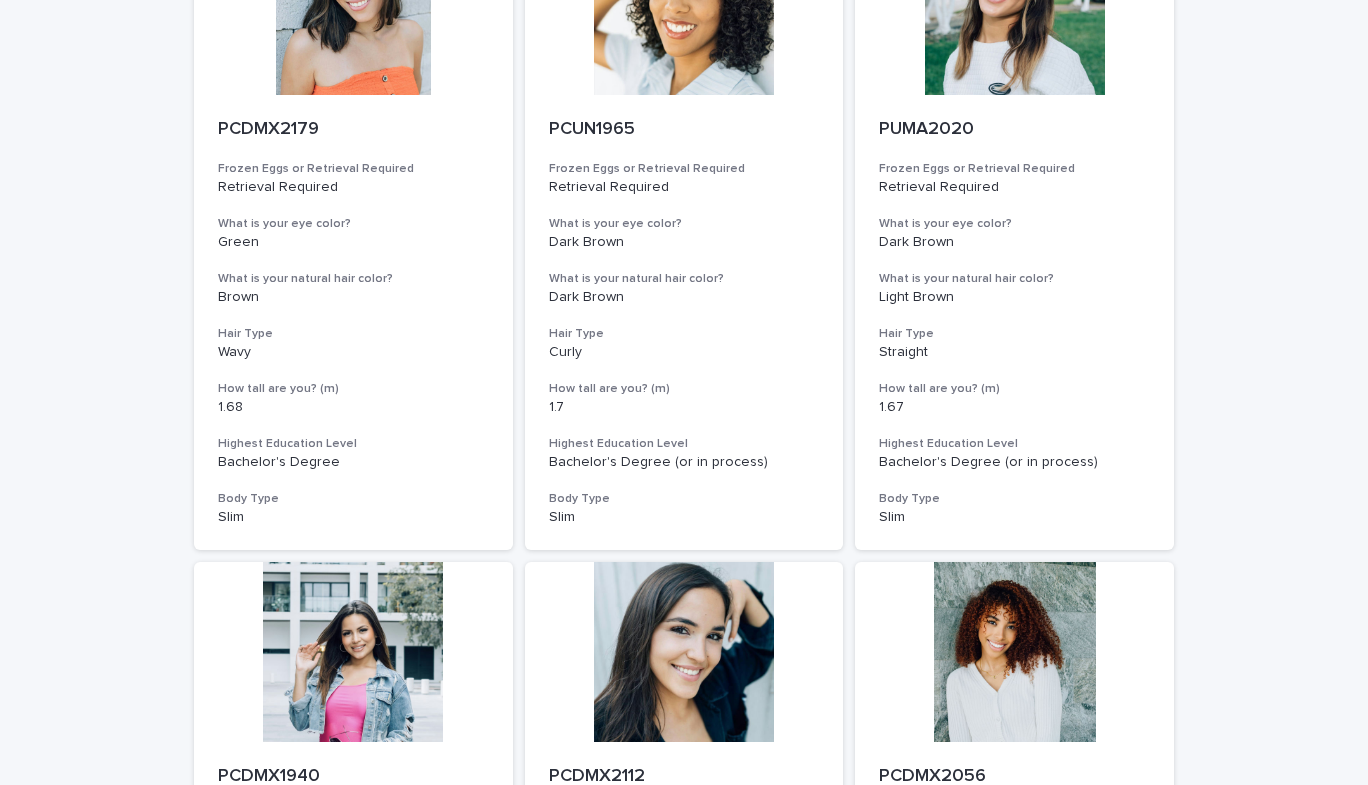 scroll, scrollTop: 0, scrollLeft: 0, axis: both 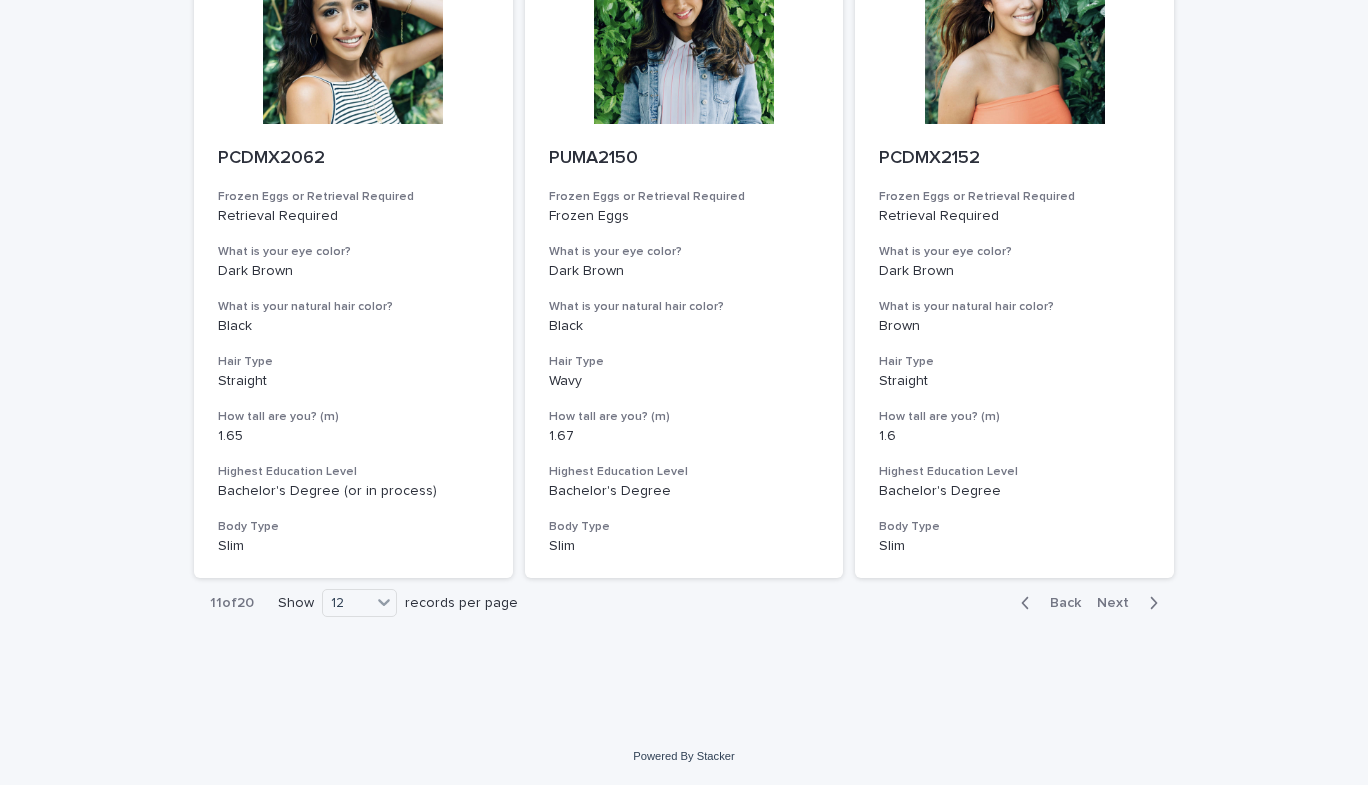click on "Next" at bounding box center (1119, 603) 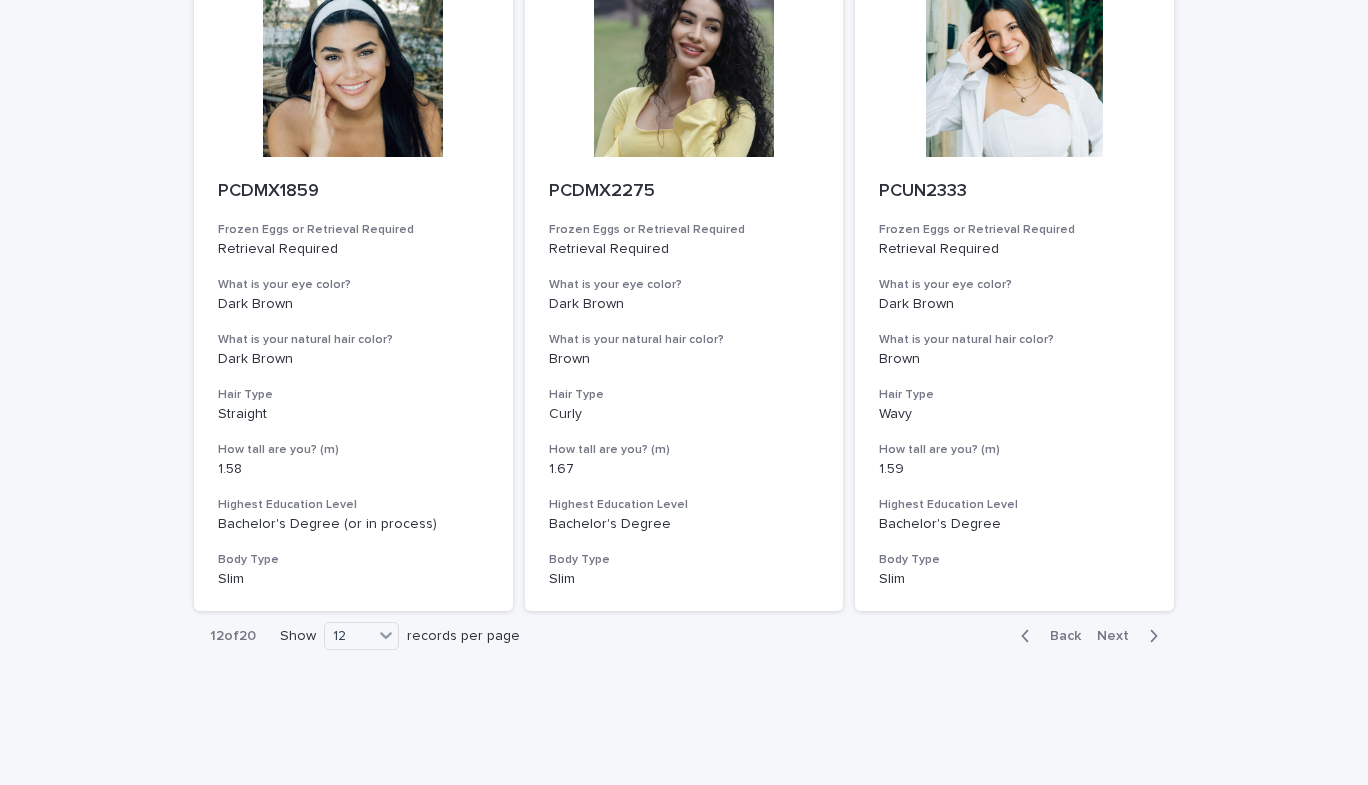 scroll, scrollTop: 2205, scrollLeft: 0, axis: vertical 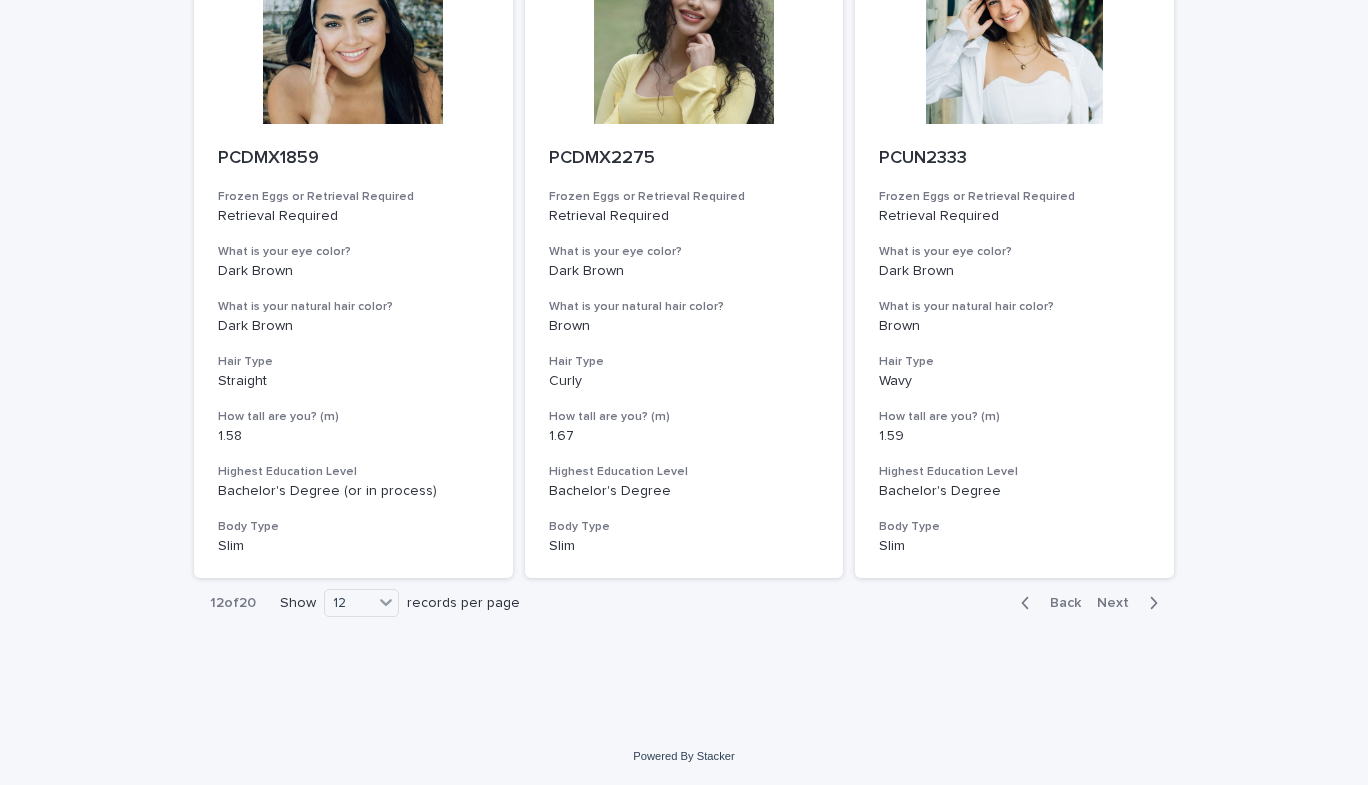 click on "Next" at bounding box center (1119, 603) 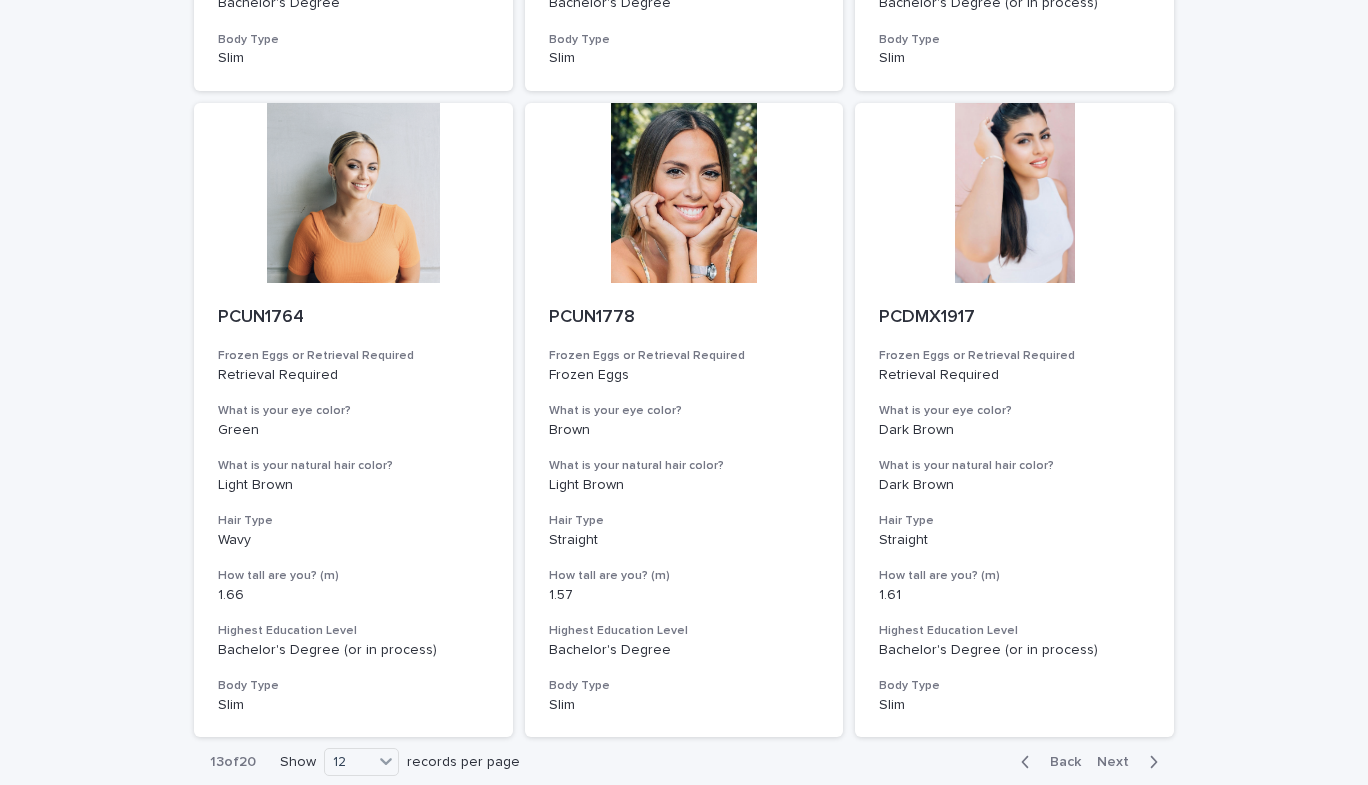 scroll, scrollTop: 2205, scrollLeft: 0, axis: vertical 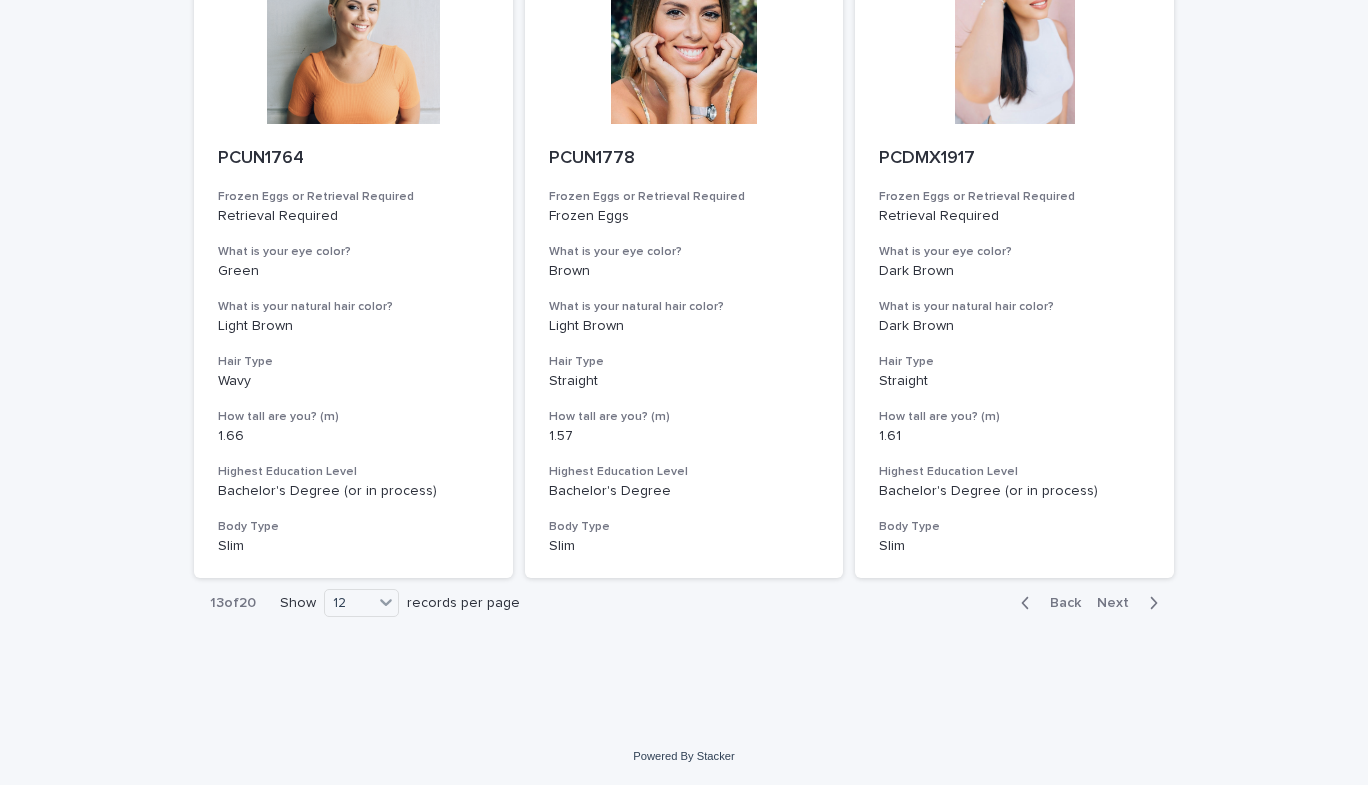 click on "Next" at bounding box center [1119, 603] 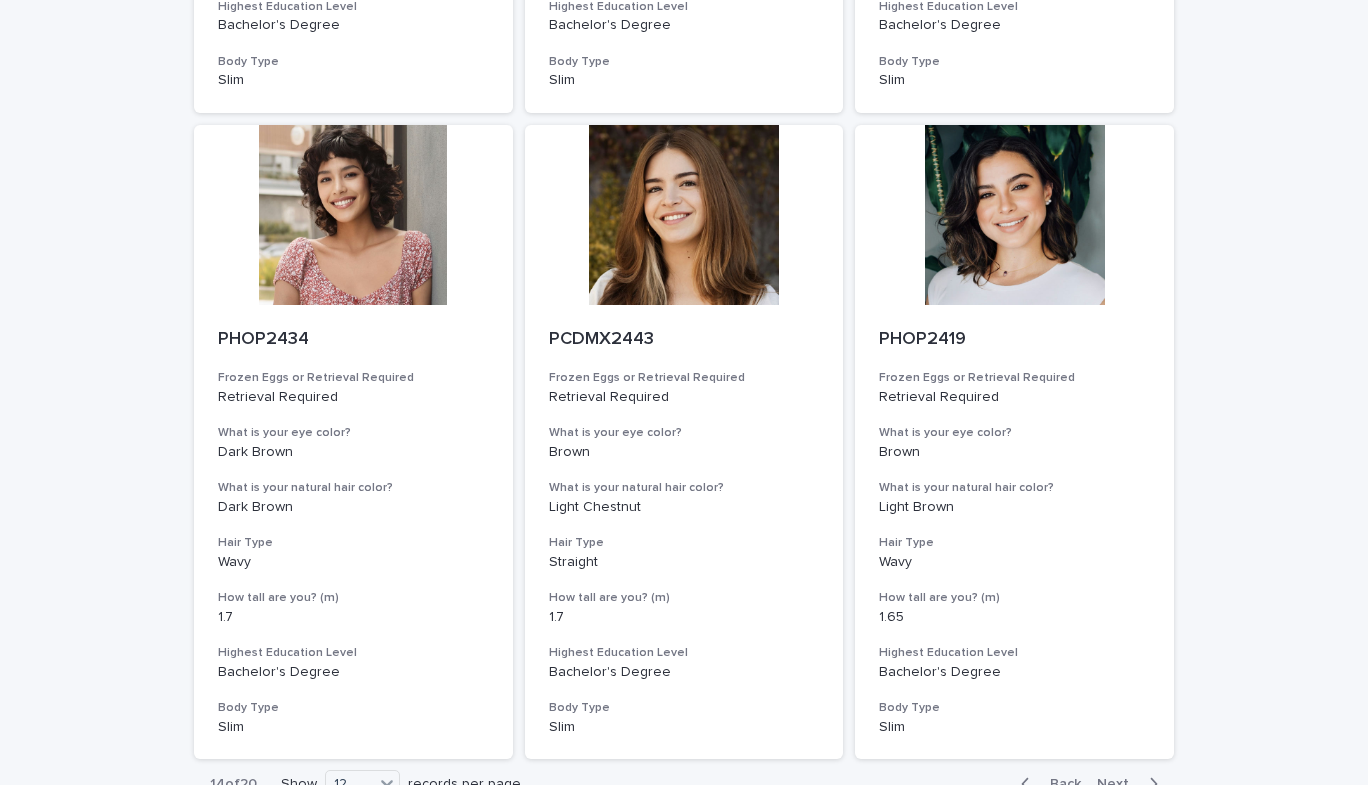 scroll, scrollTop: 2025, scrollLeft: 0, axis: vertical 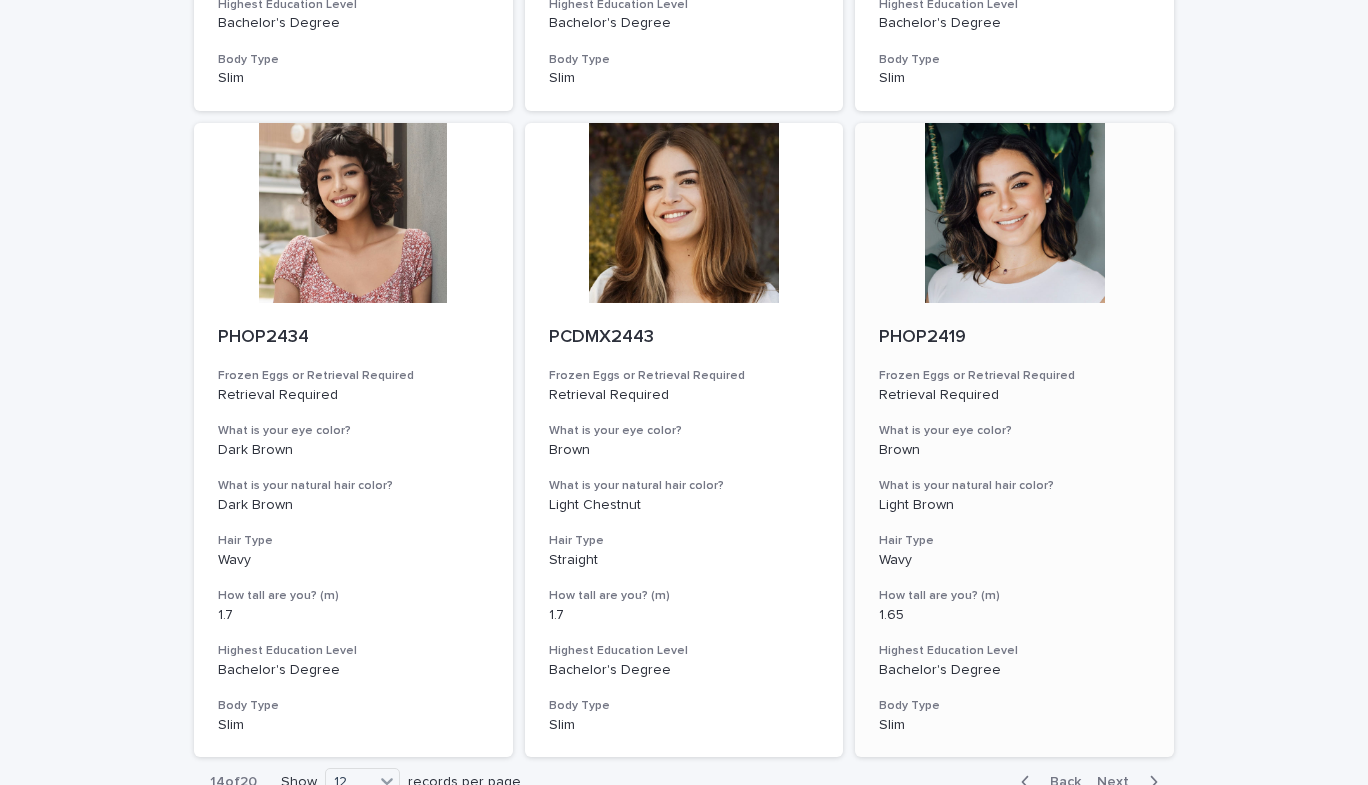 click at bounding box center (1014, 213) 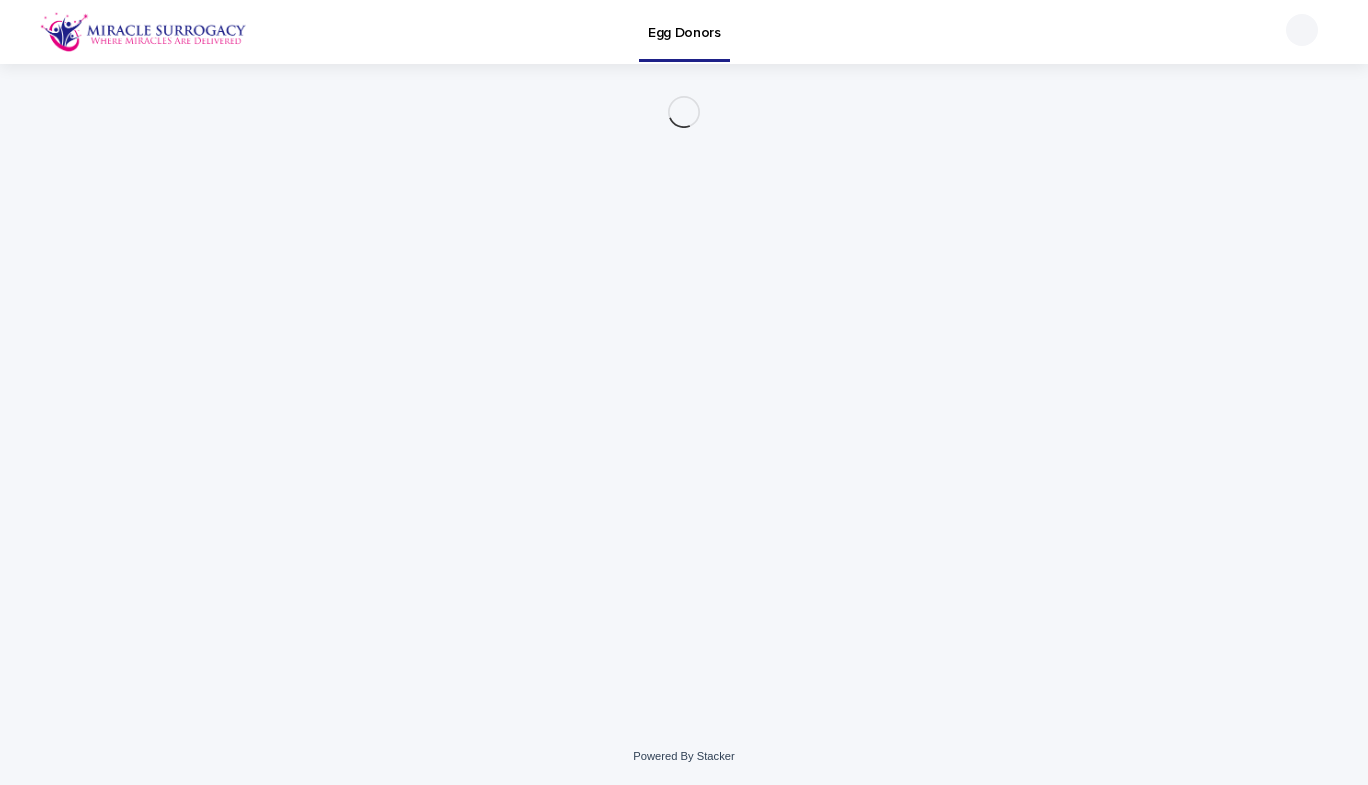 scroll, scrollTop: 0, scrollLeft: 0, axis: both 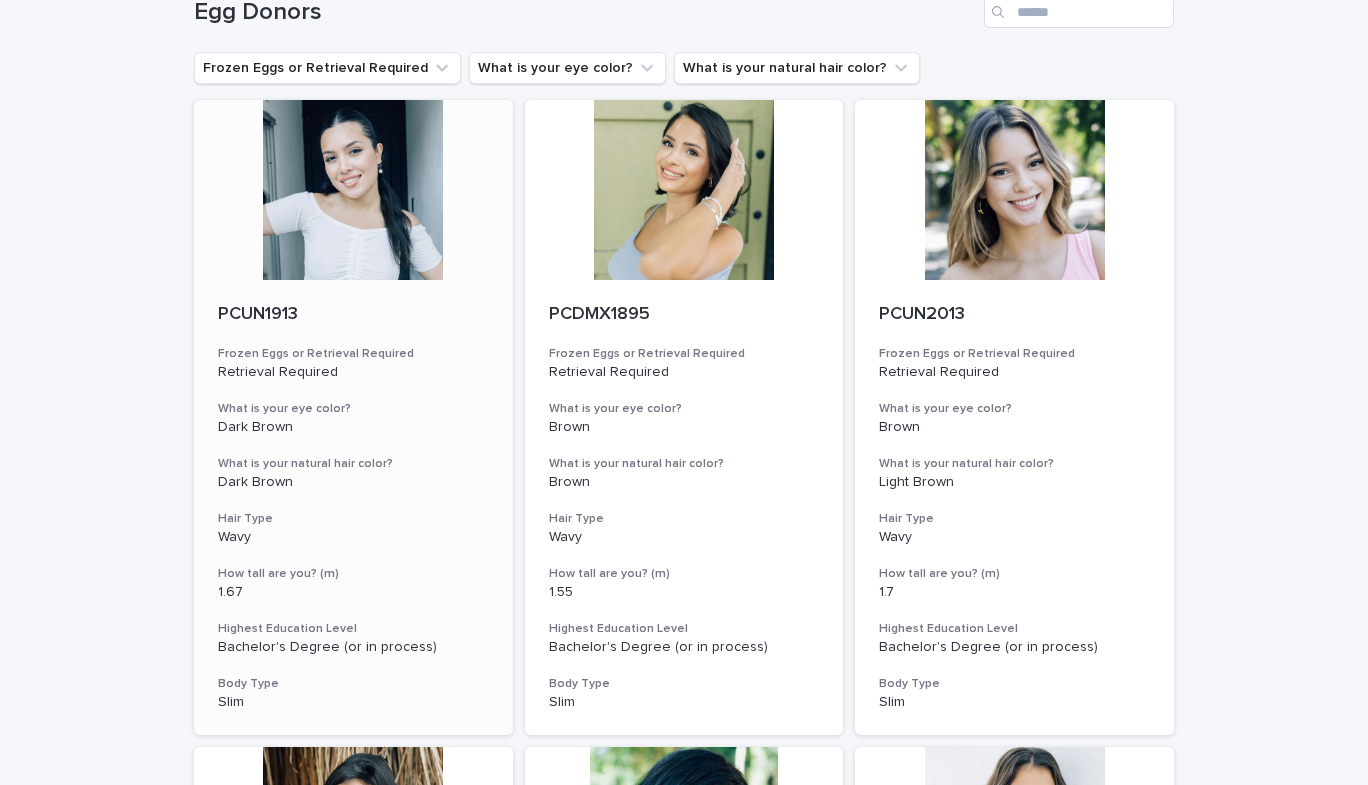 click at bounding box center [353, 190] 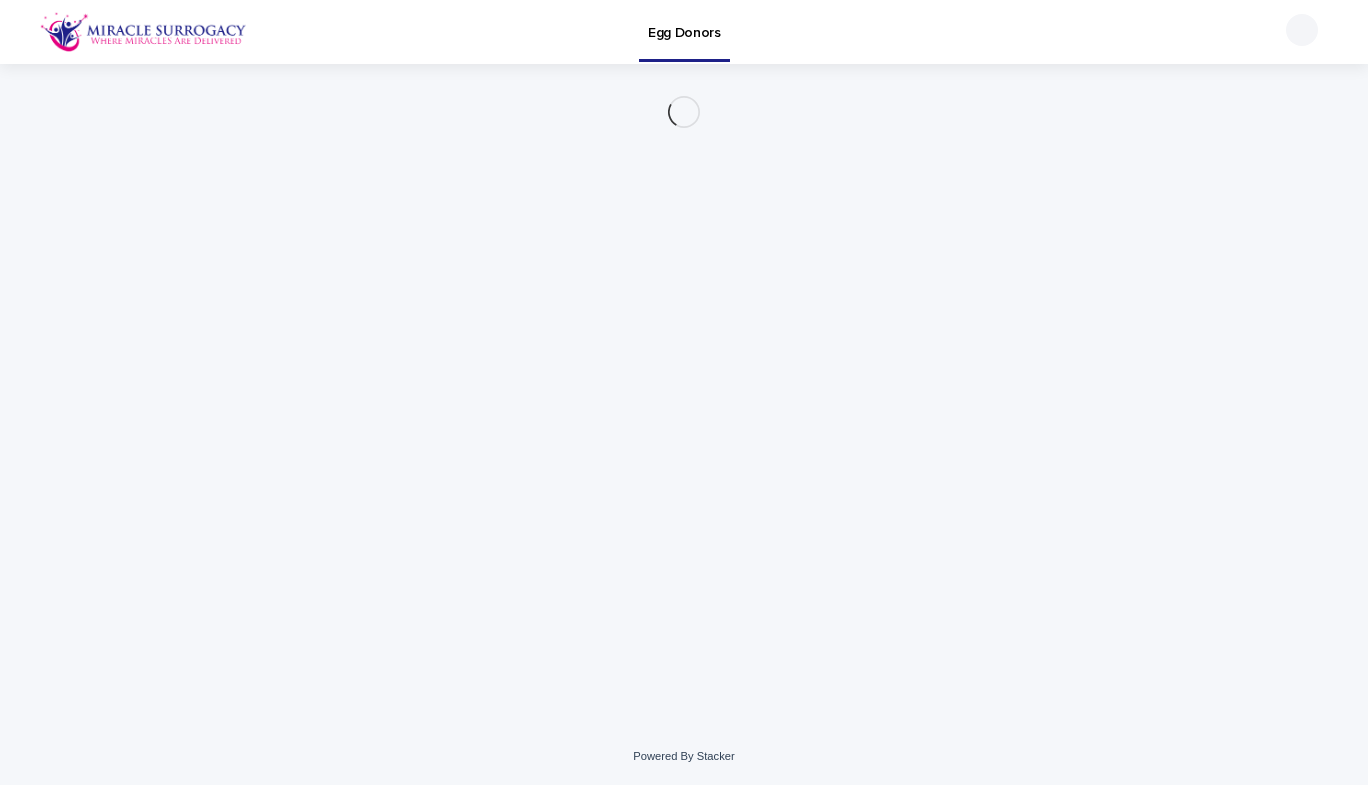 scroll, scrollTop: 0, scrollLeft: 0, axis: both 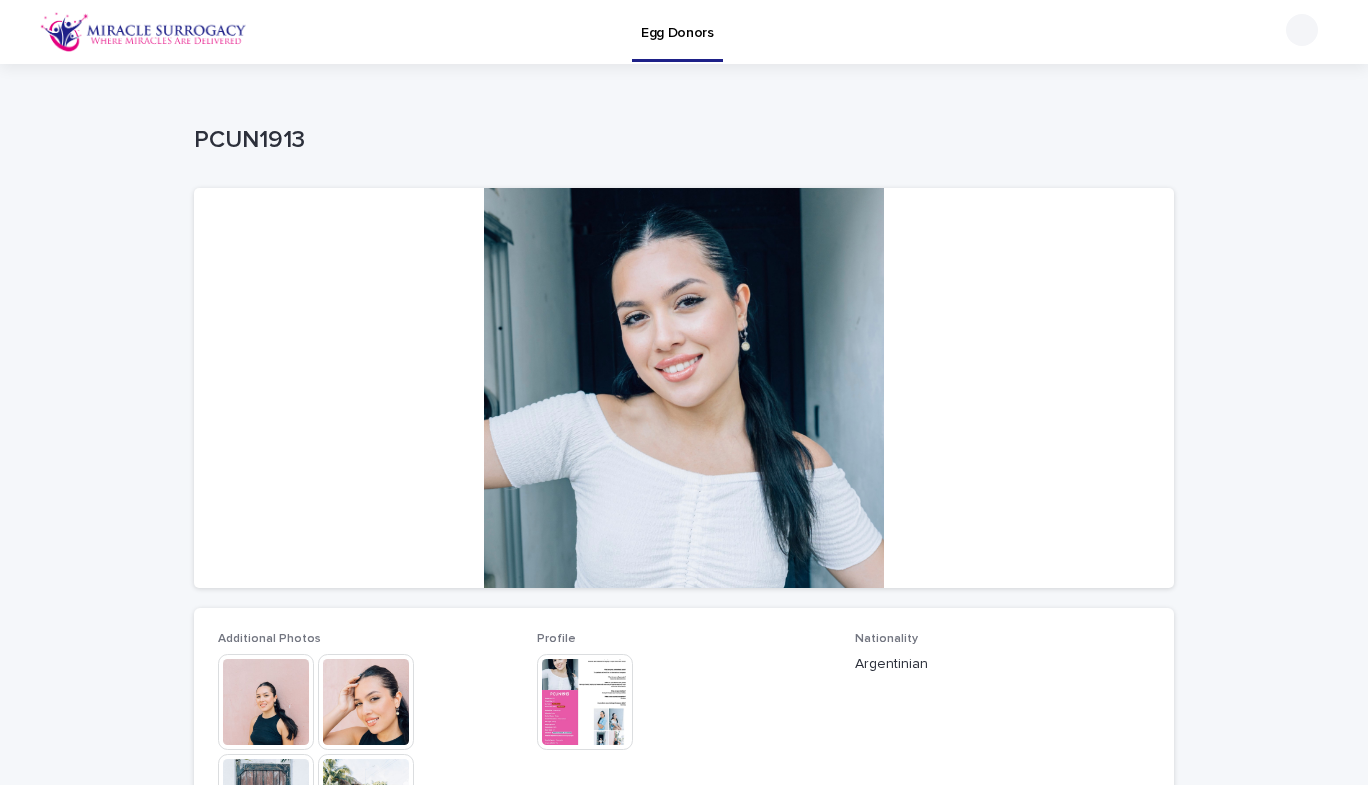 click at bounding box center [366, 702] 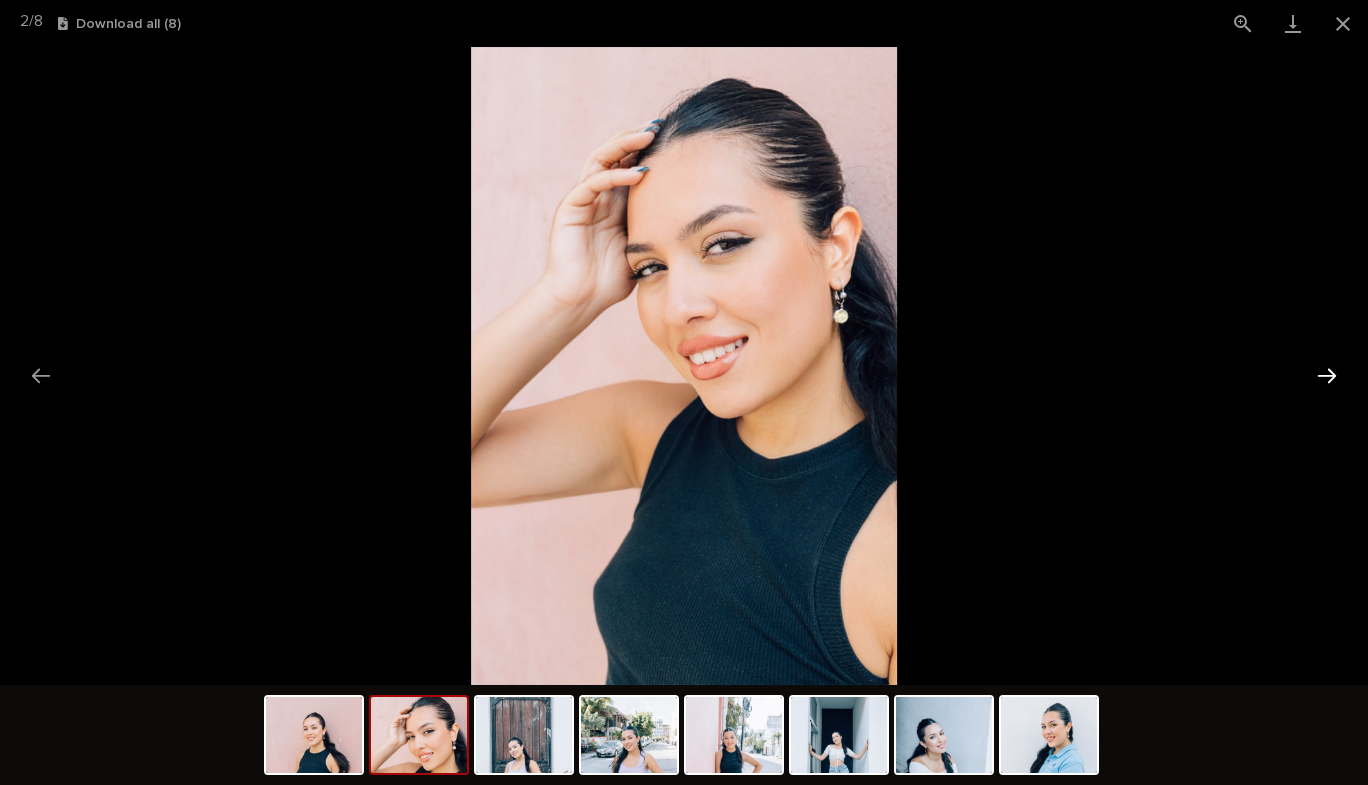 click at bounding box center [1327, 375] 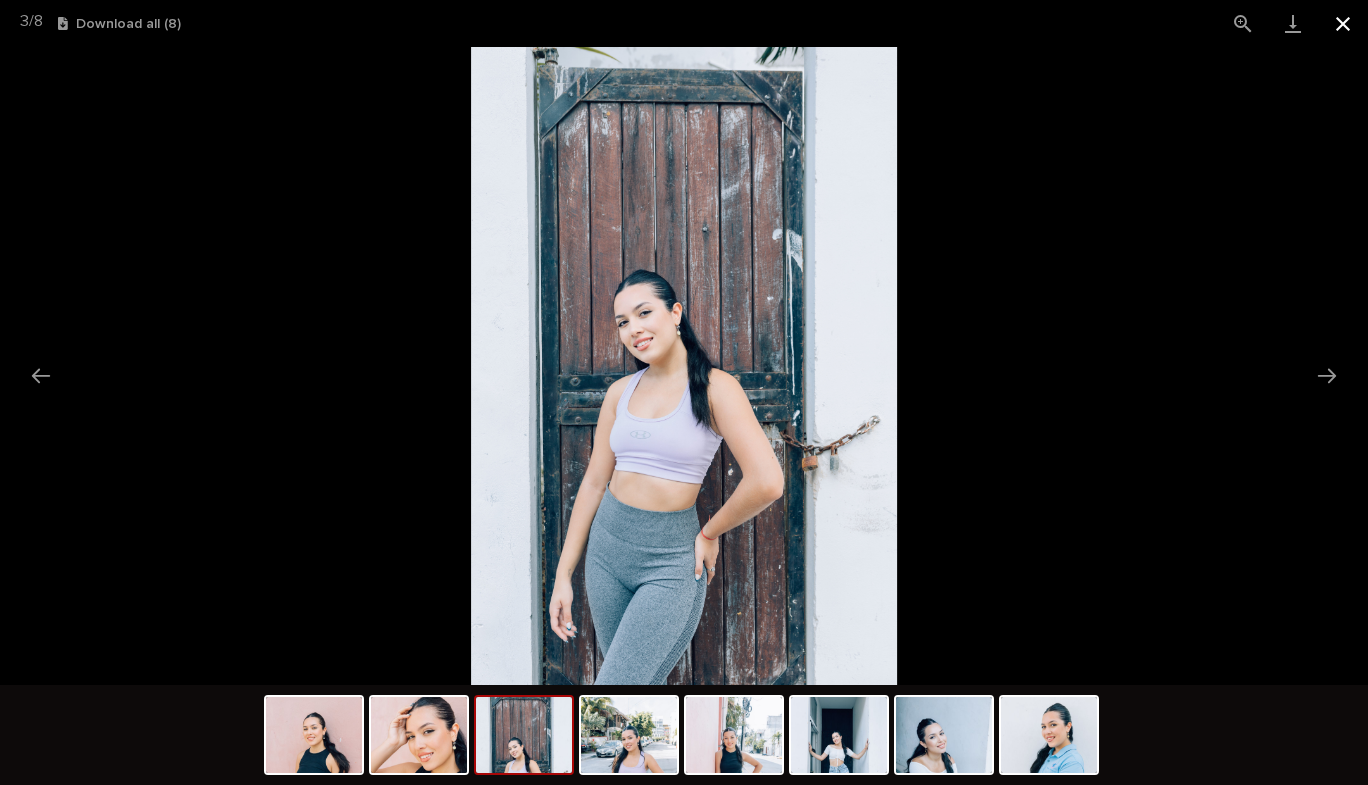 click at bounding box center [1343, 23] 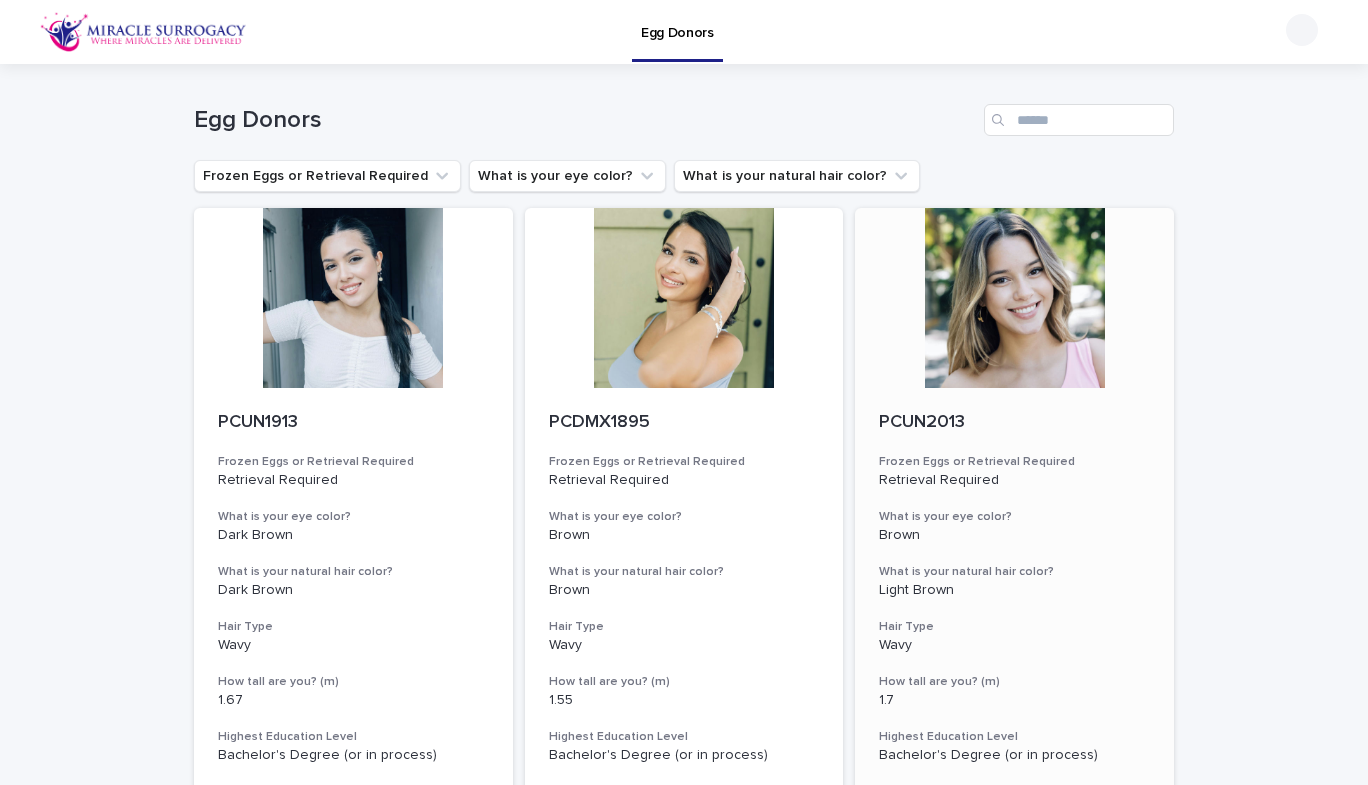 click at bounding box center (1014, 298) 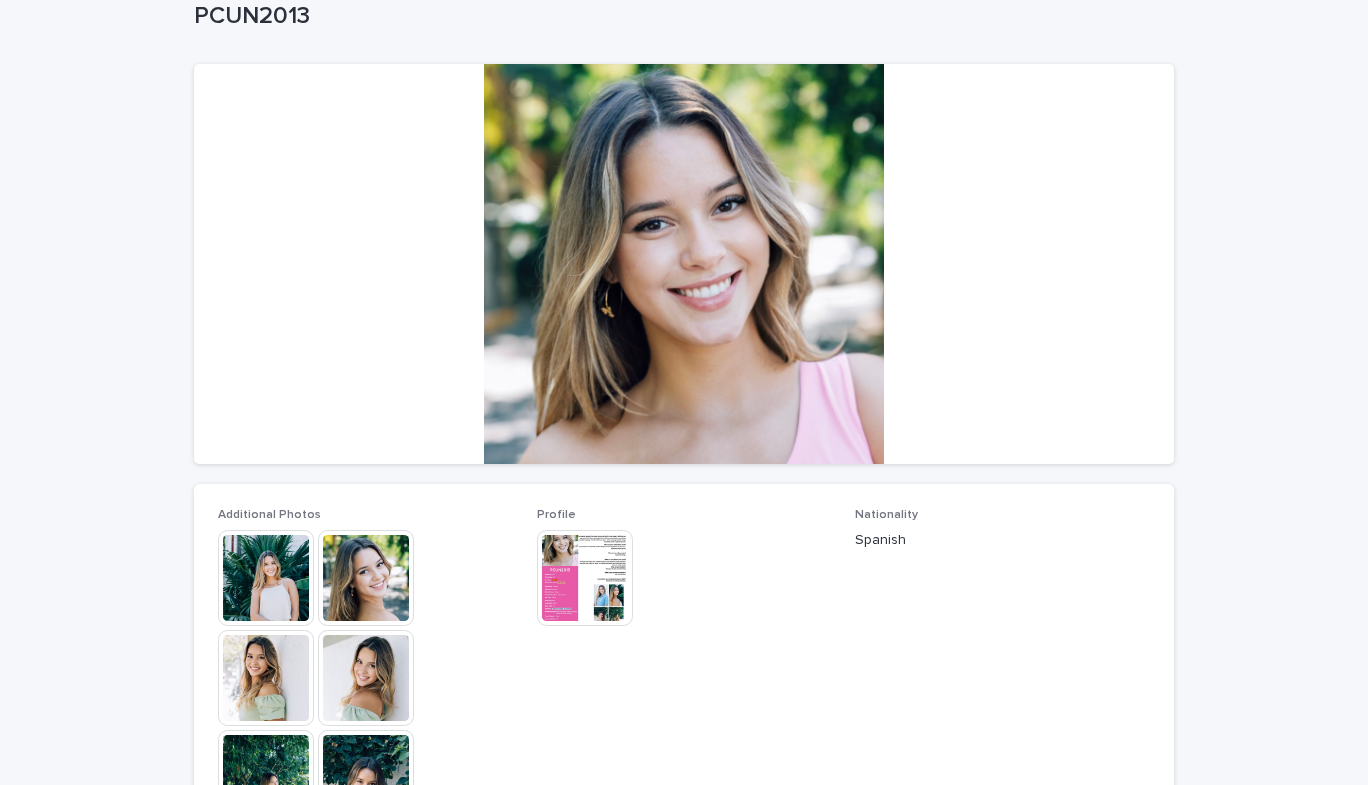 scroll, scrollTop: 127, scrollLeft: 0, axis: vertical 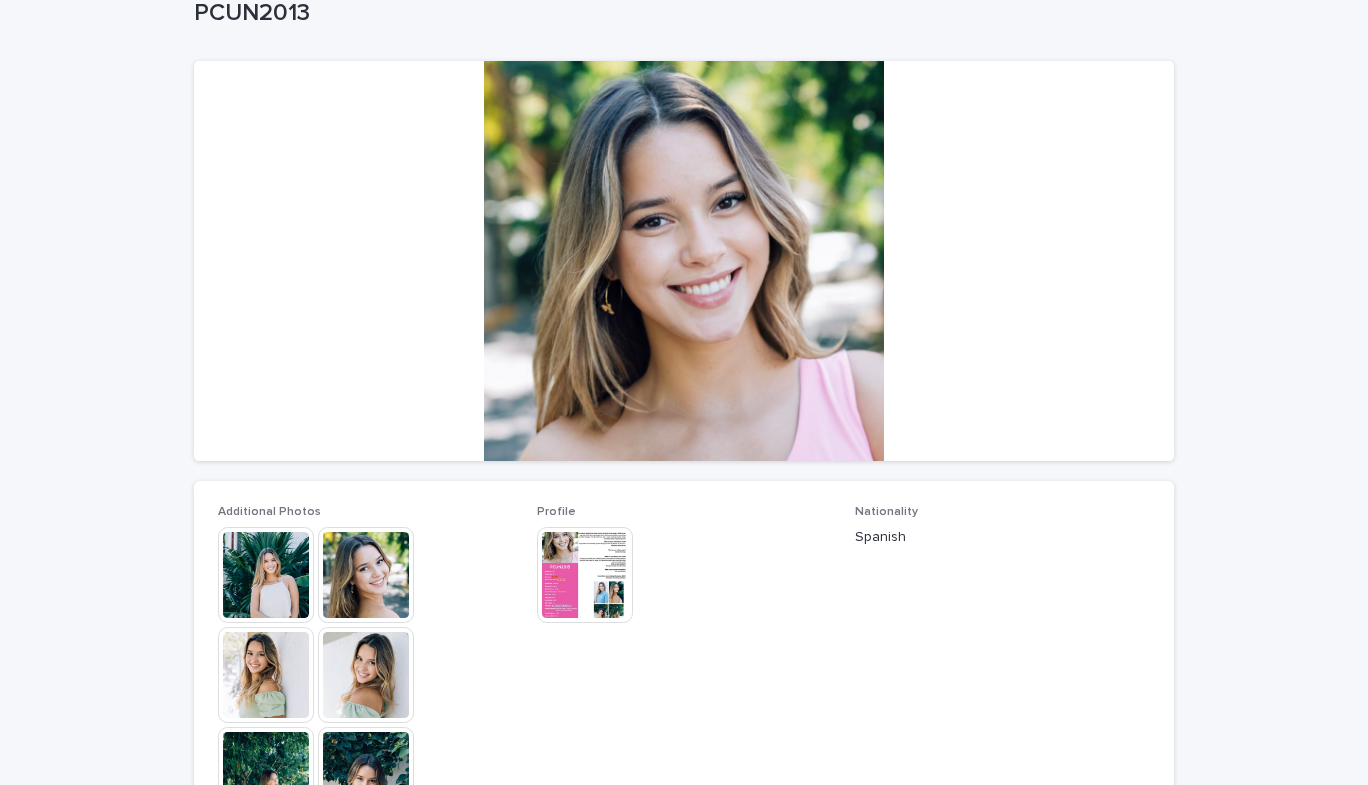click at bounding box center [585, 575] 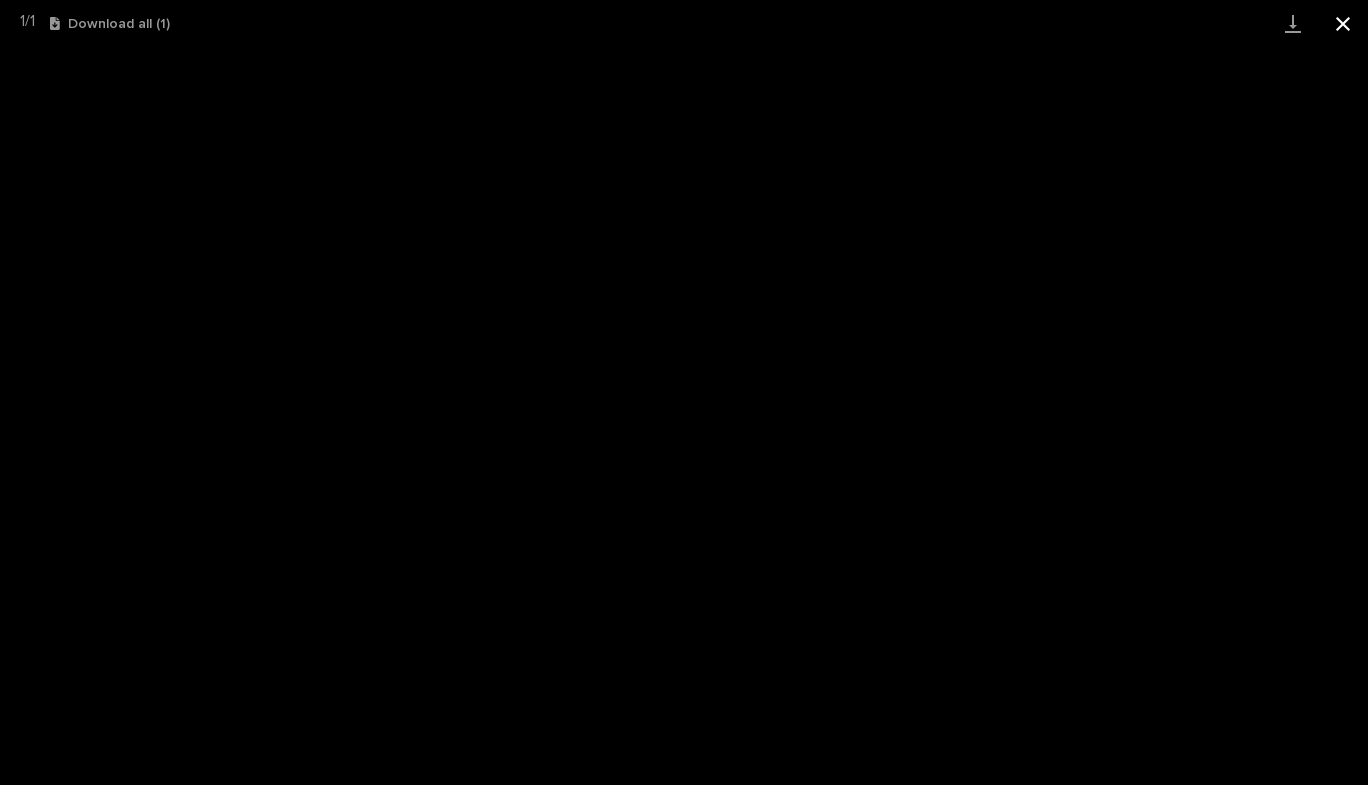 click at bounding box center (1343, 23) 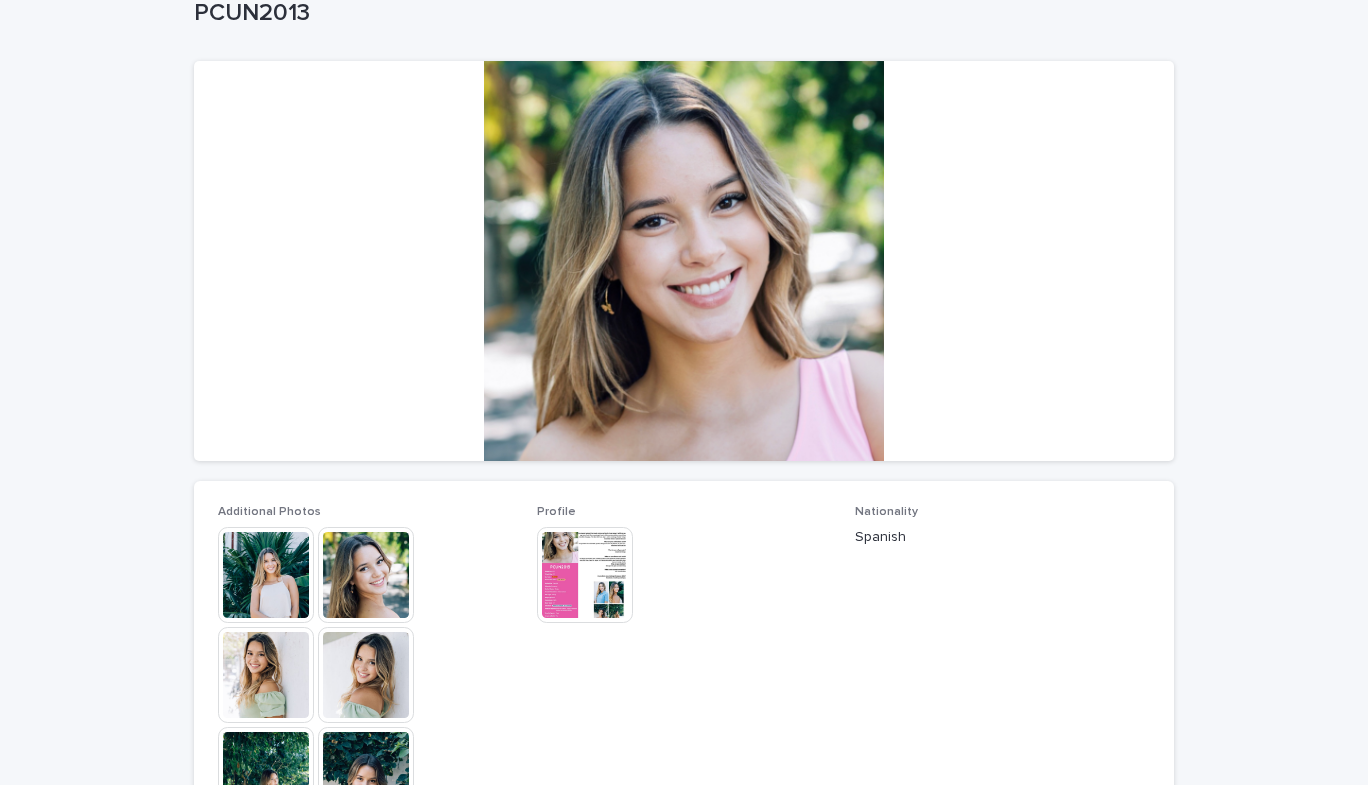 click at bounding box center [266, 575] 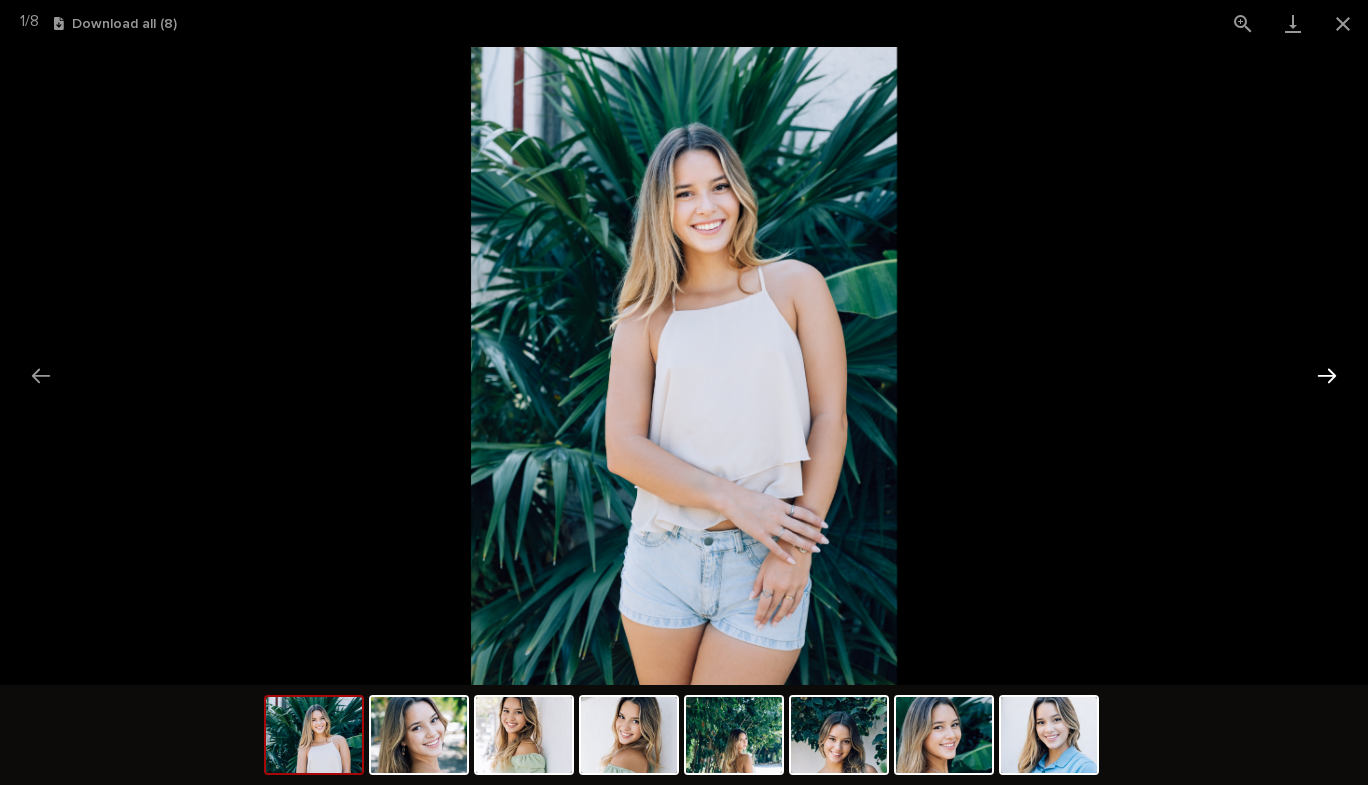 click at bounding box center (1327, 375) 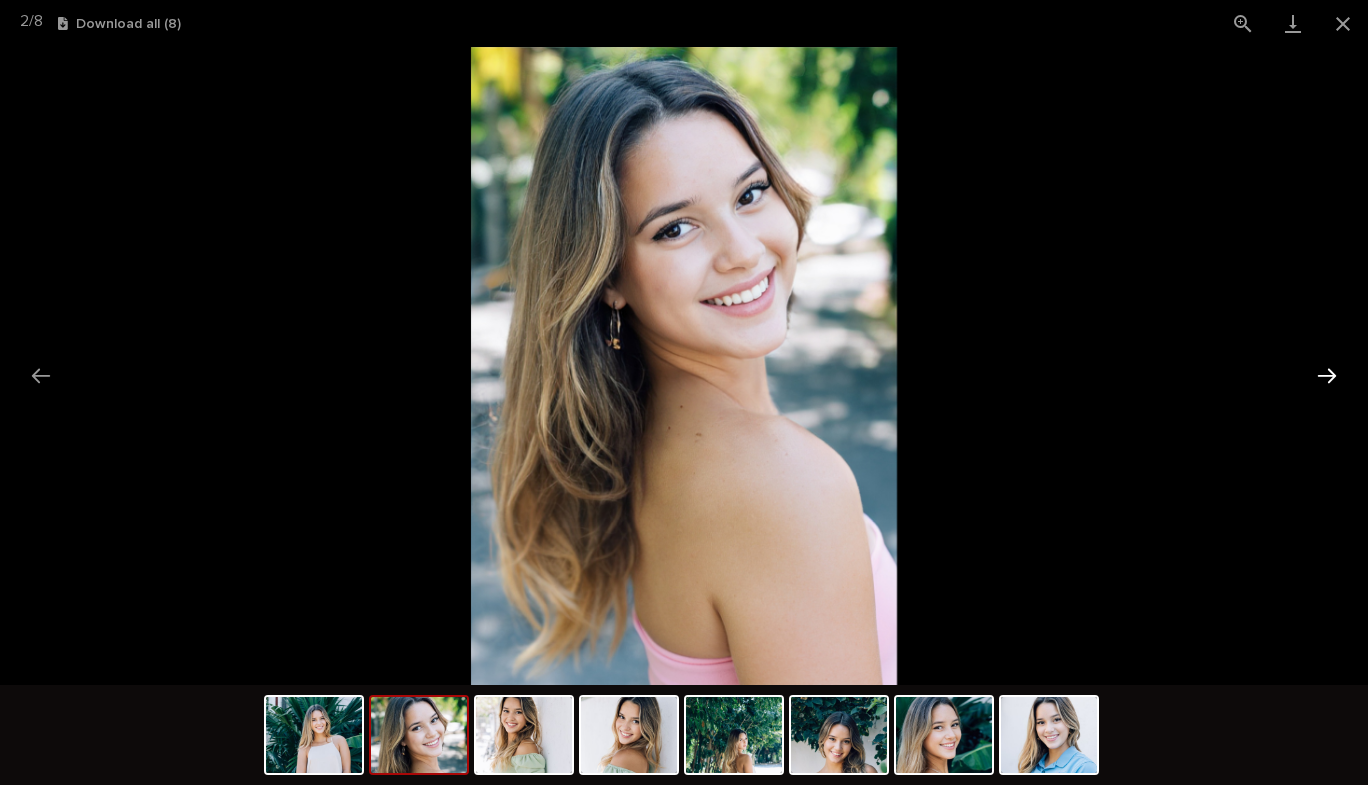 click at bounding box center (1327, 375) 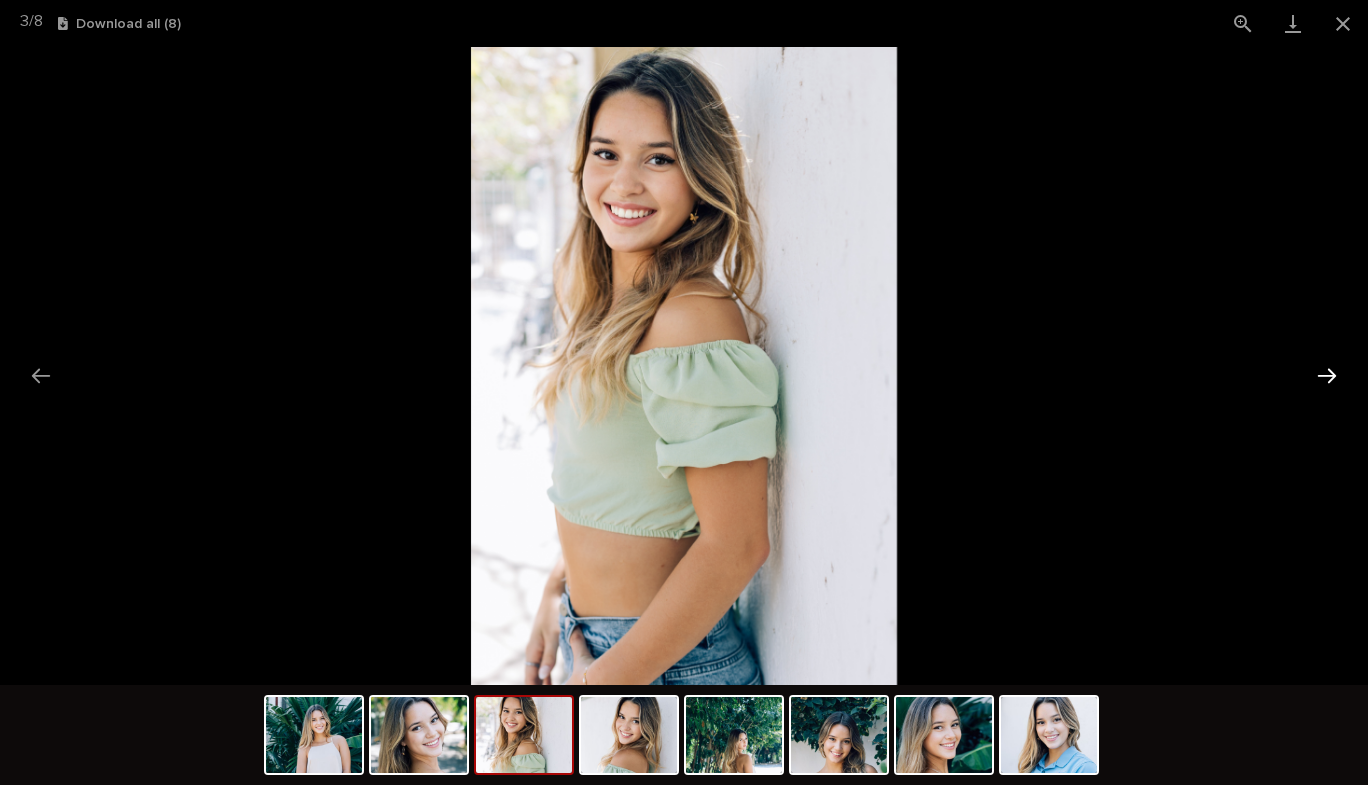click at bounding box center [1327, 375] 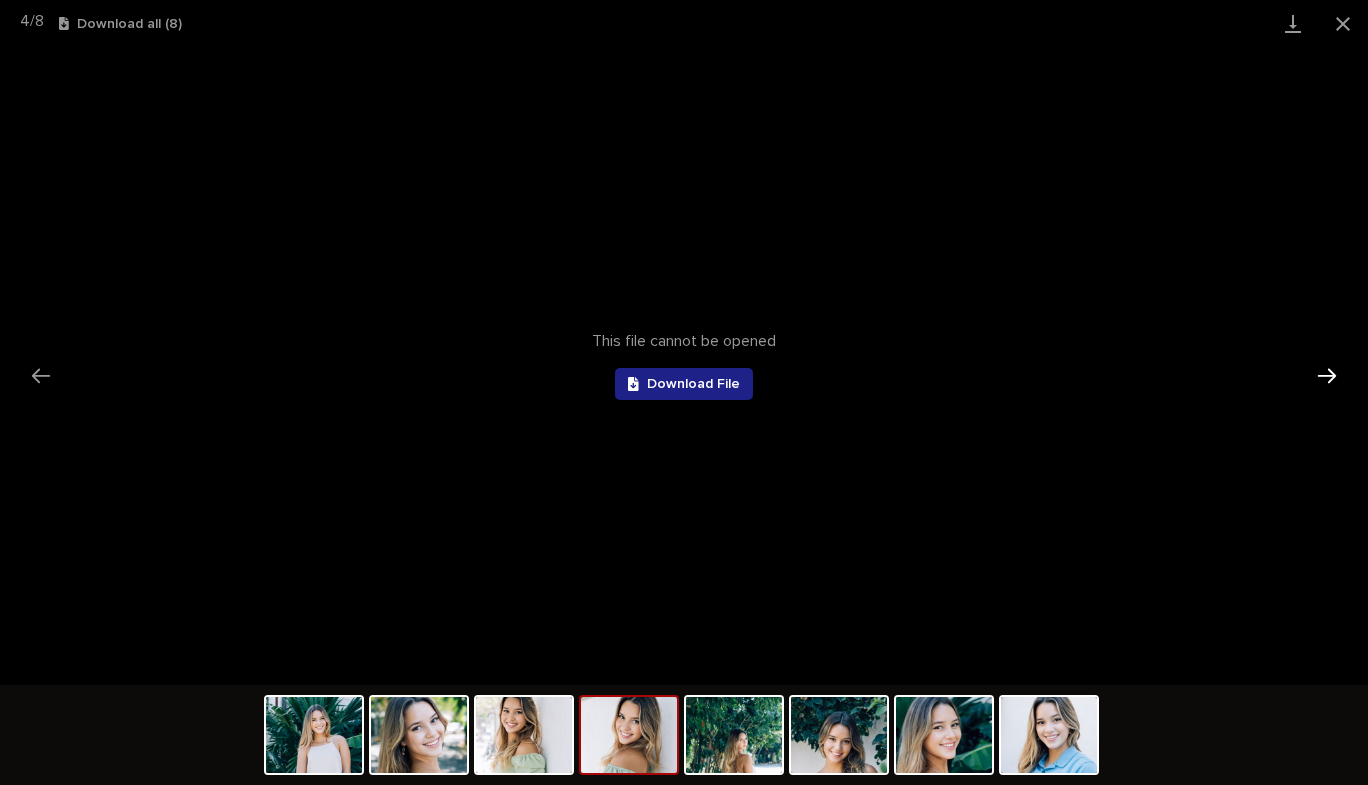 click at bounding box center [1327, 375] 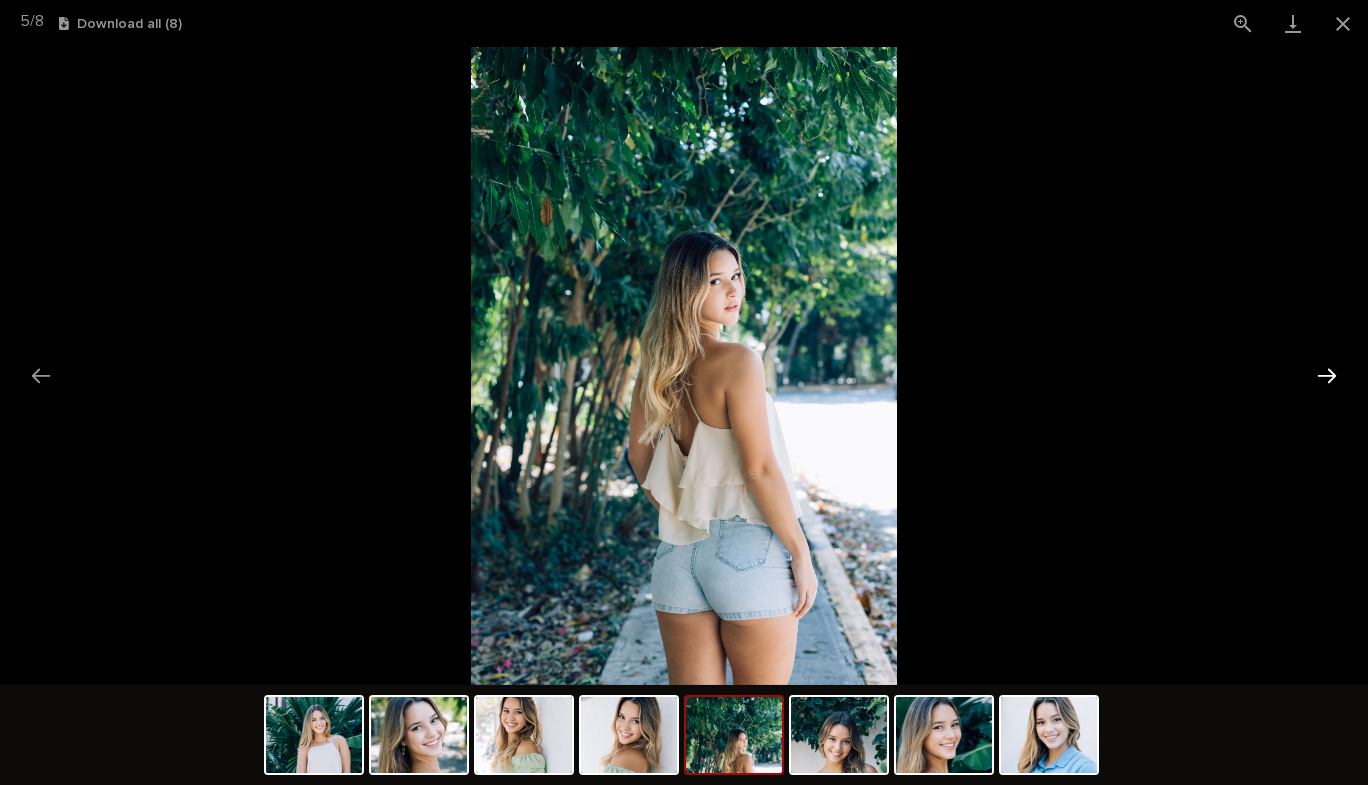 click at bounding box center (1327, 375) 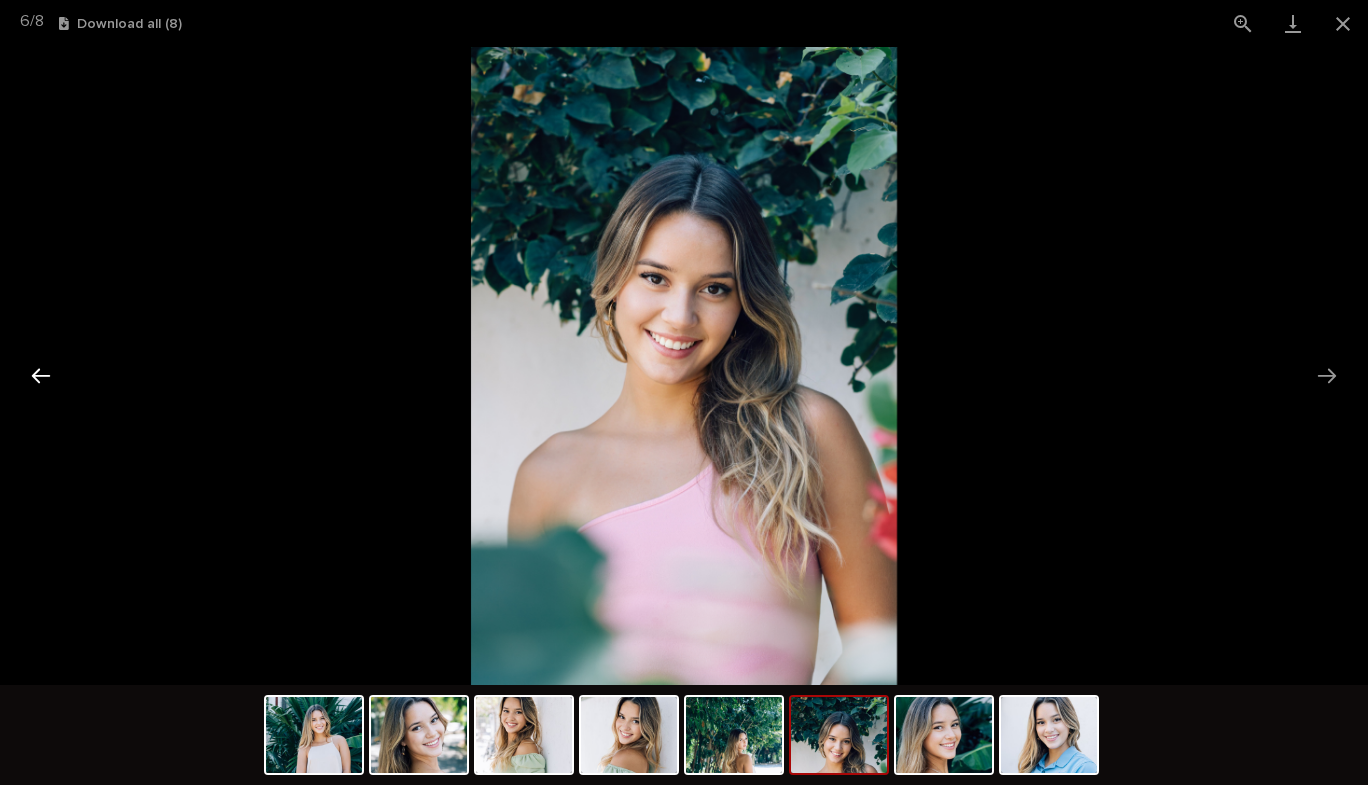 click at bounding box center (41, 375) 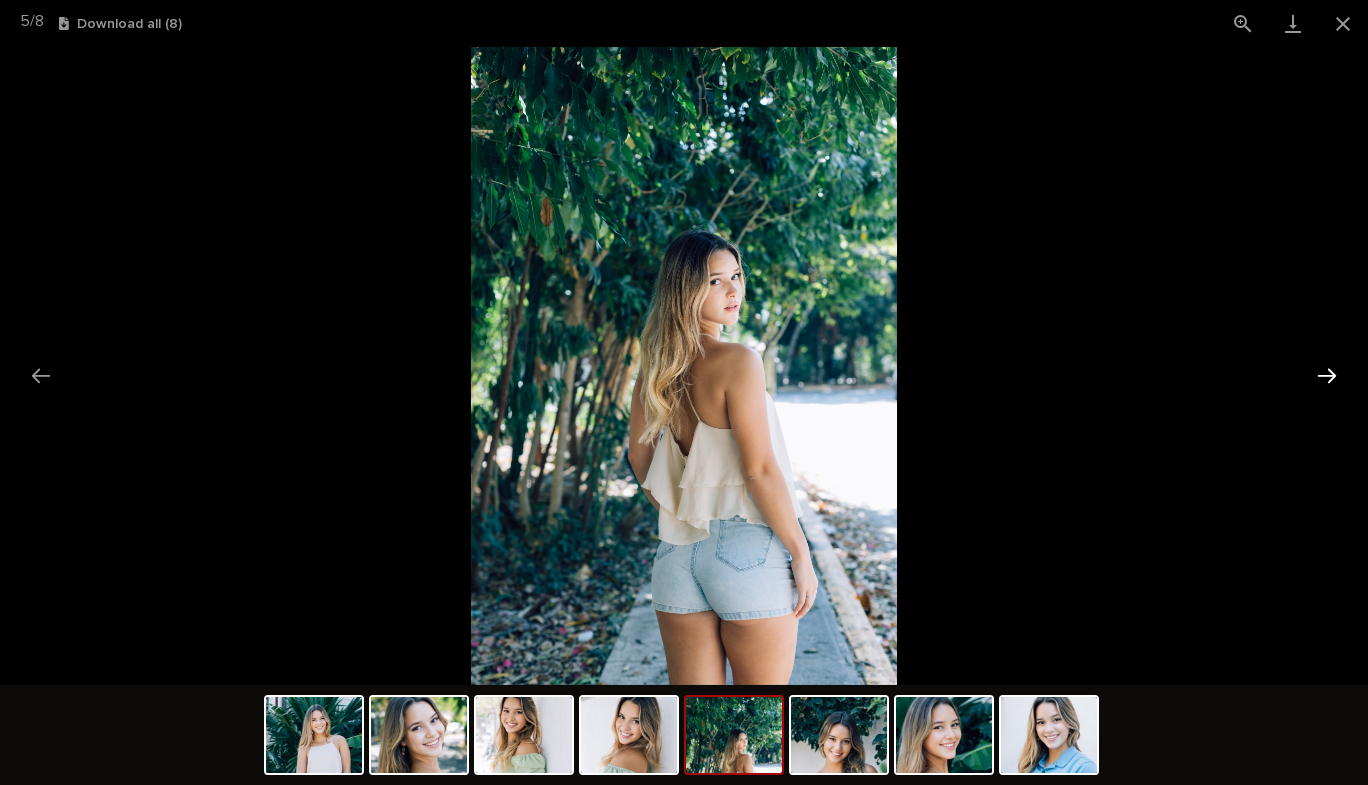 click at bounding box center [1327, 375] 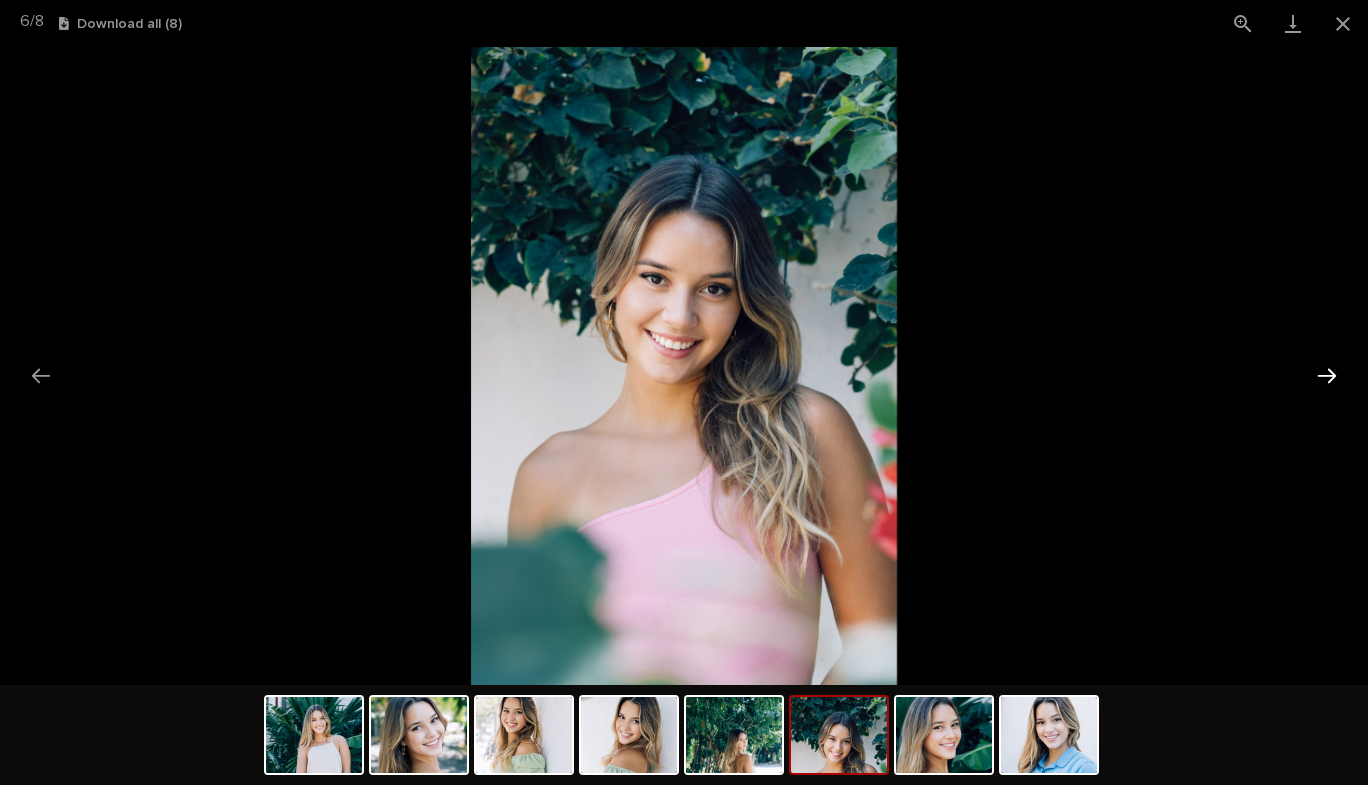 click at bounding box center [1327, 375] 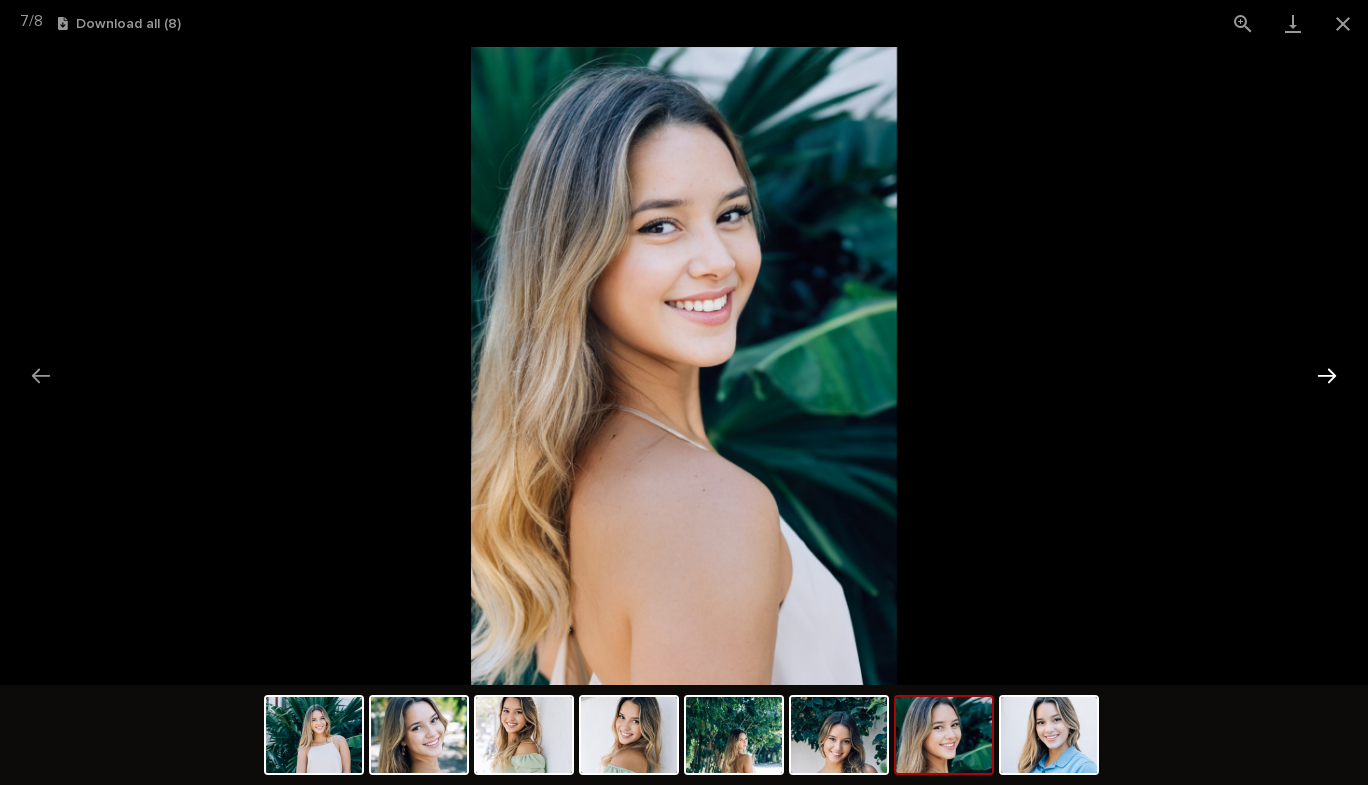 click at bounding box center [1327, 375] 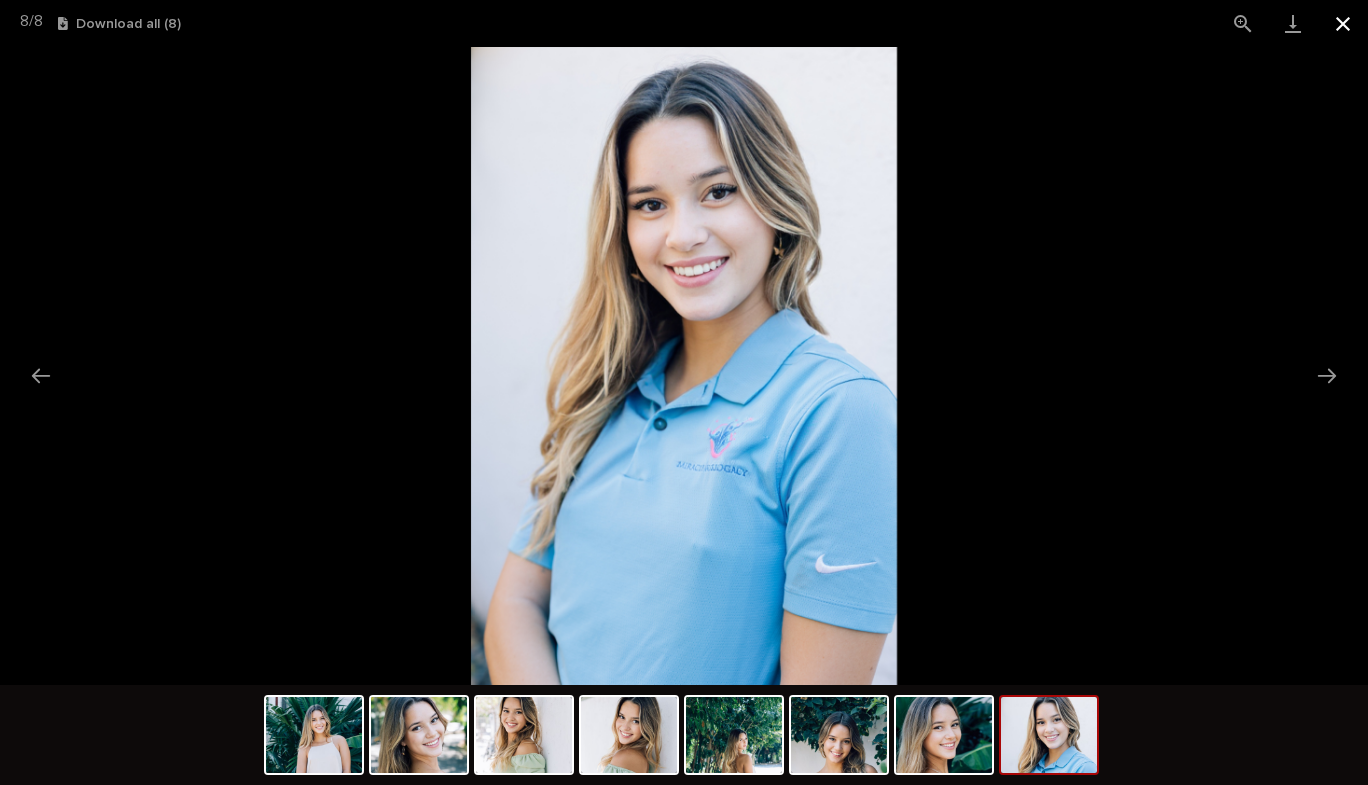 click at bounding box center [1343, 23] 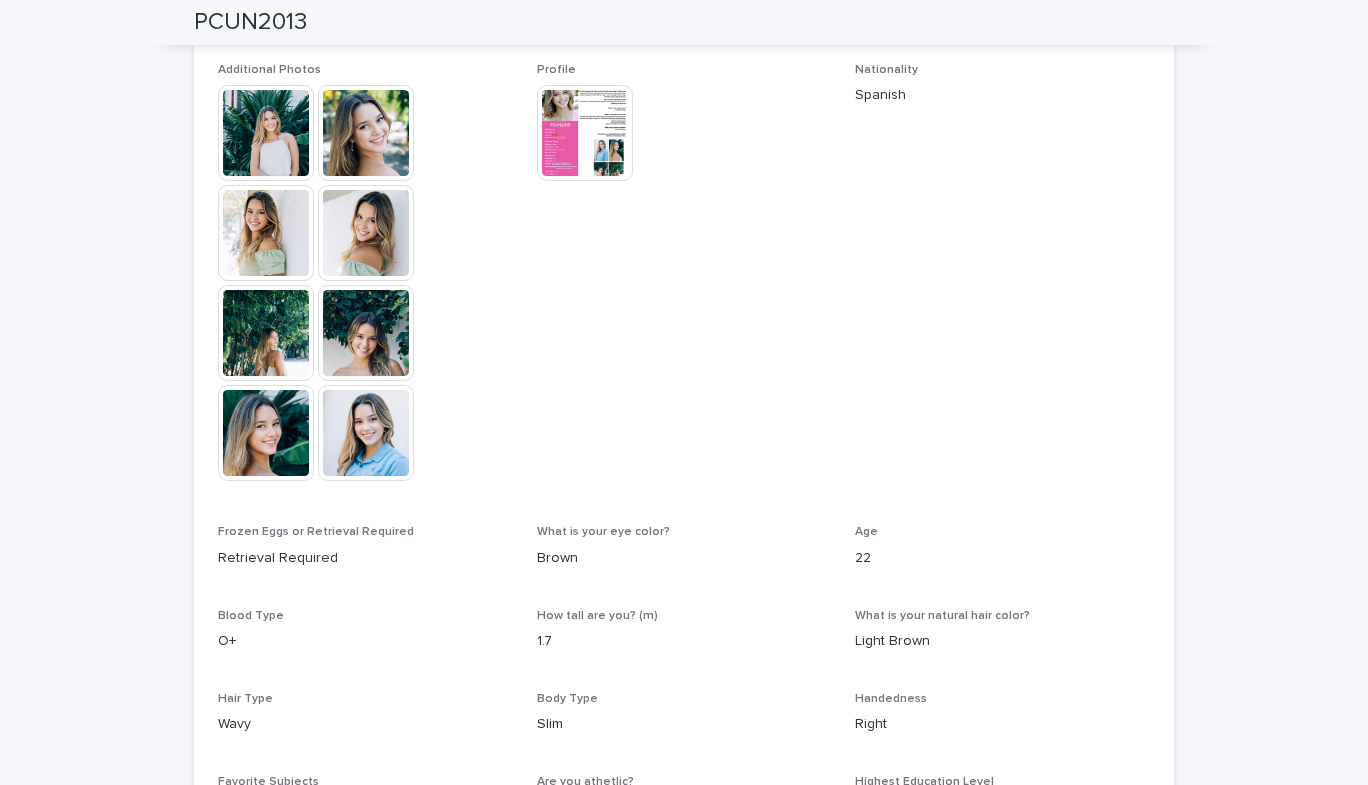 scroll, scrollTop: 507, scrollLeft: 0, axis: vertical 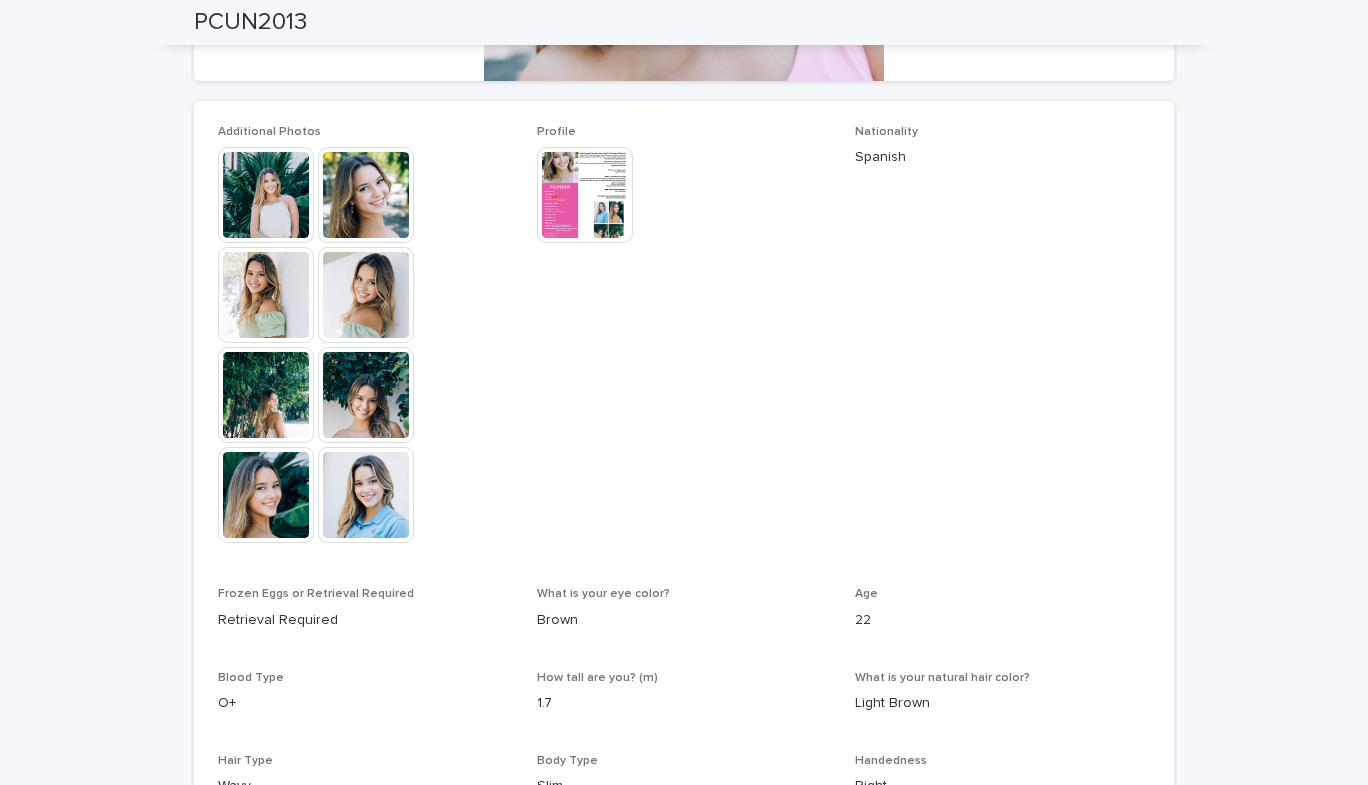 click at bounding box center [266, 495] 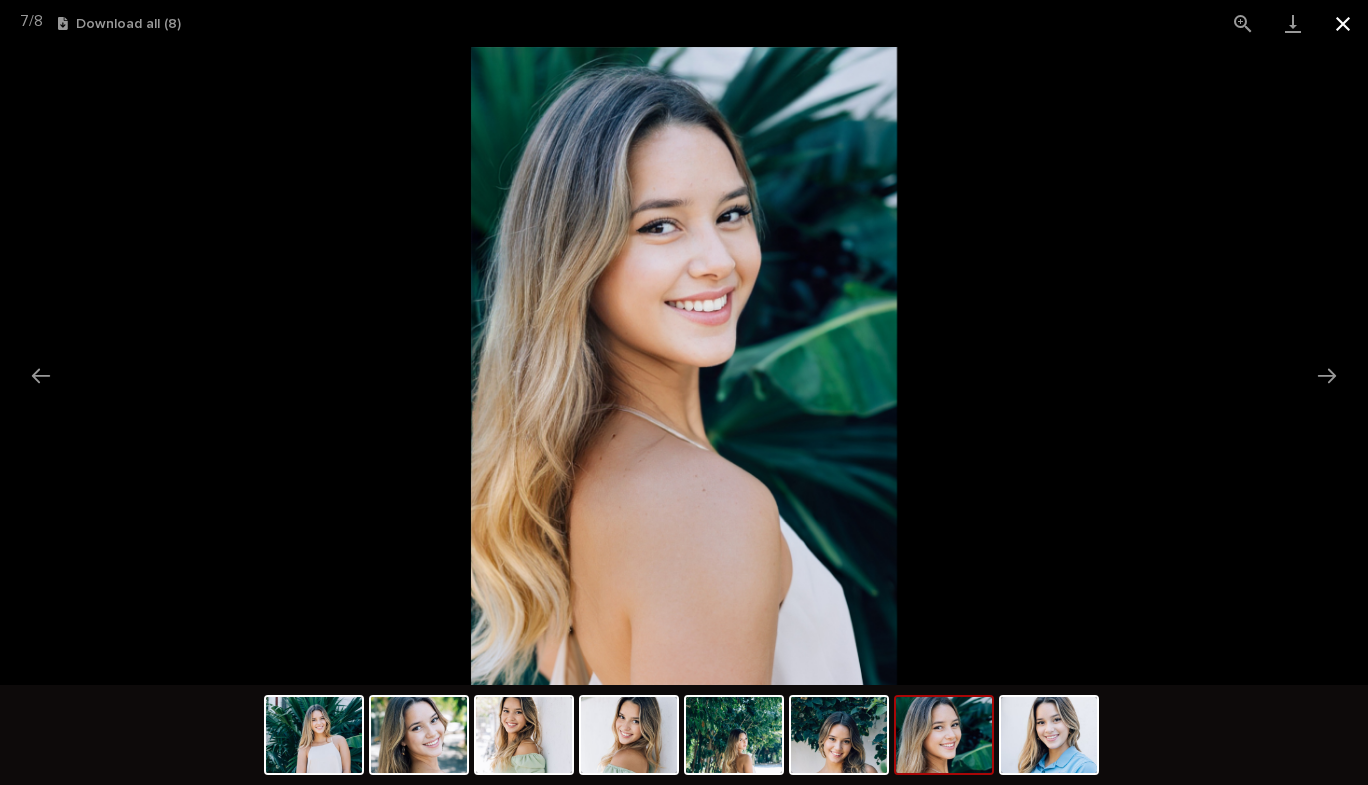 click at bounding box center [1343, 23] 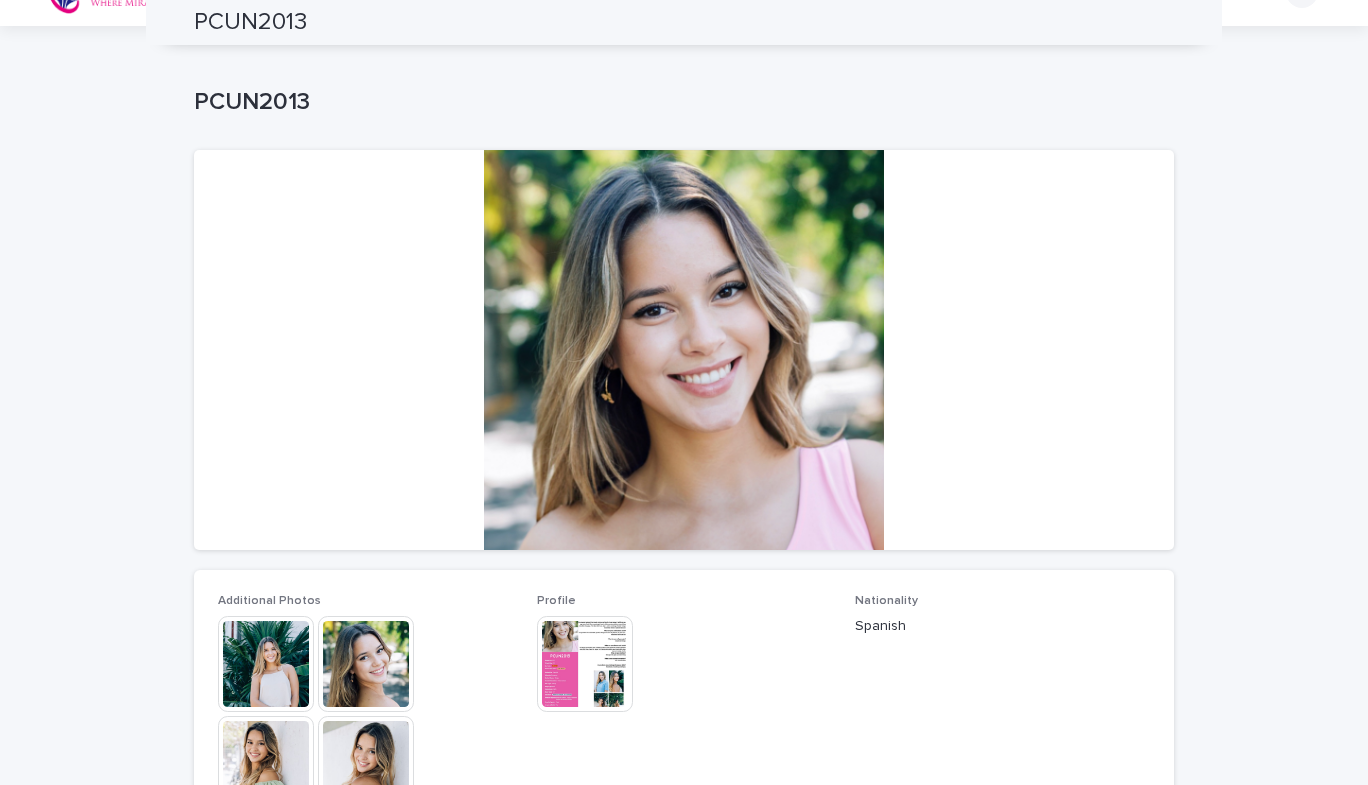 scroll, scrollTop: 33, scrollLeft: 0, axis: vertical 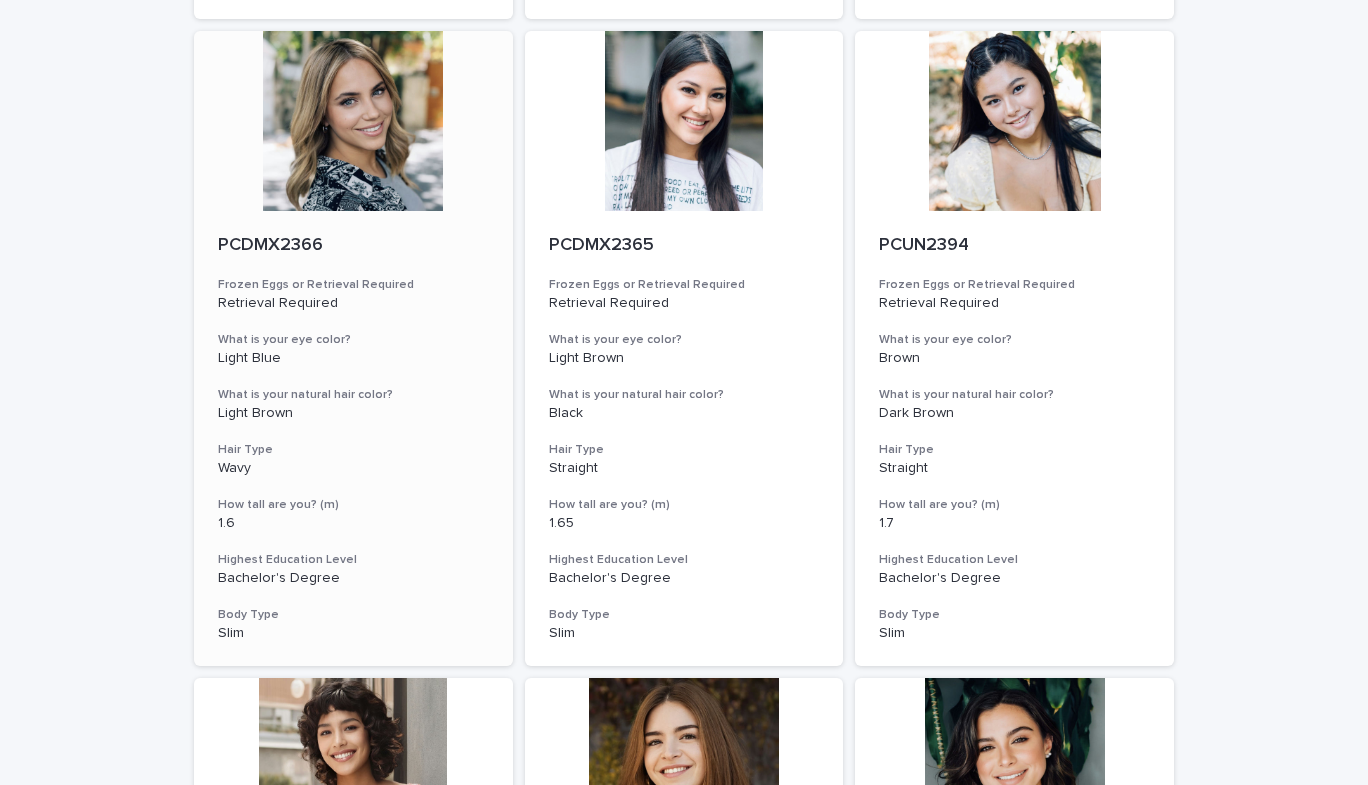 click at bounding box center (353, 121) 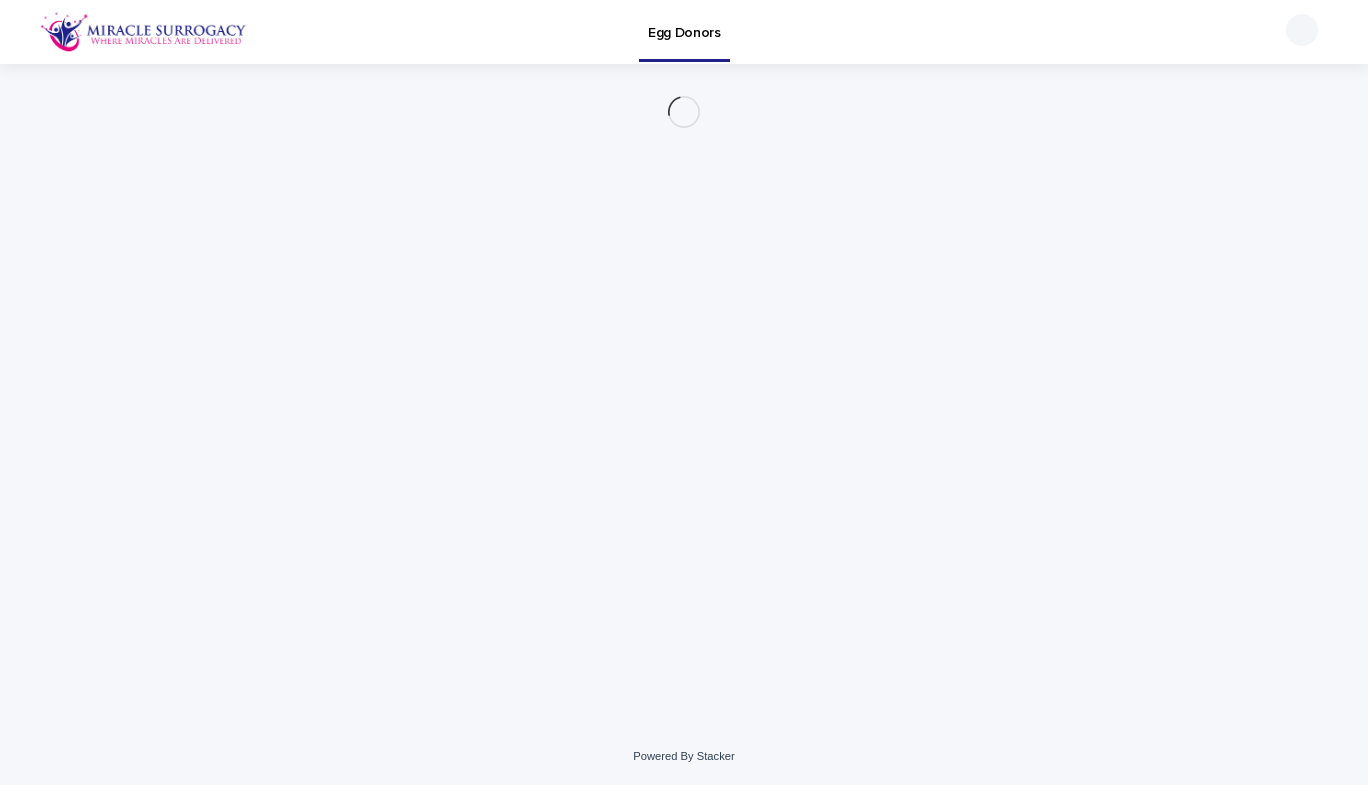 scroll, scrollTop: 0, scrollLeft: 0, axis: both 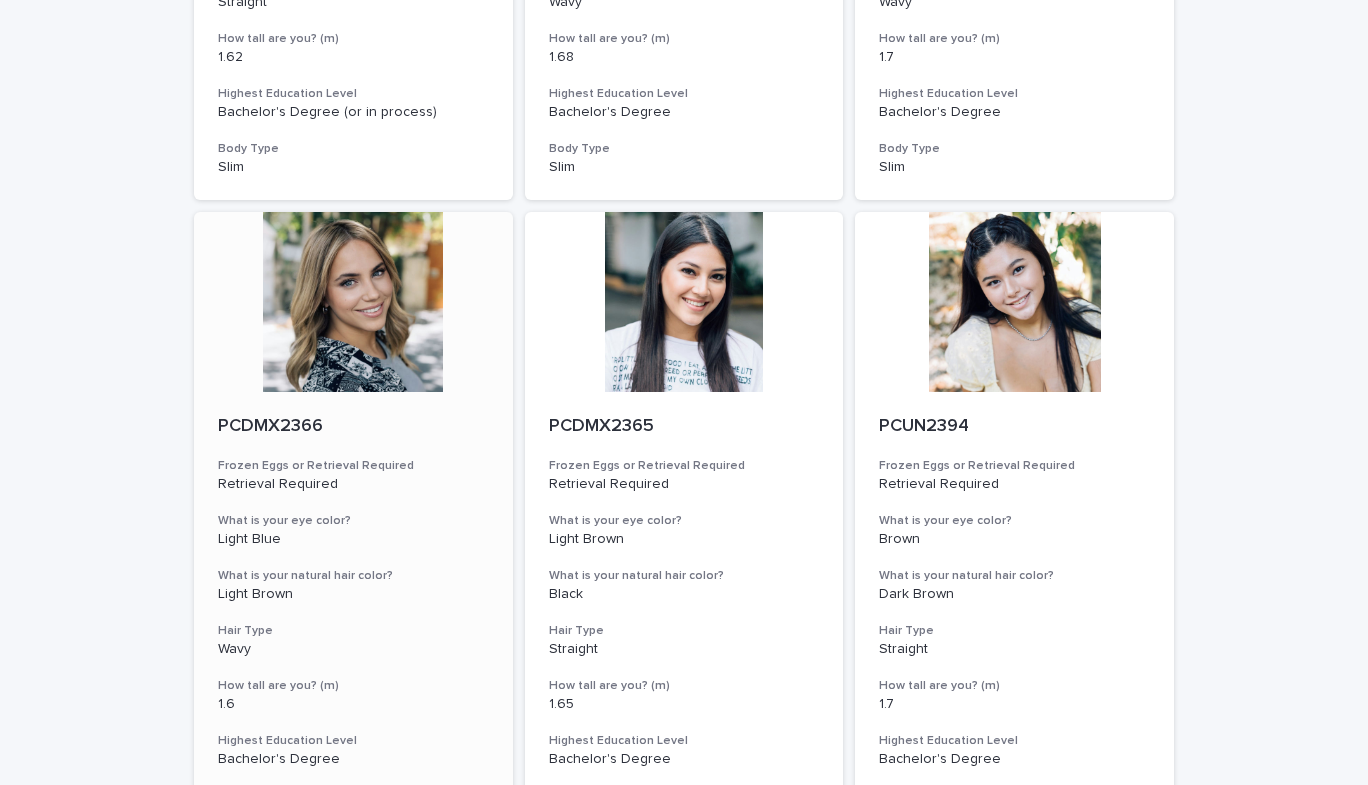 click at bounding box center [353, 302] 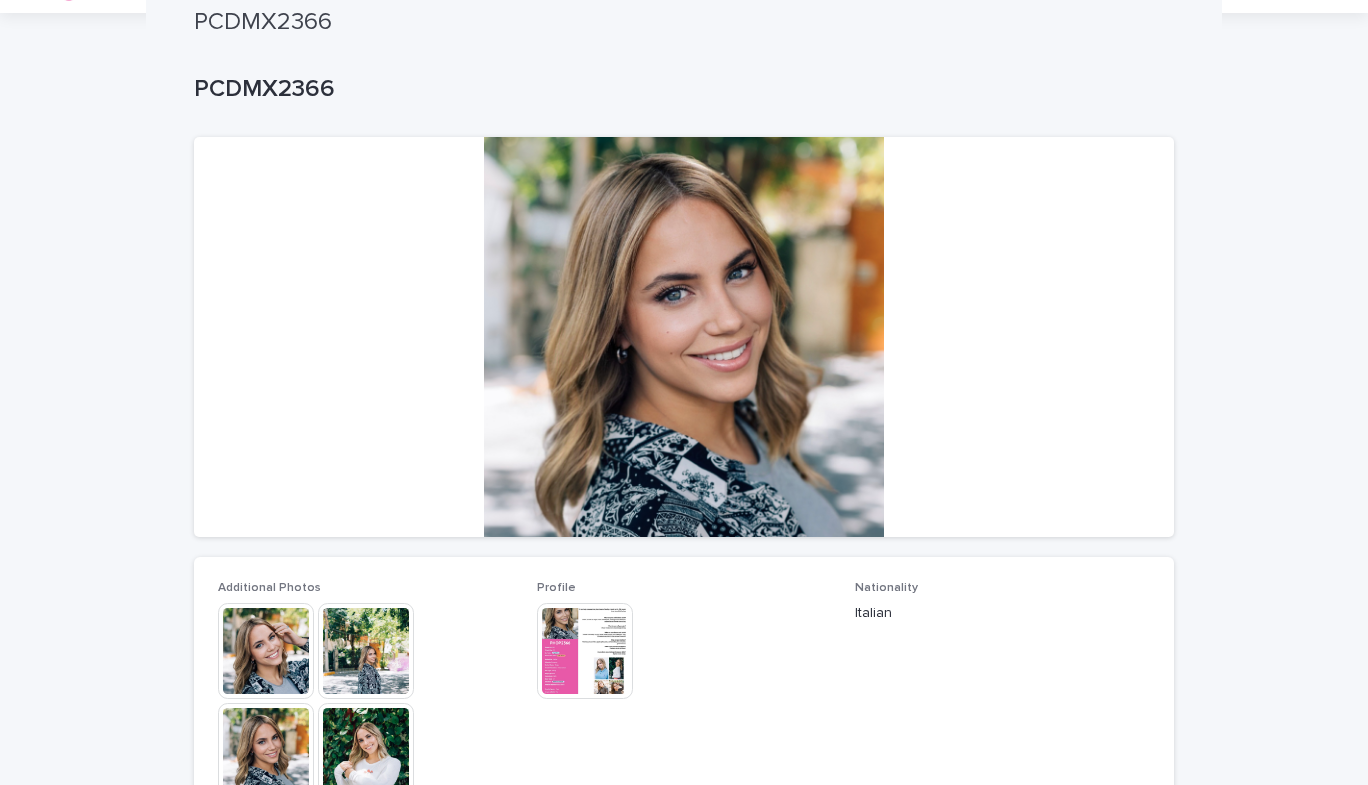 scroll, scrollTop: 0, scrollLeft: 0, axis: both 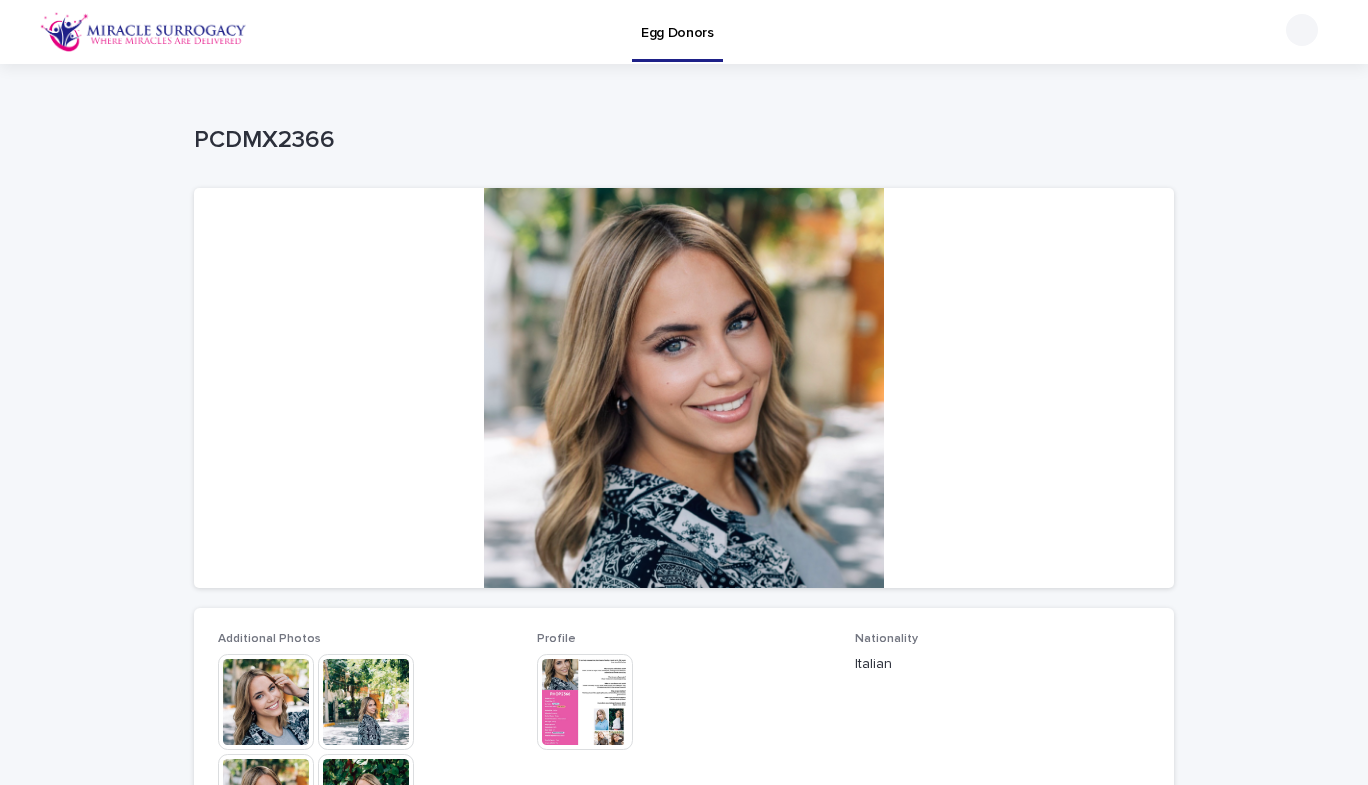 click at bounding box center (266, 702) 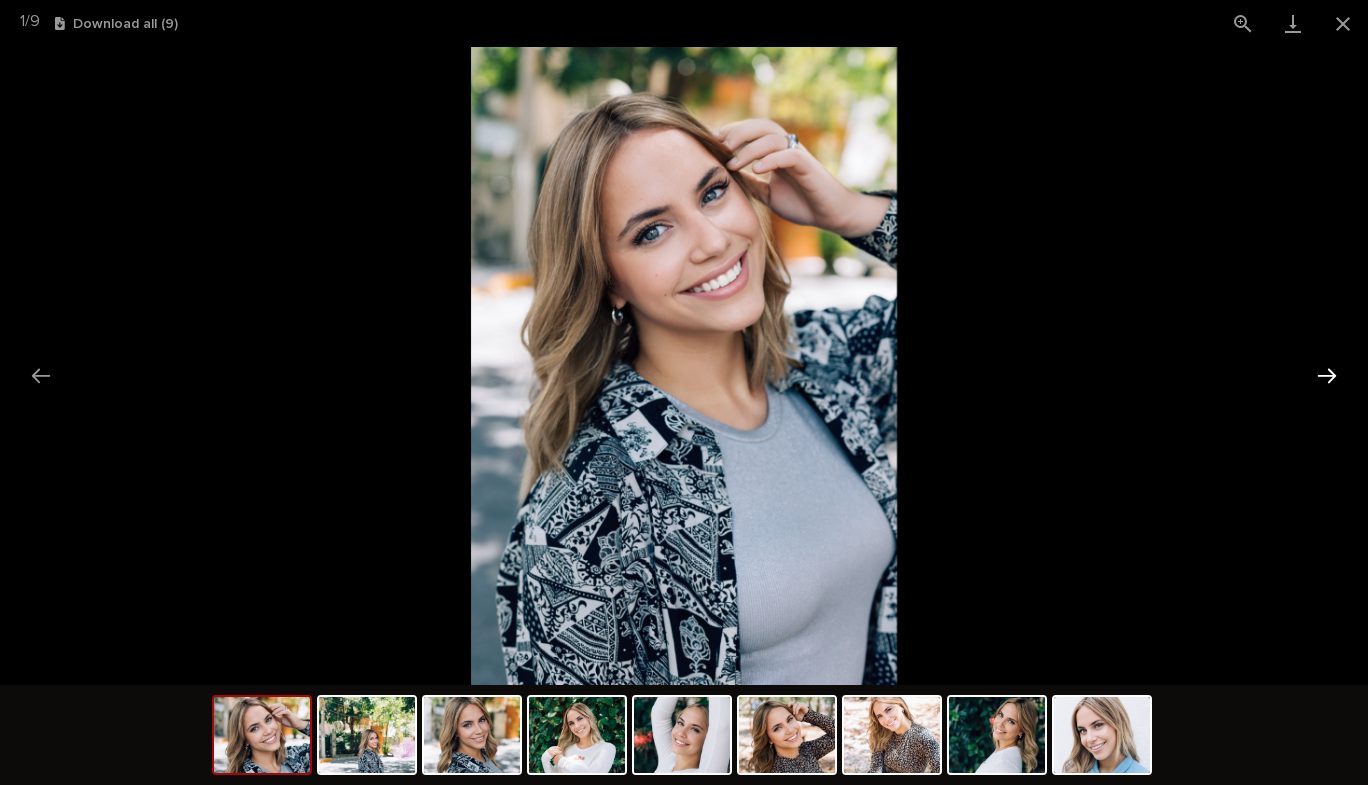 click at bounding box center [1327, 375] 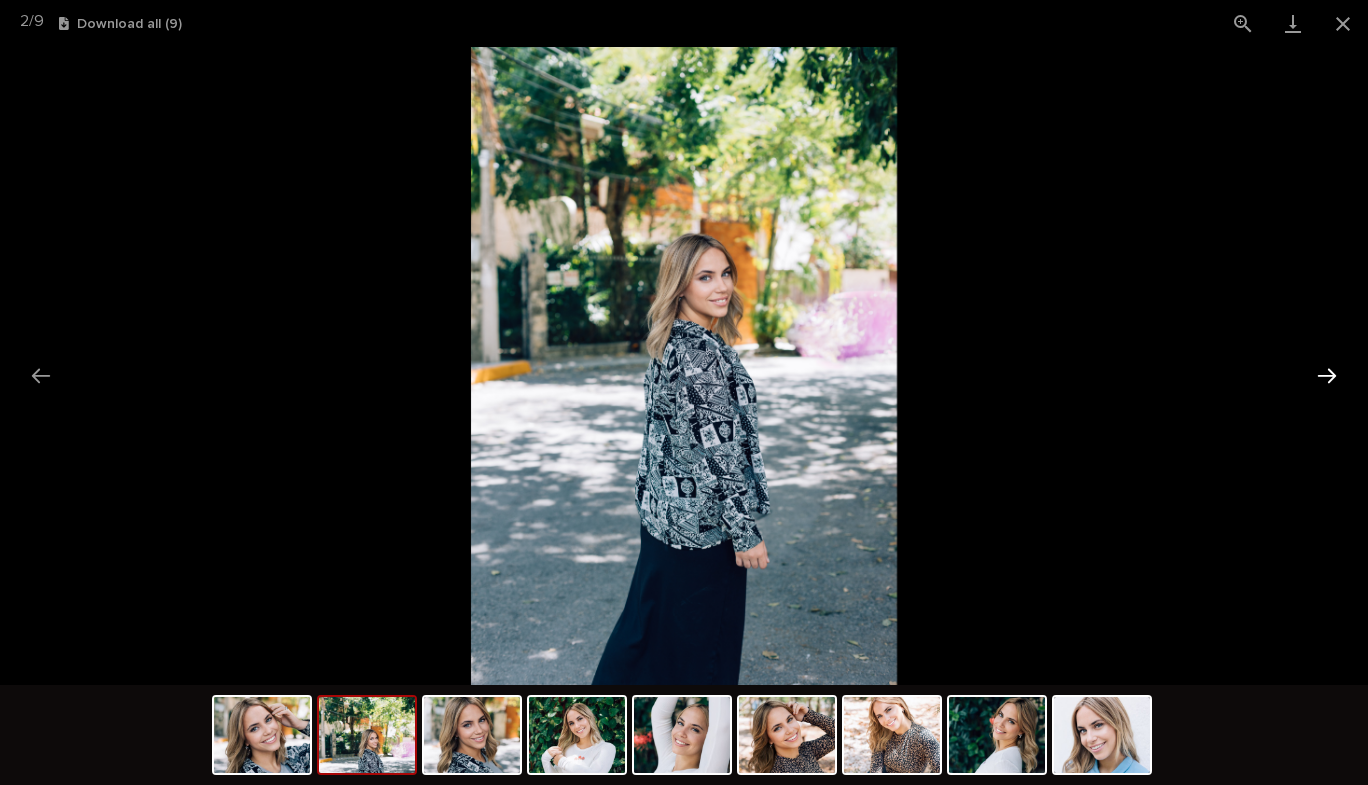click at bounding box center (1327, 375) 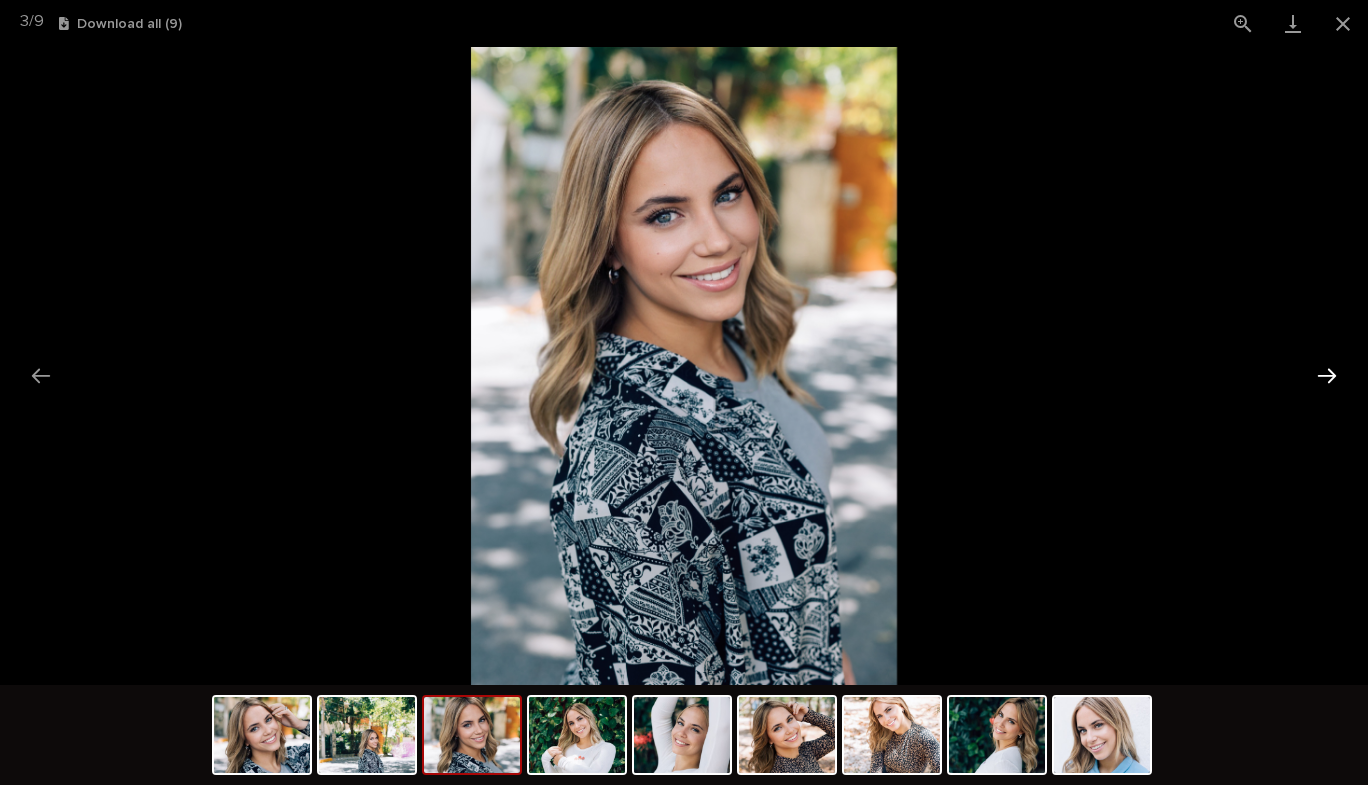 click at bounding box center (1327, 375) 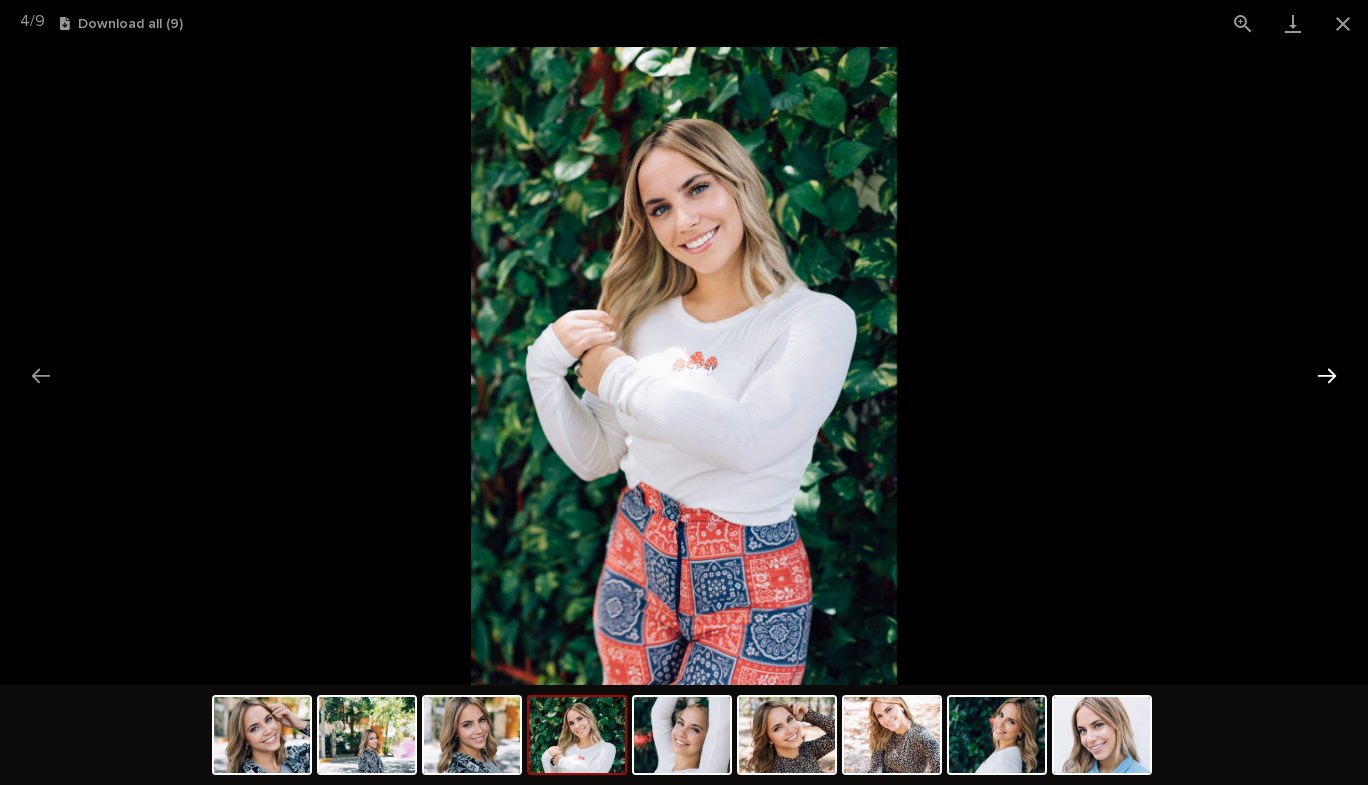 click at bounding box center [1327, 375] 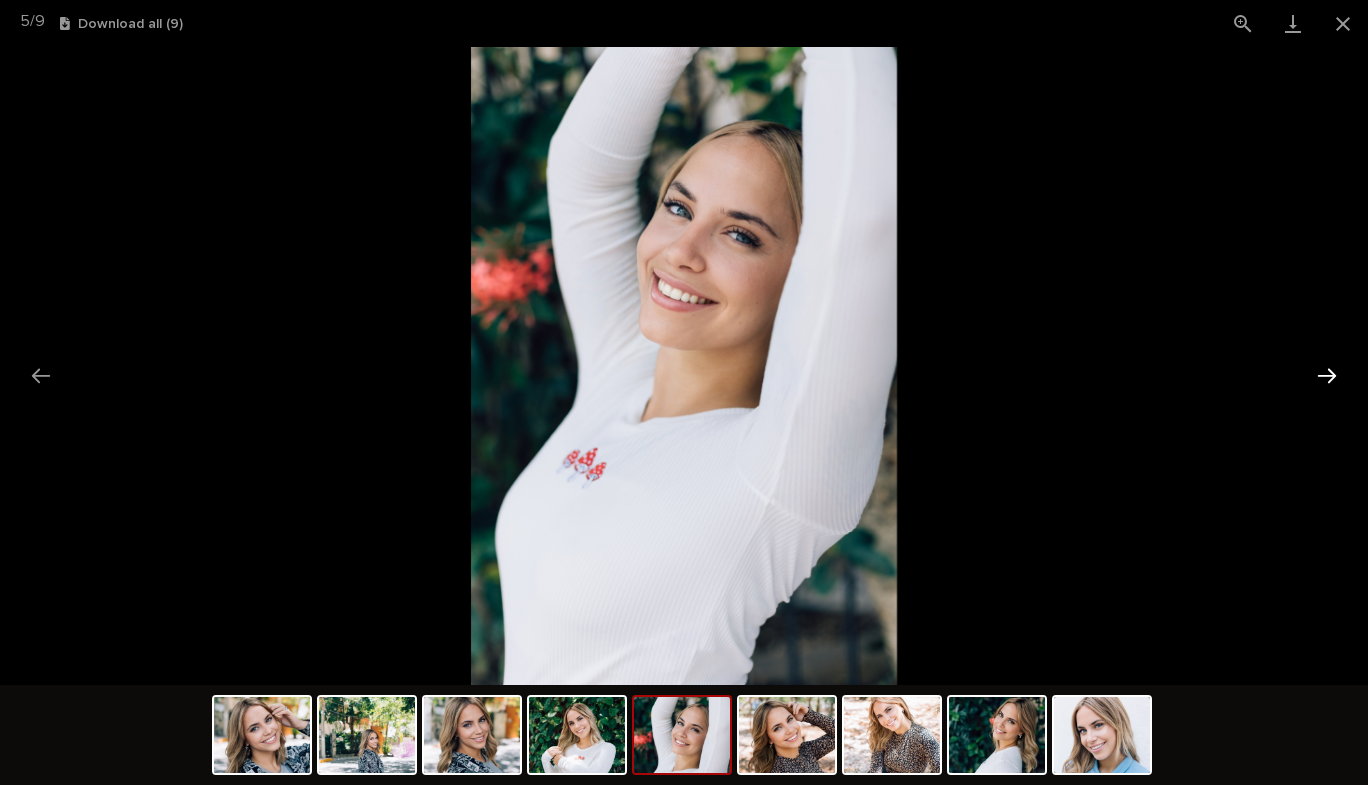 click at bounding box center (1327, 375) 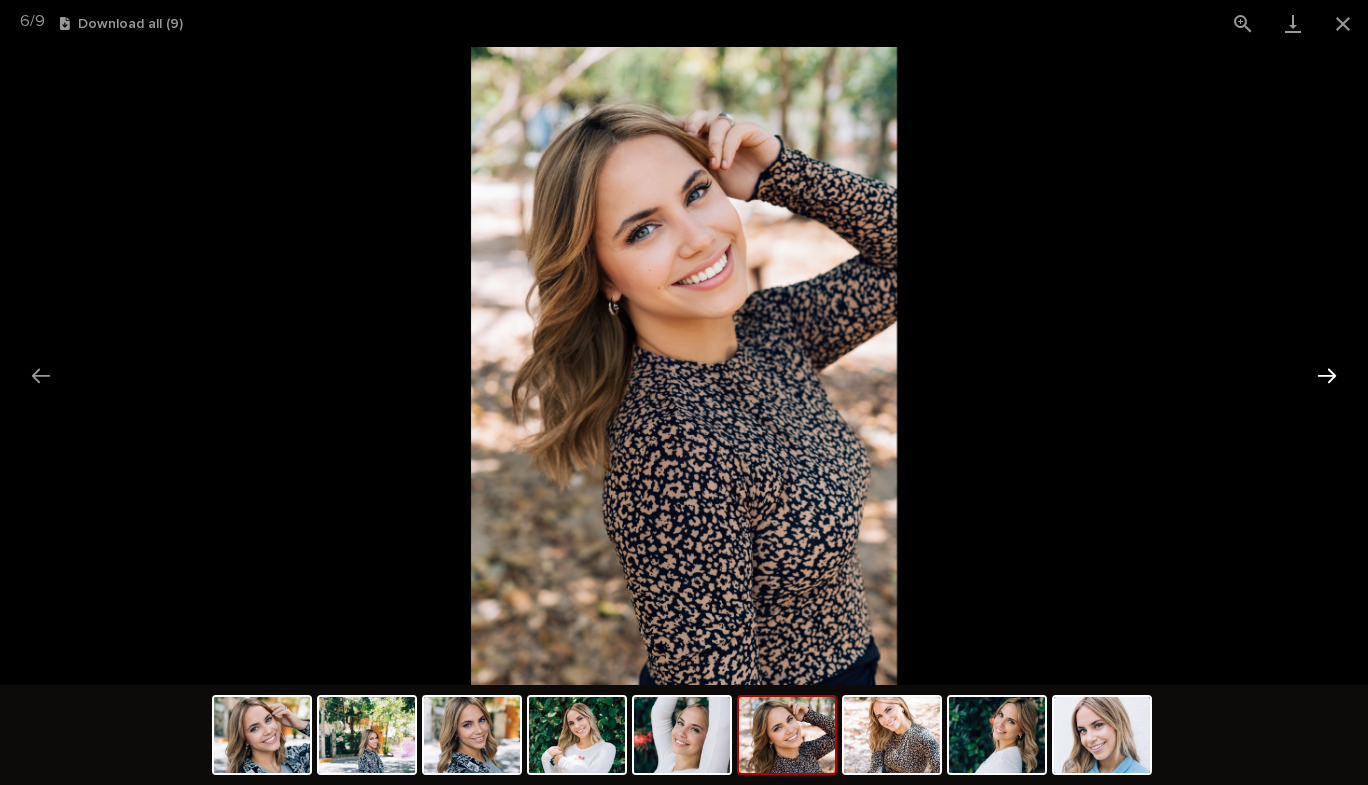click at bounding box center (1327, 375) 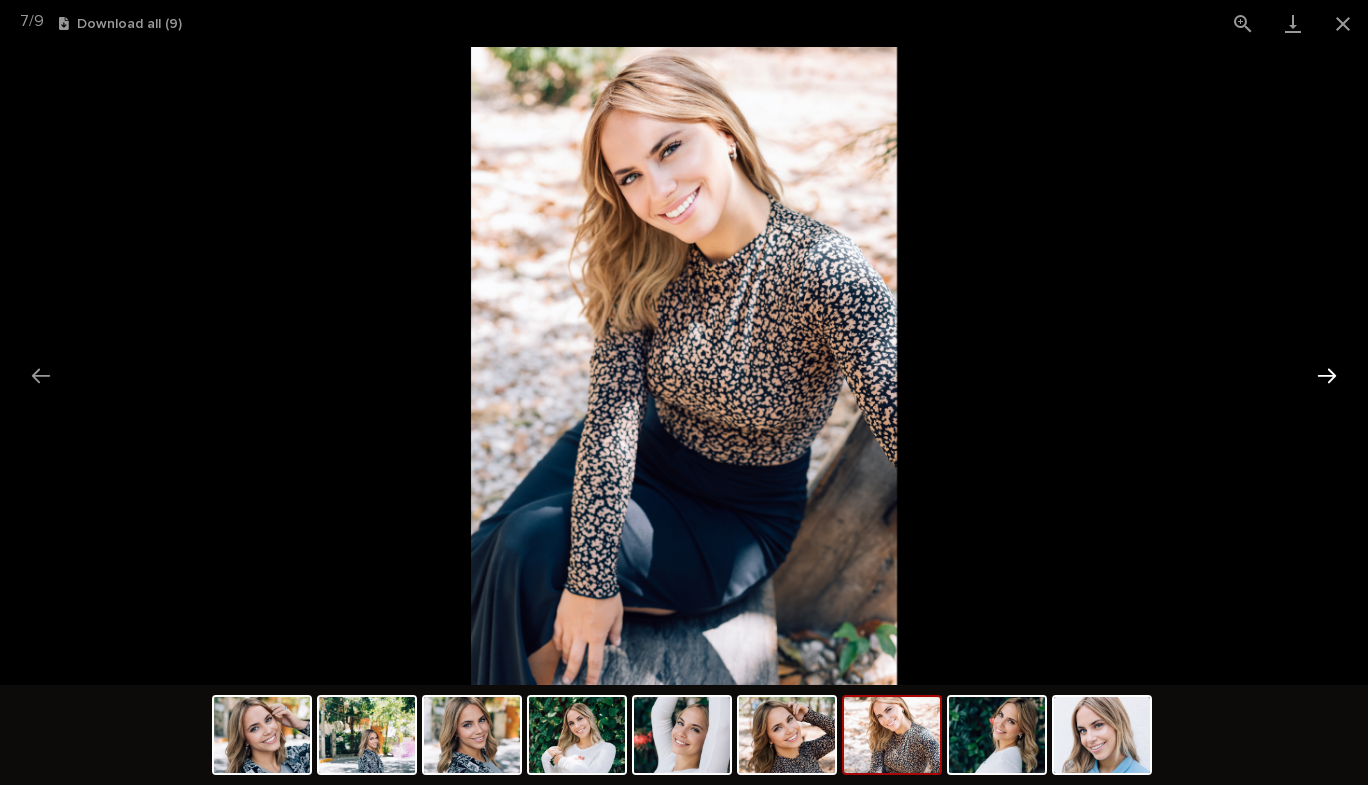 click at bounding box center (1327, 375) 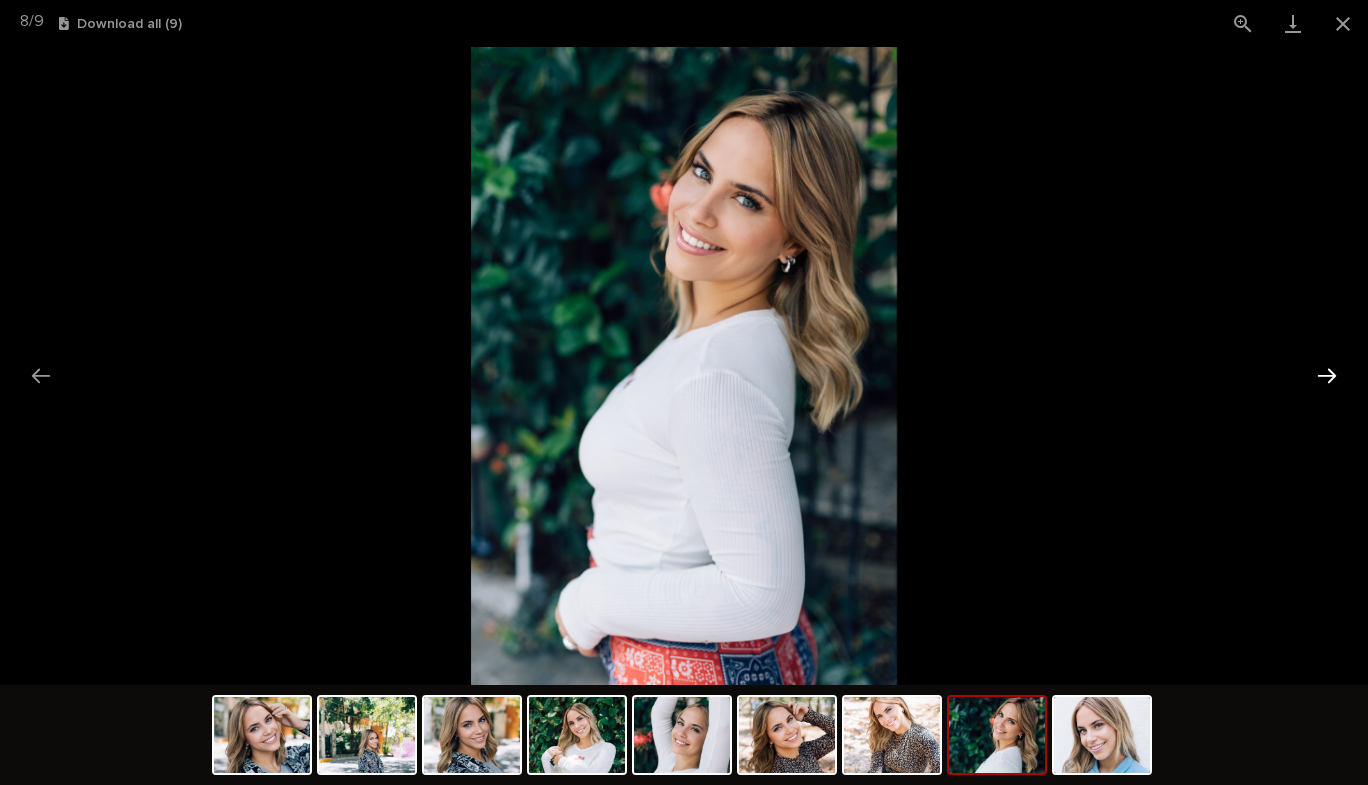 click at bounding box center (1327, 375) 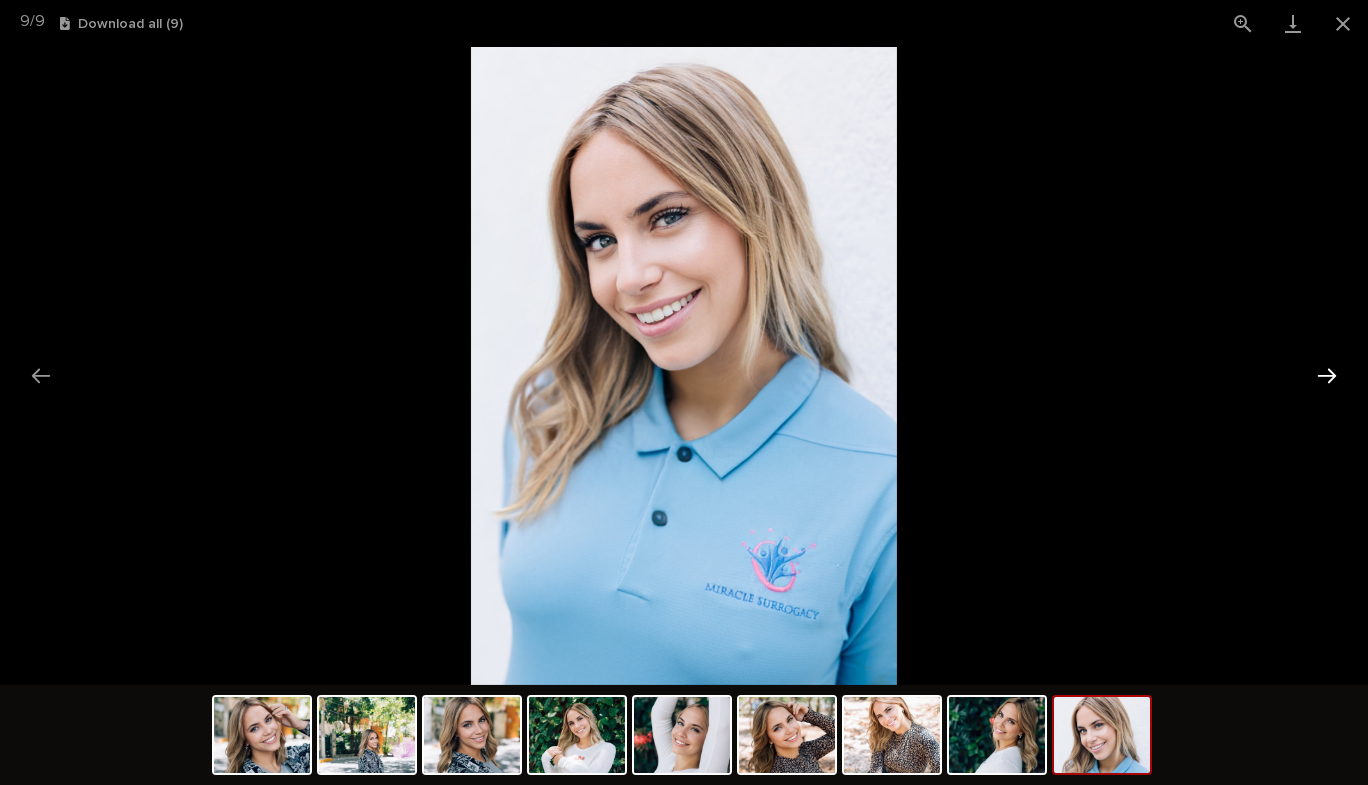 click at bounding box center (1327, 375) 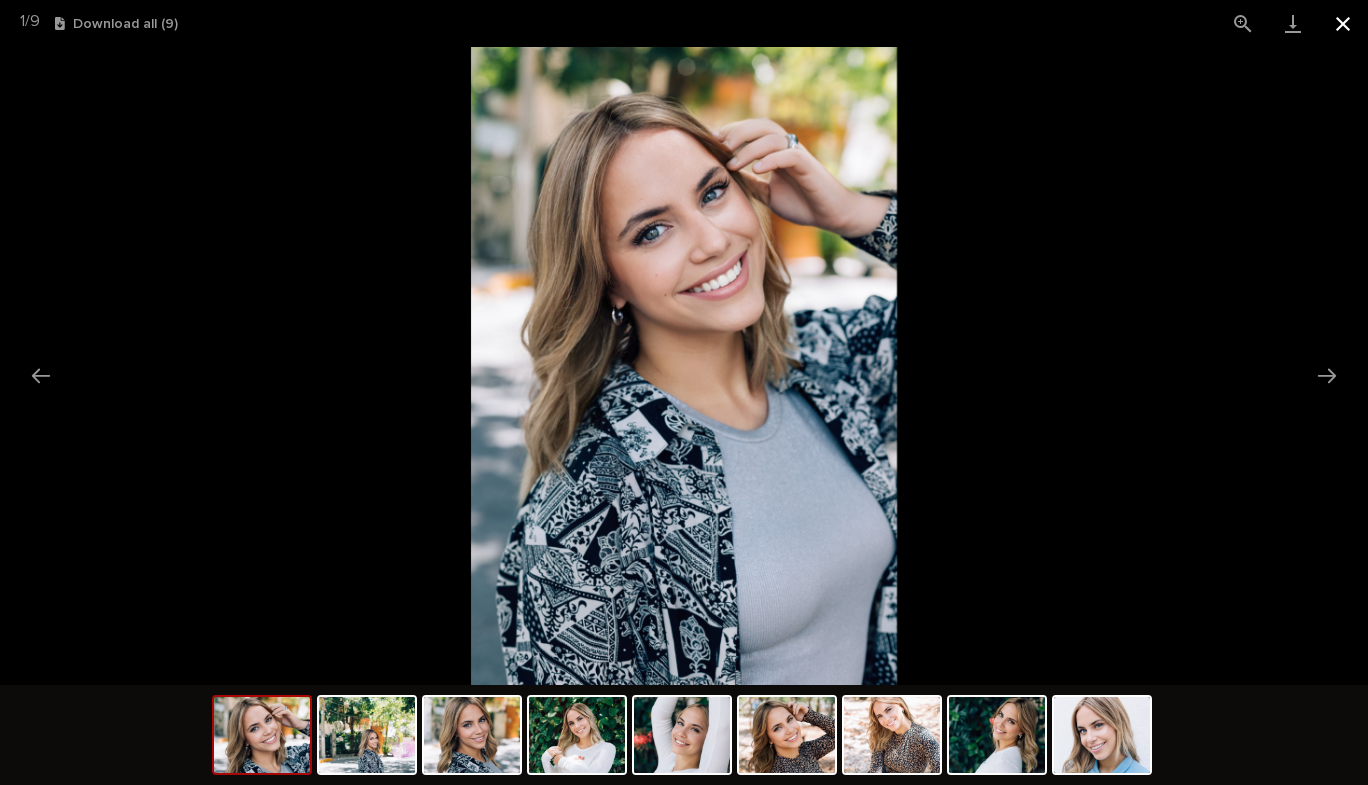 click at bounding box center [1343, 23] 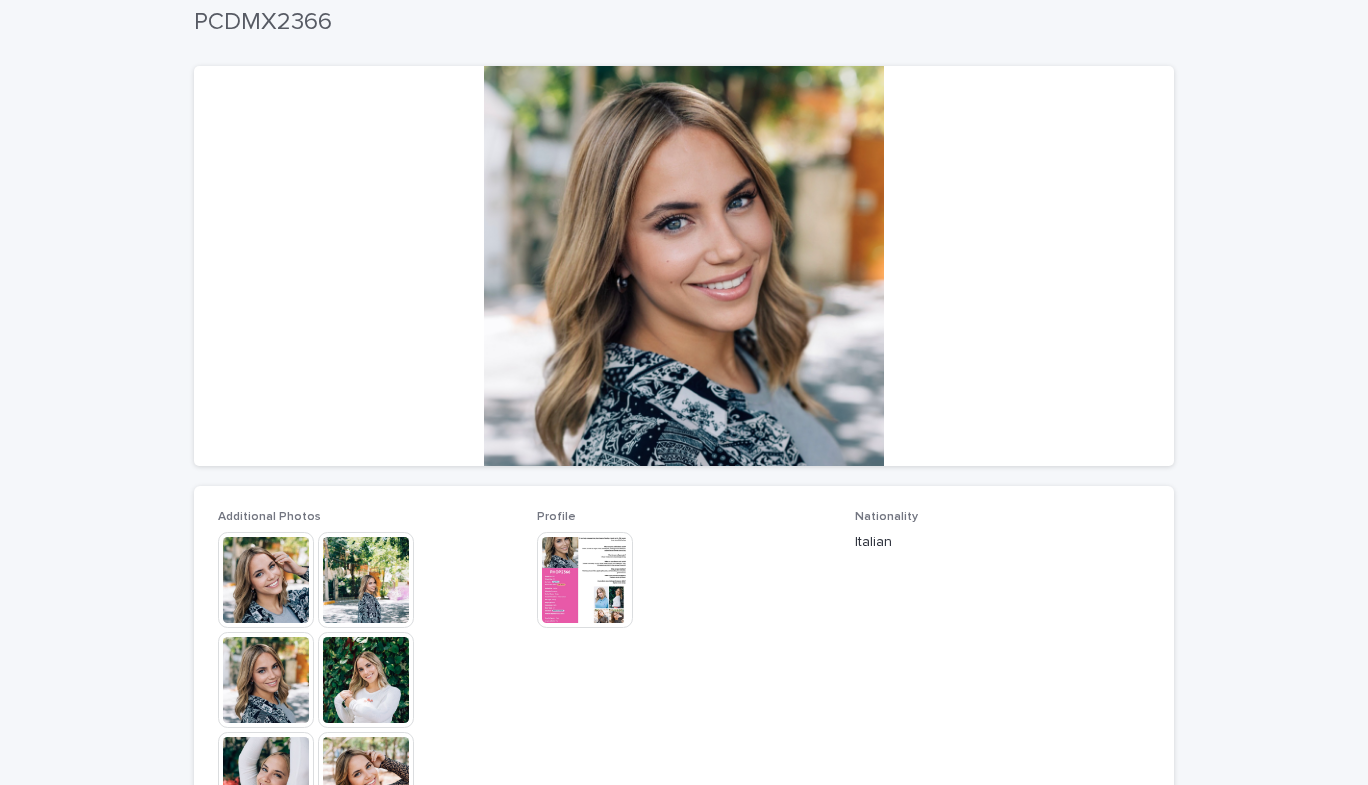 scroll, scrollTop: 79, scrollLeft: 0, axis: vertical 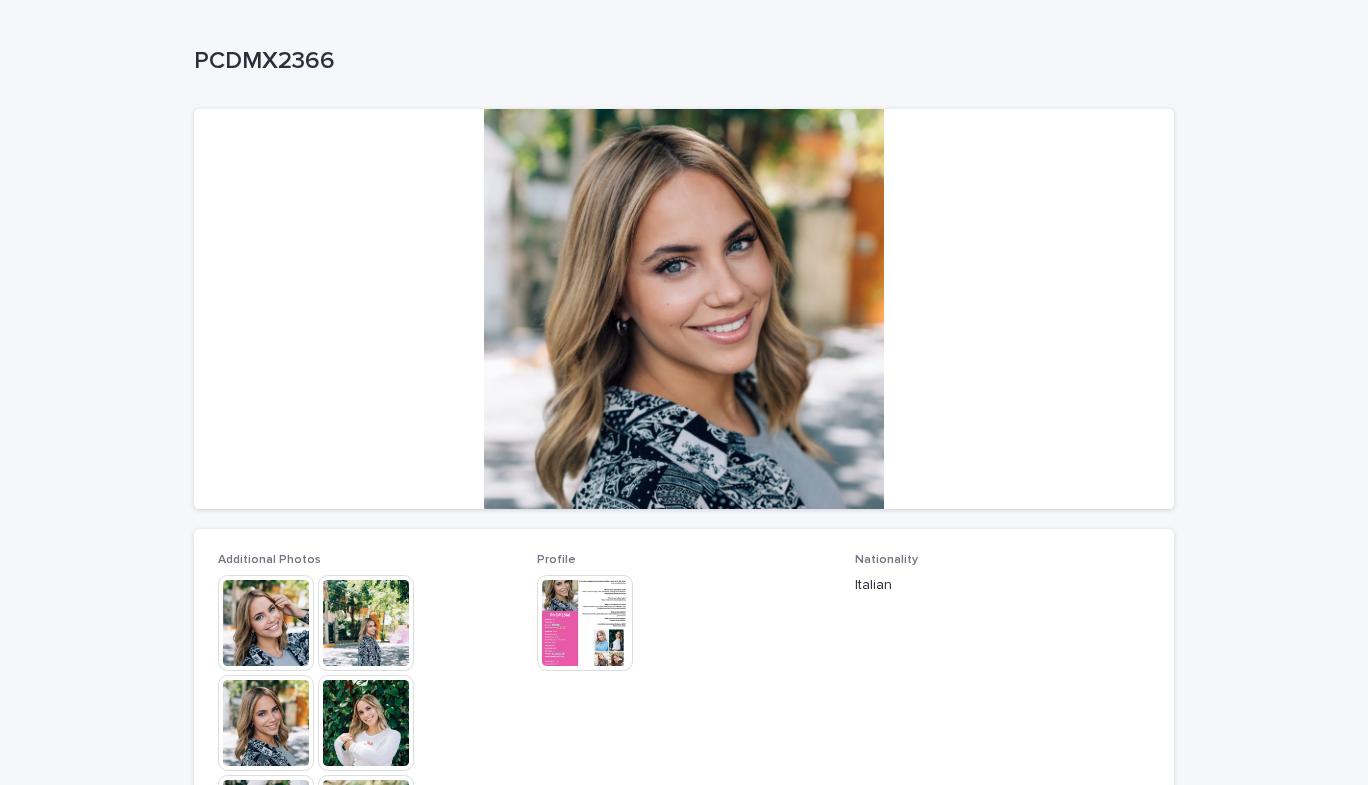 click at bounding box center (585, 623) 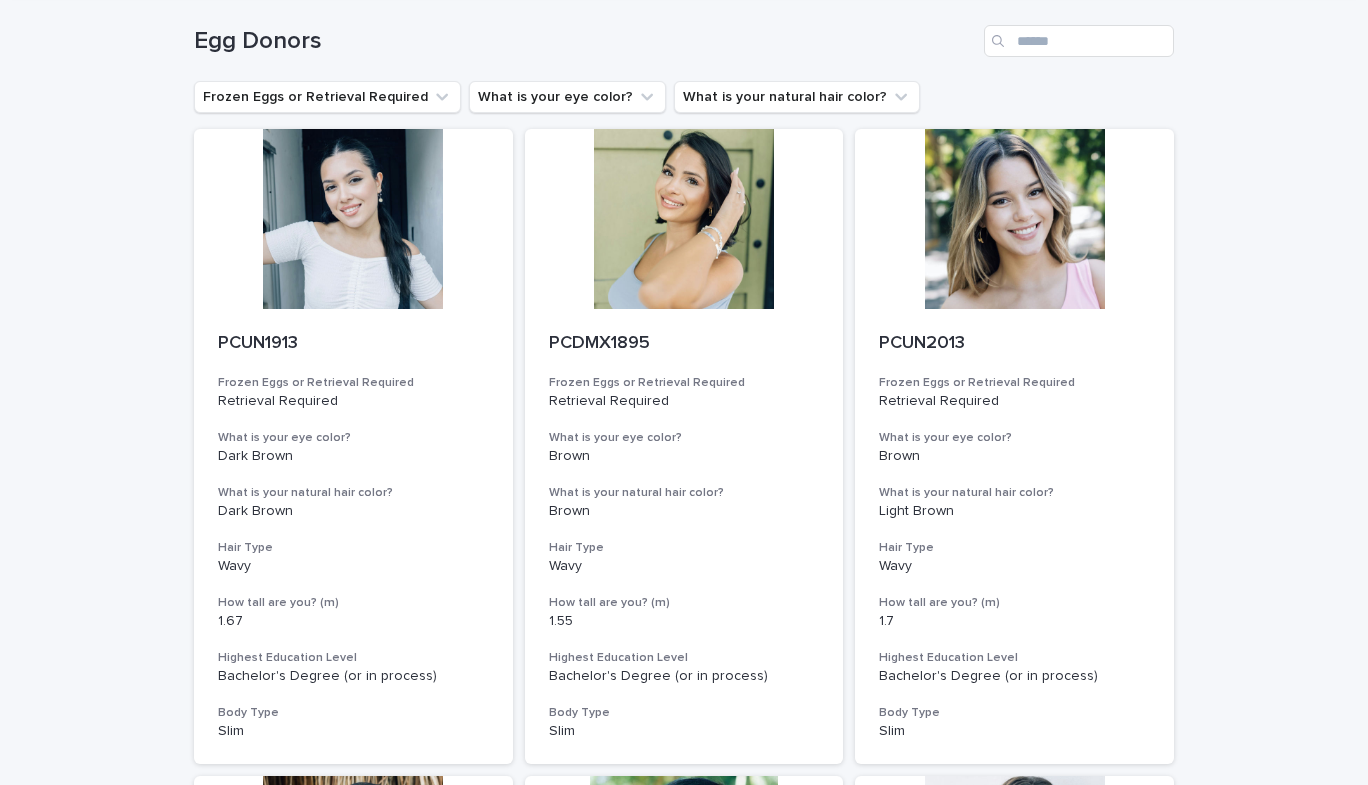 scroll, scrollTop: 0, scrollLeft: 0, axis: both 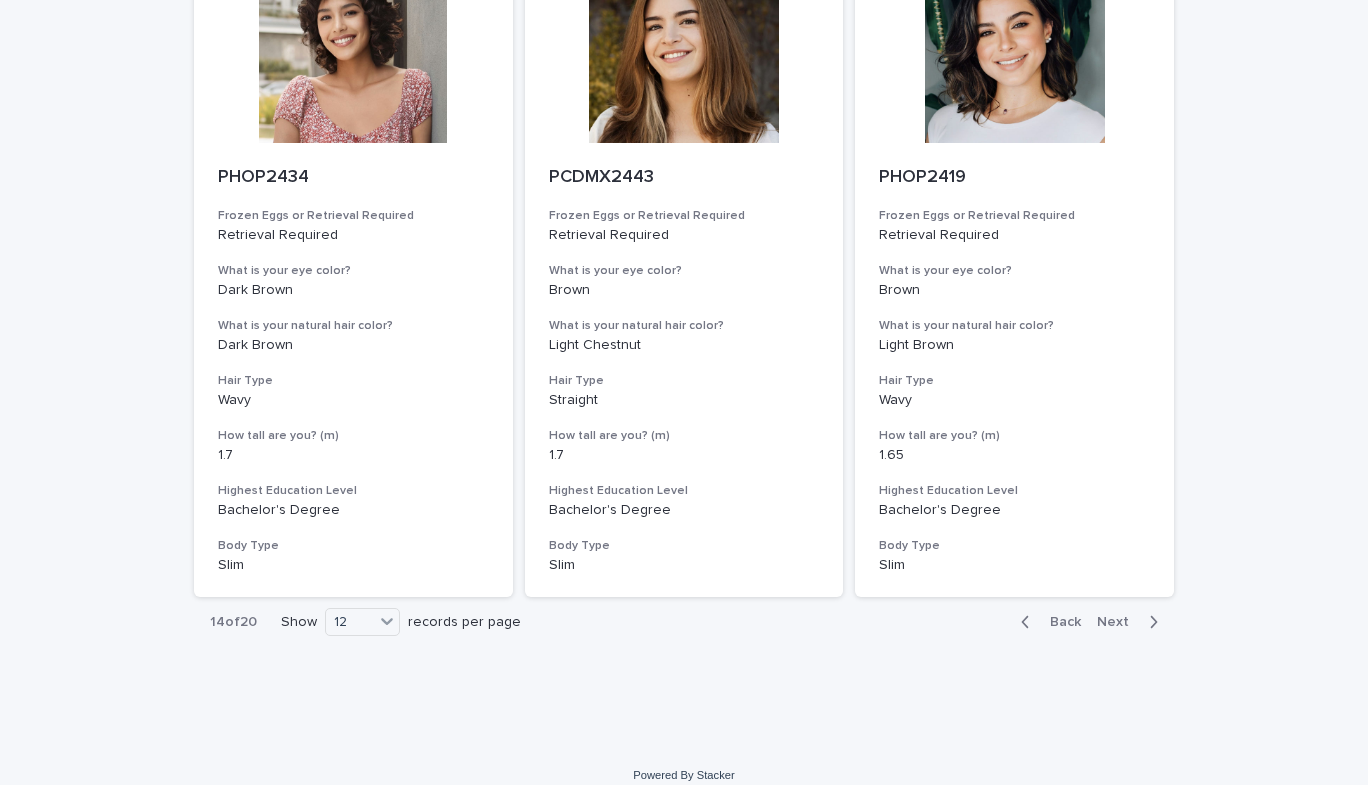 click at bounding box center [1149, 622] 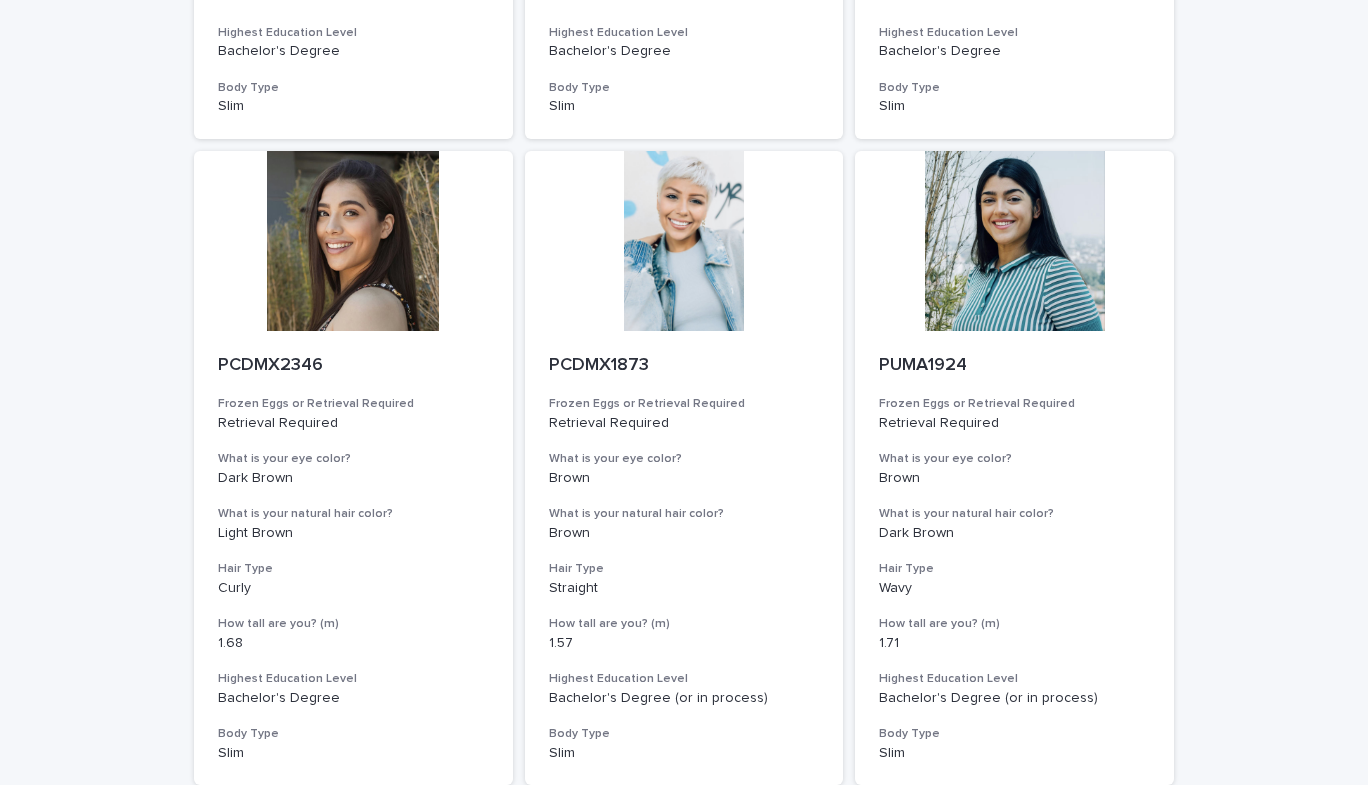 scroll, scrollTop: 1991, scrollLeft: 0, axis: vertical 